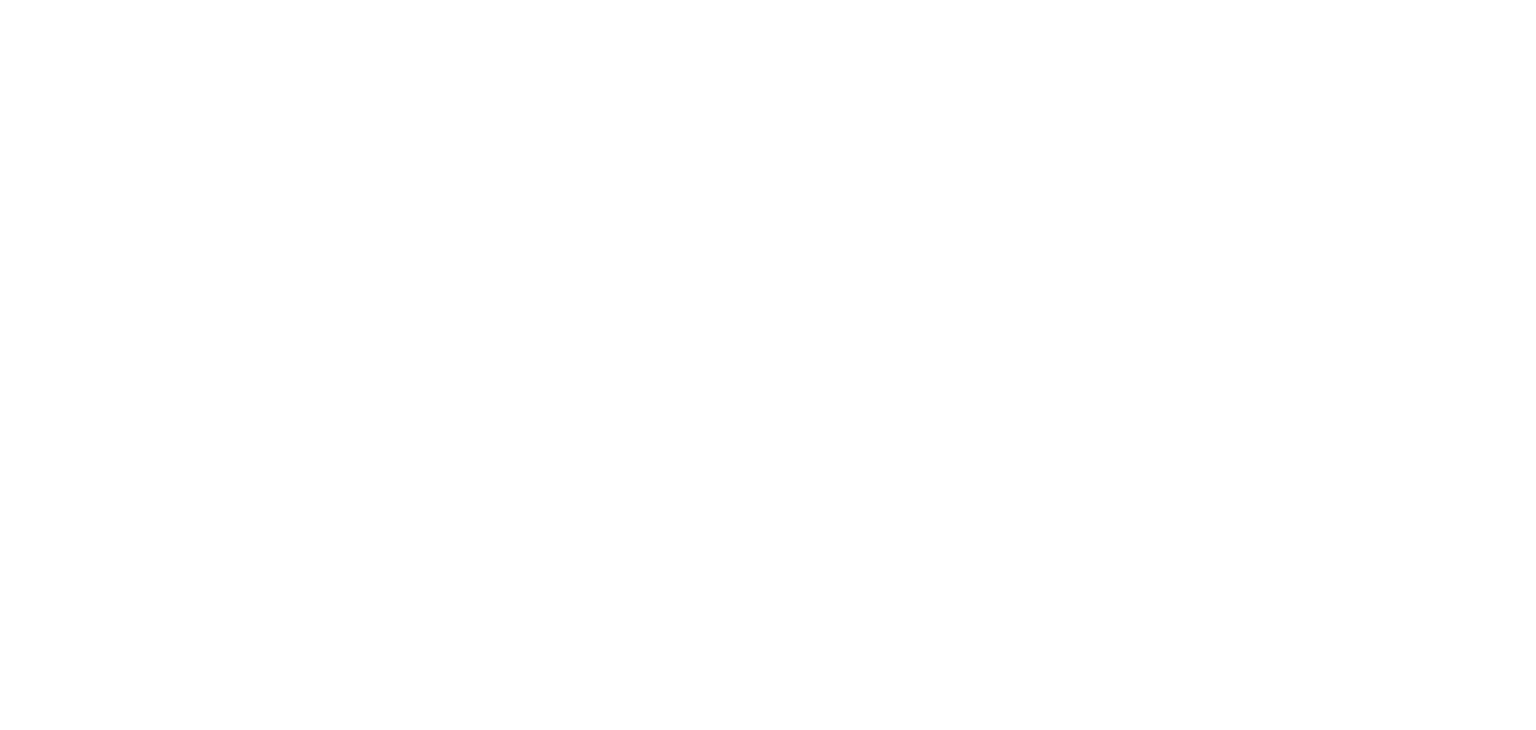 scroll, scrollTop: 0, scrollLeft: 0, axis: both 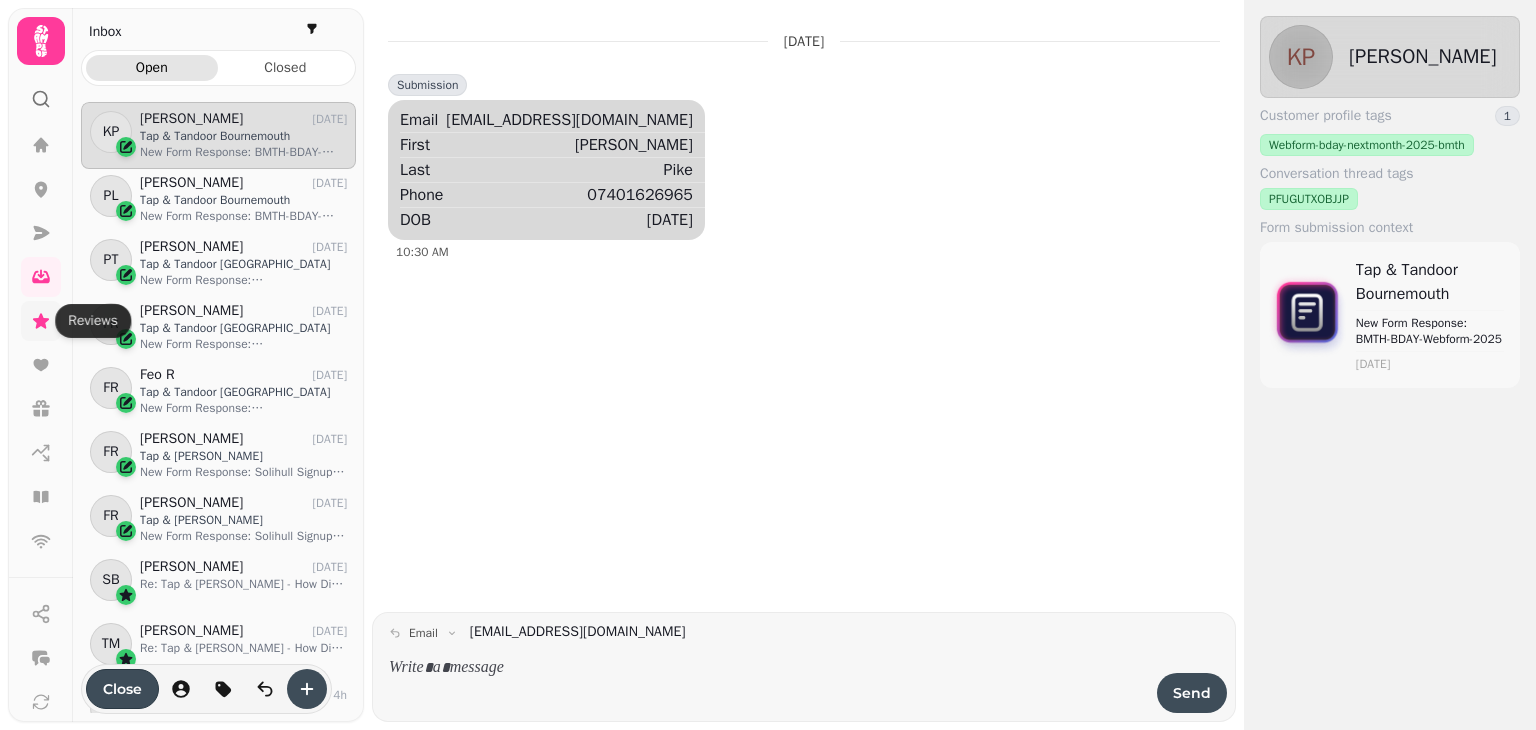 click 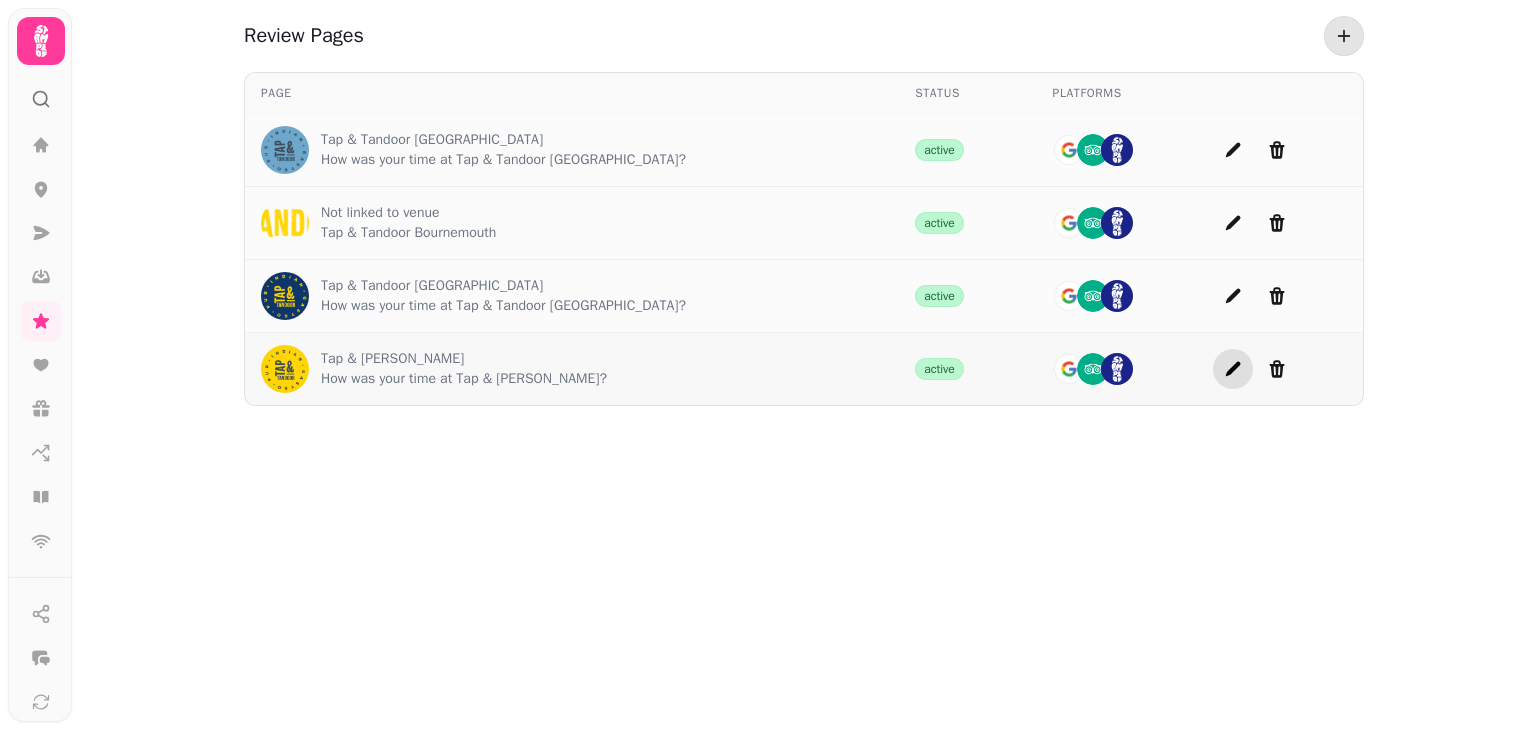 click 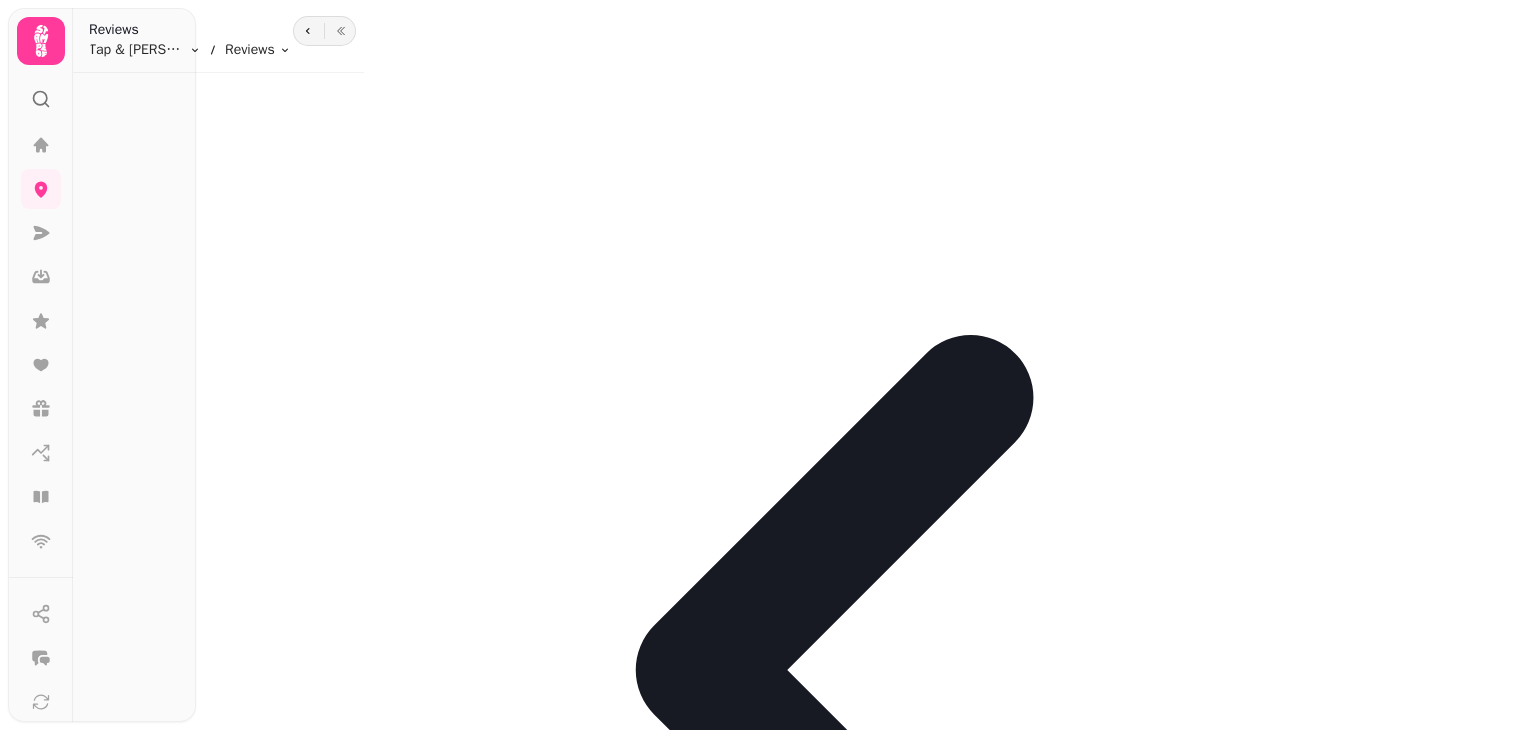 type on "**********" 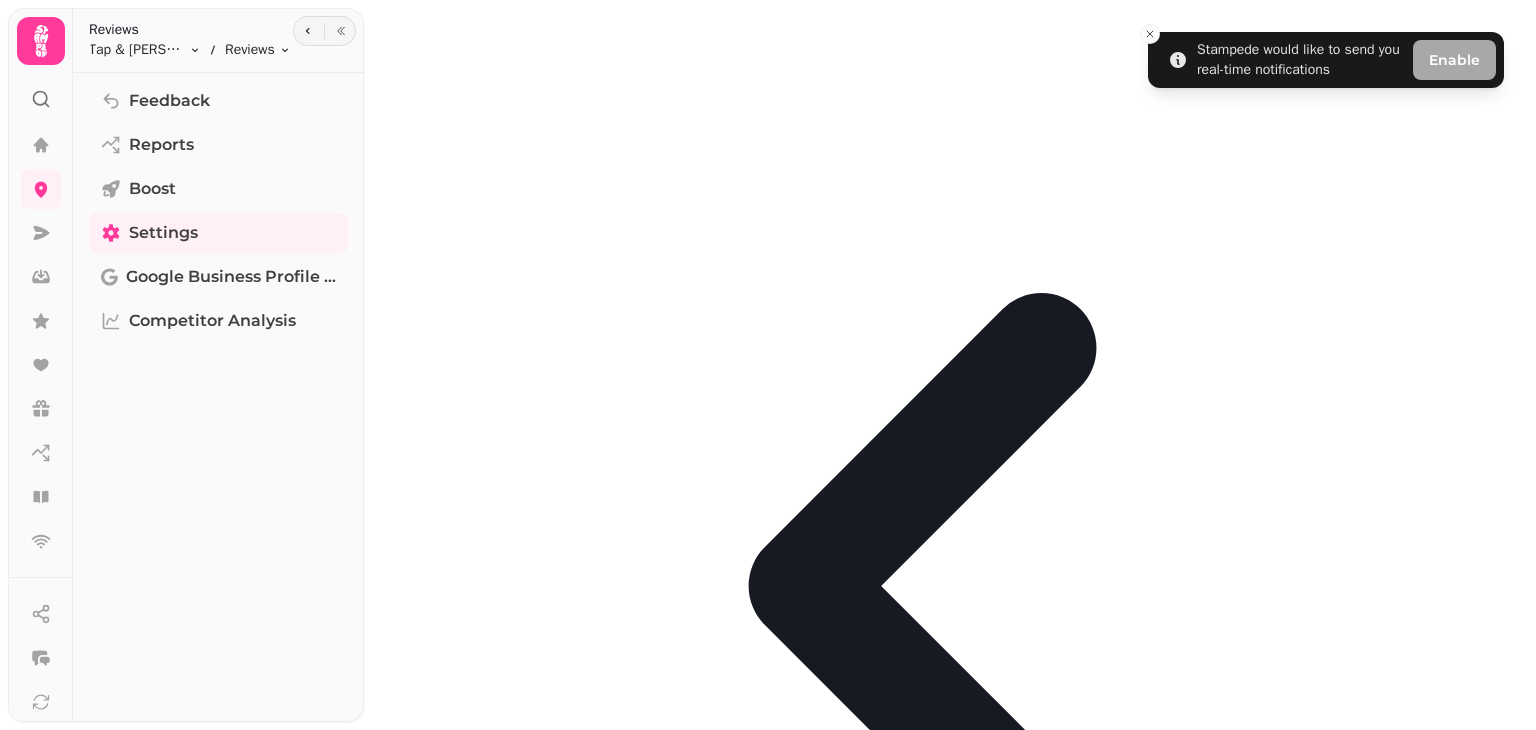 drag, startPoint x: 678, startPoint y: 272, endPoint x: 672, endPoint y: 392, distance: 120.14991 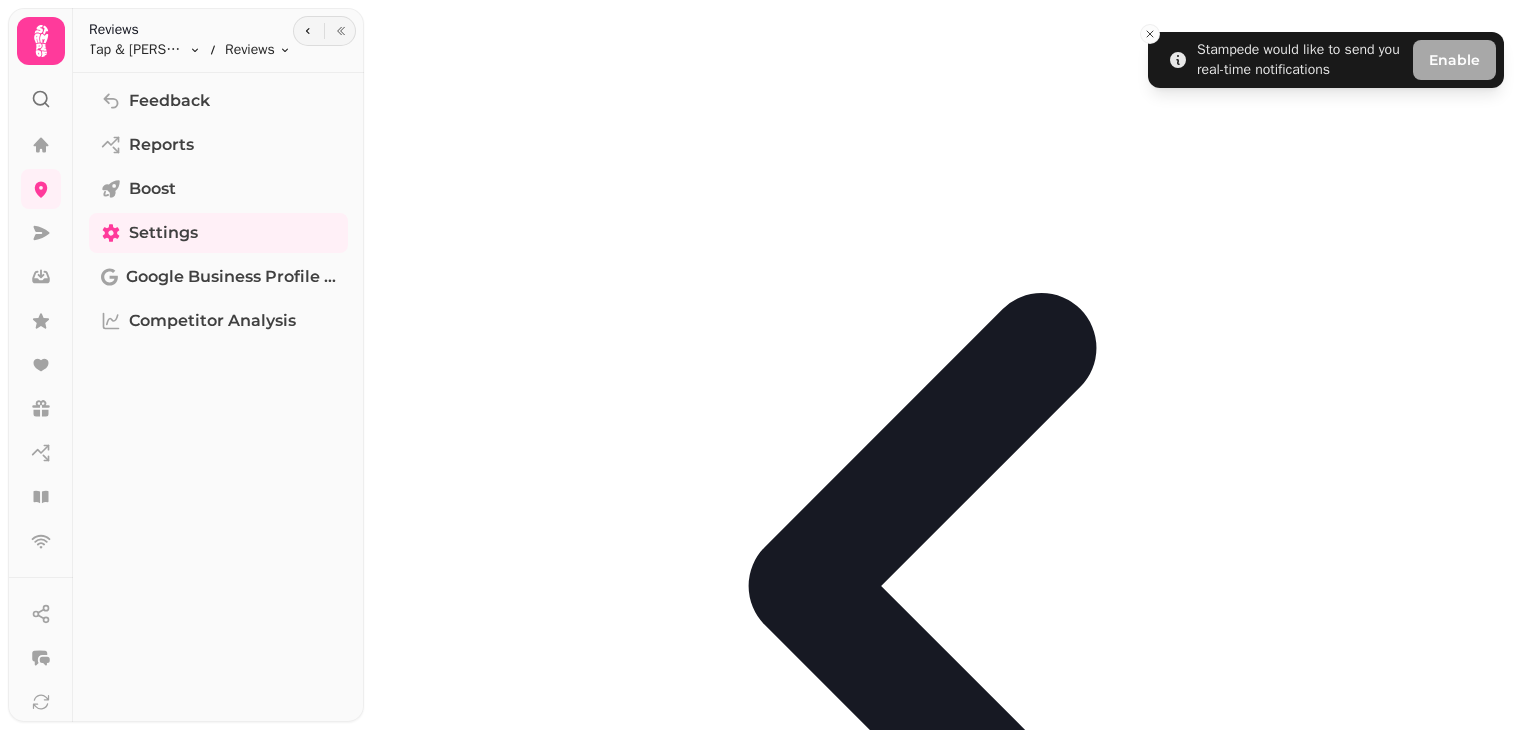 scroll, scrollTop: 182, scrollLeft: 0, axis: vertical 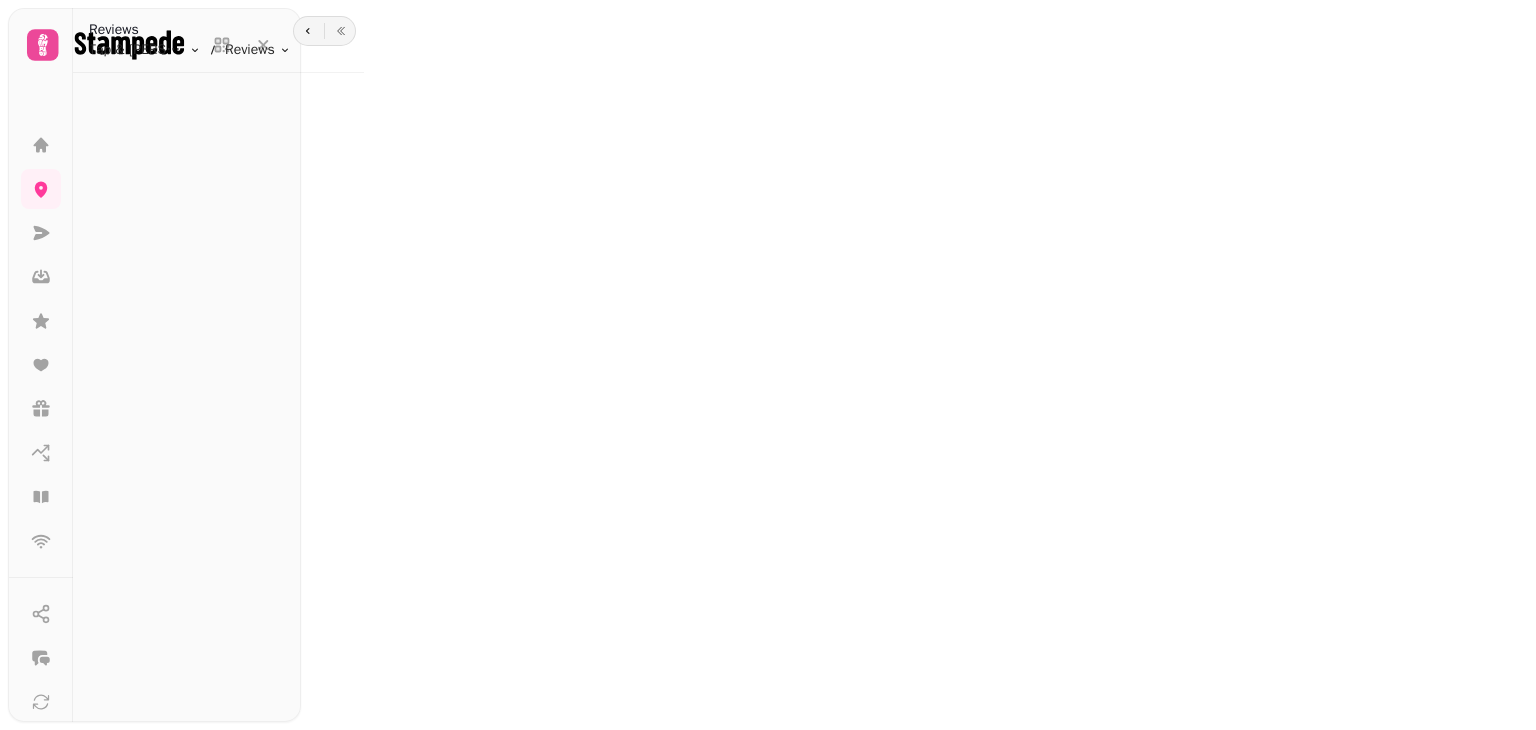 type on "**********" 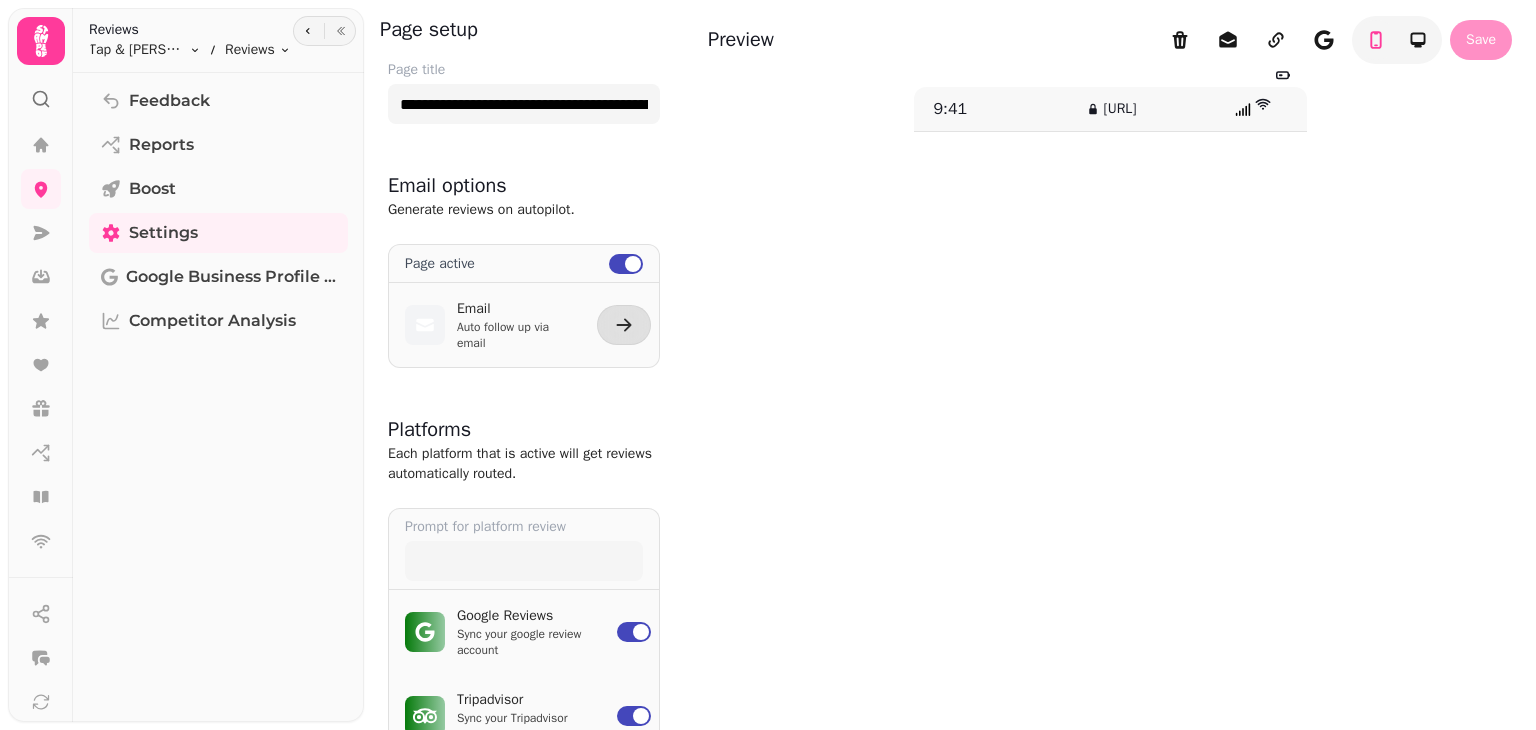 scroll, scrollTop: 0, scrollLeft: 0, axis: both 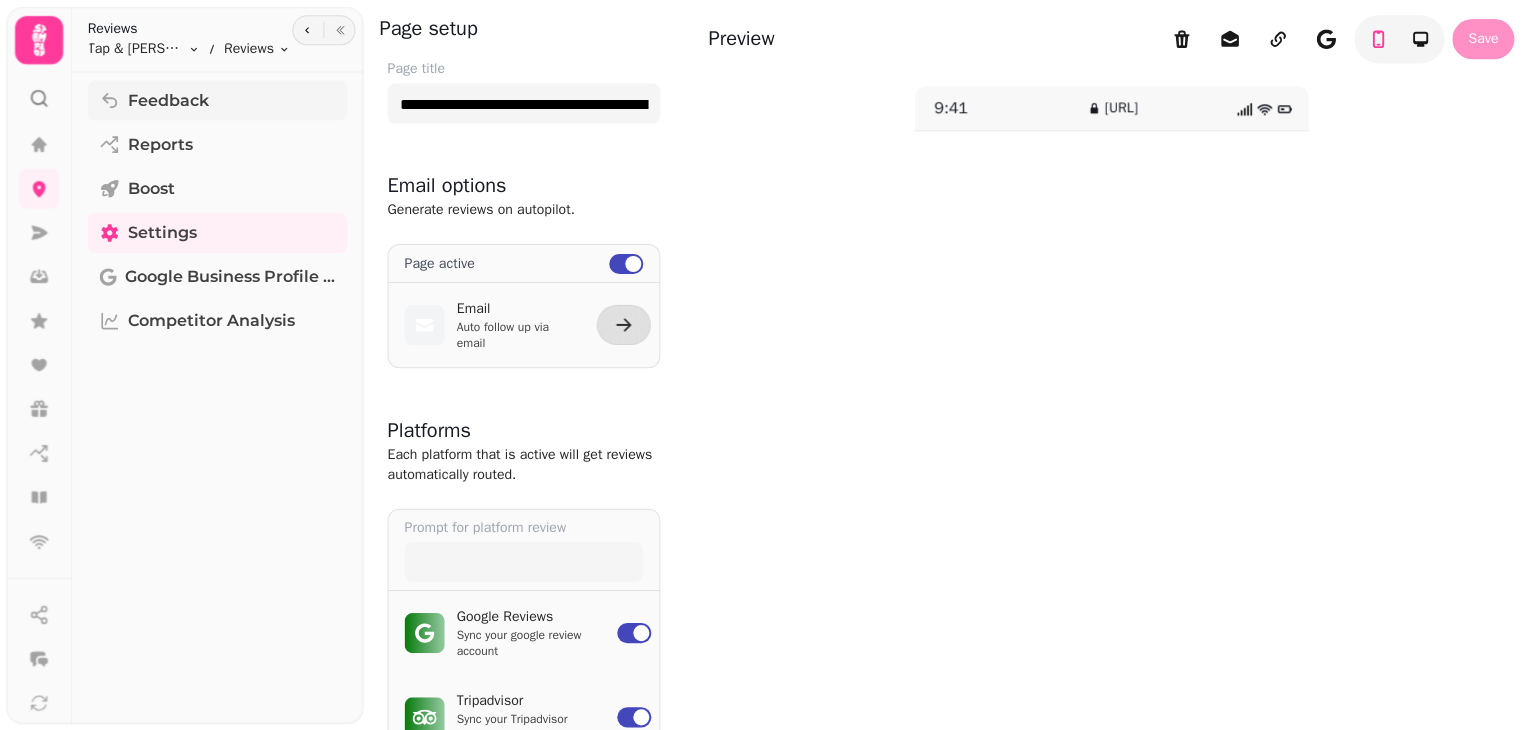 click 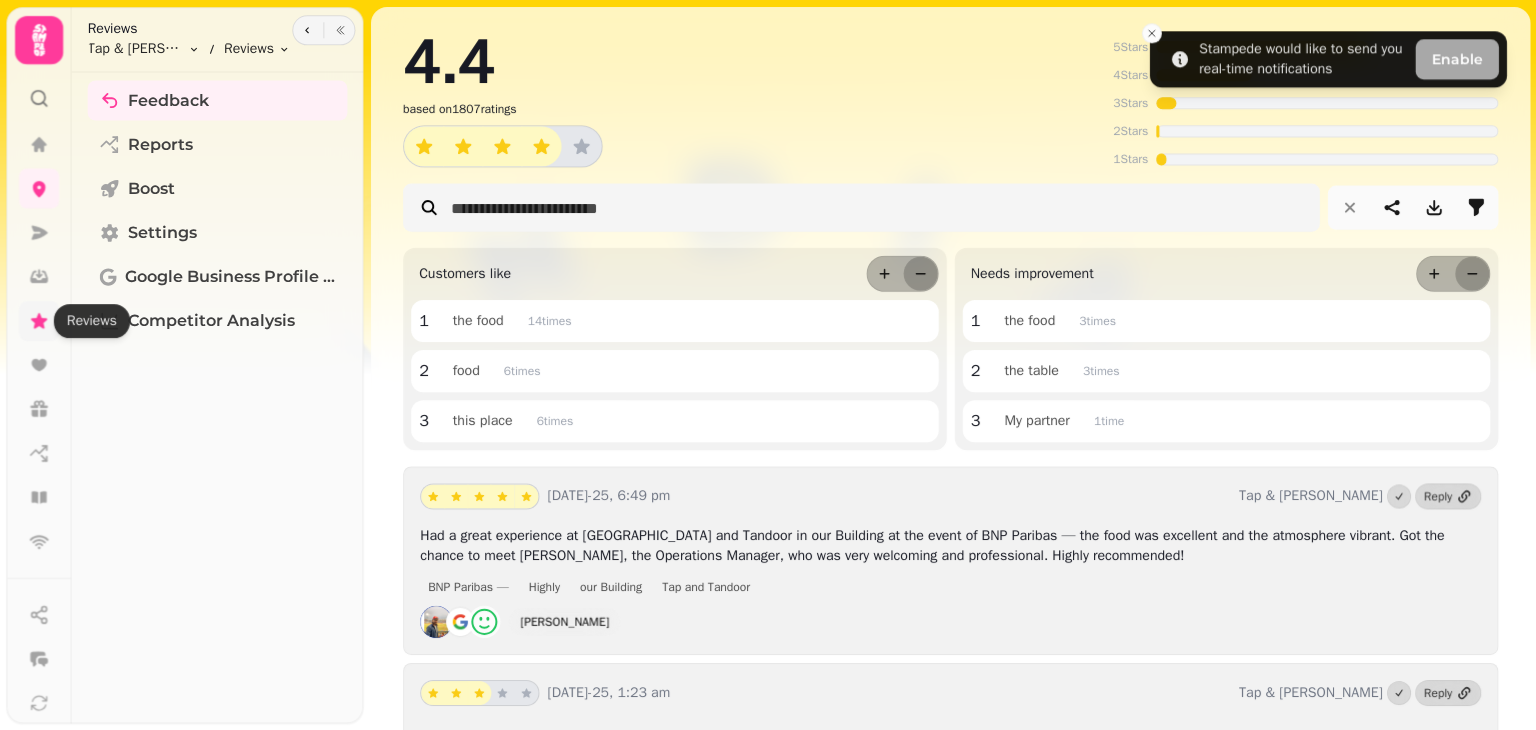 click 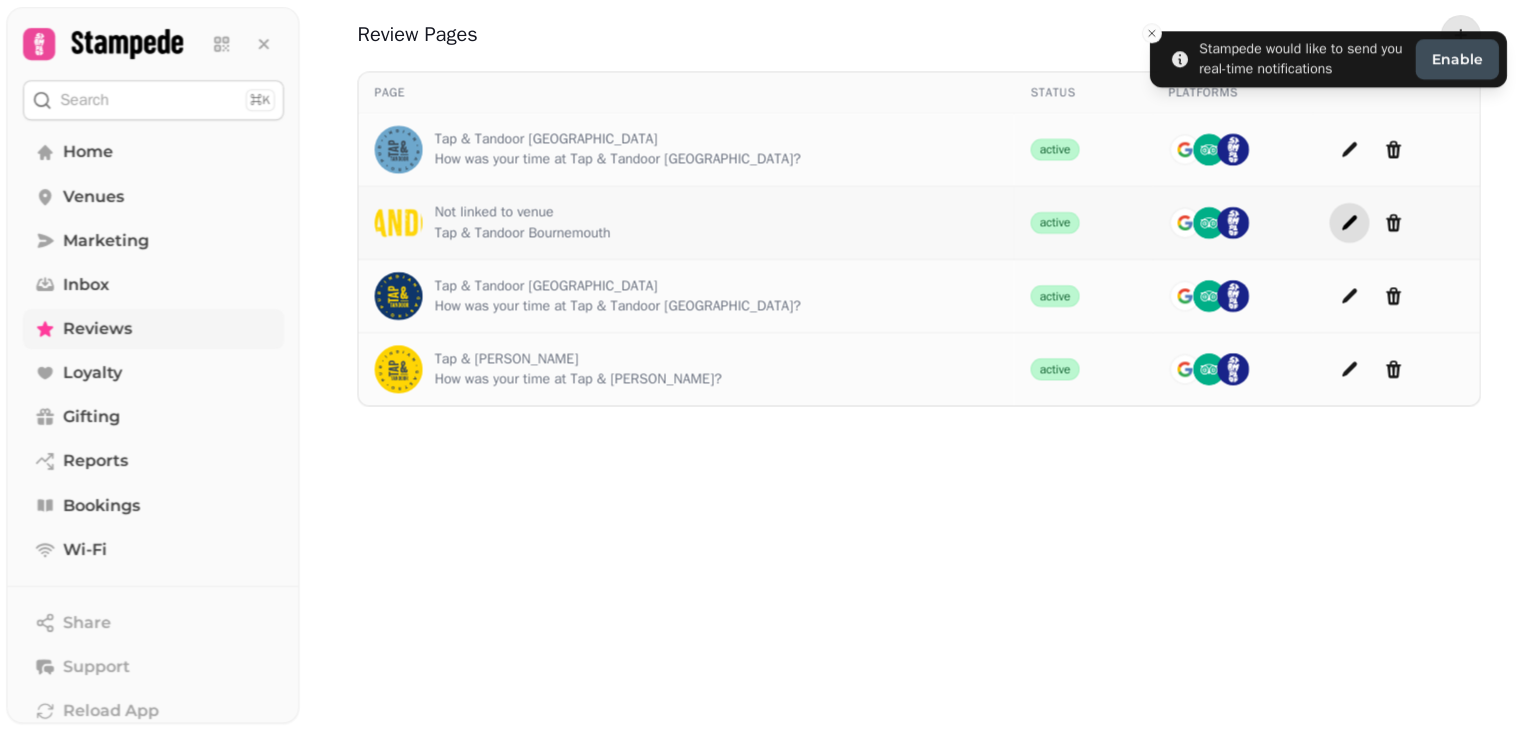 click 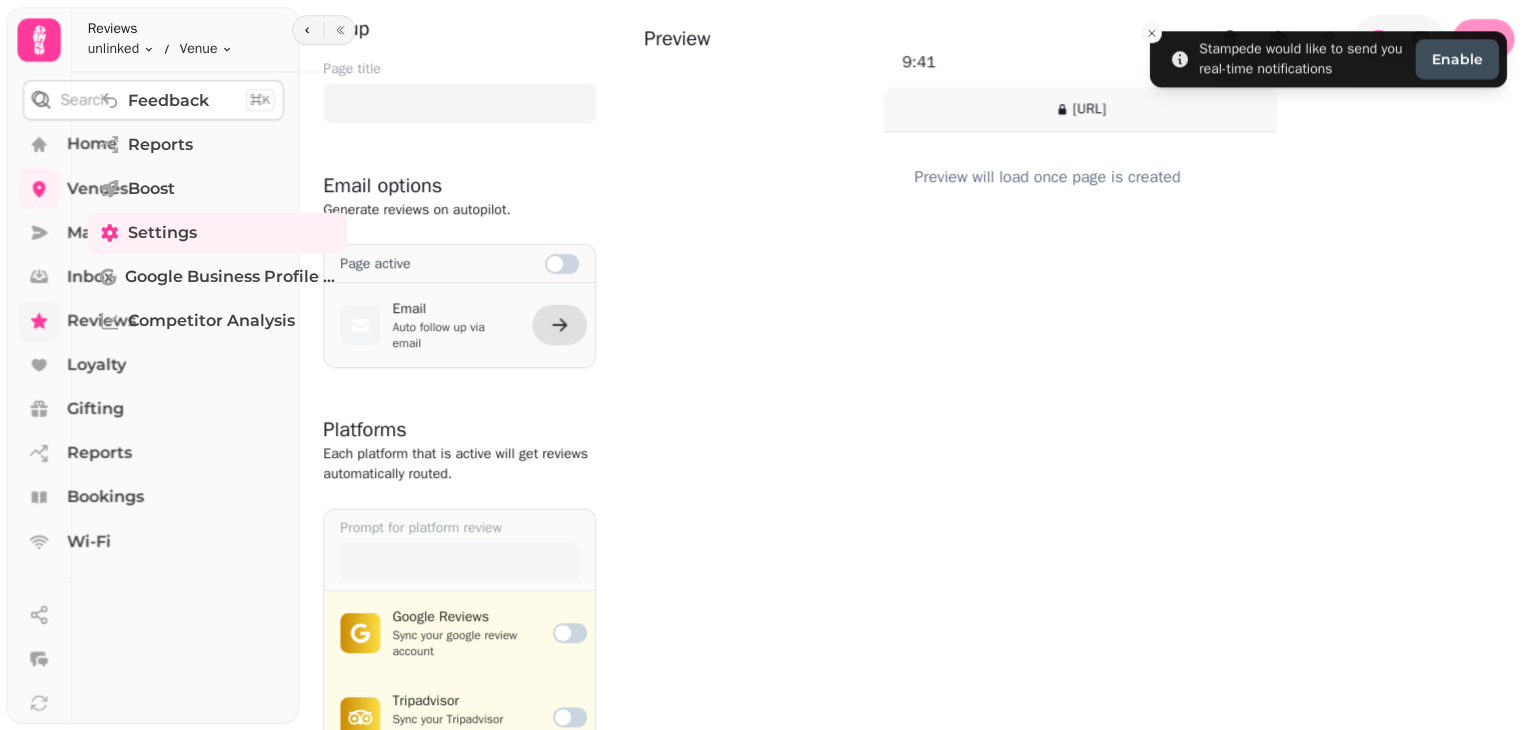 type on "**********" 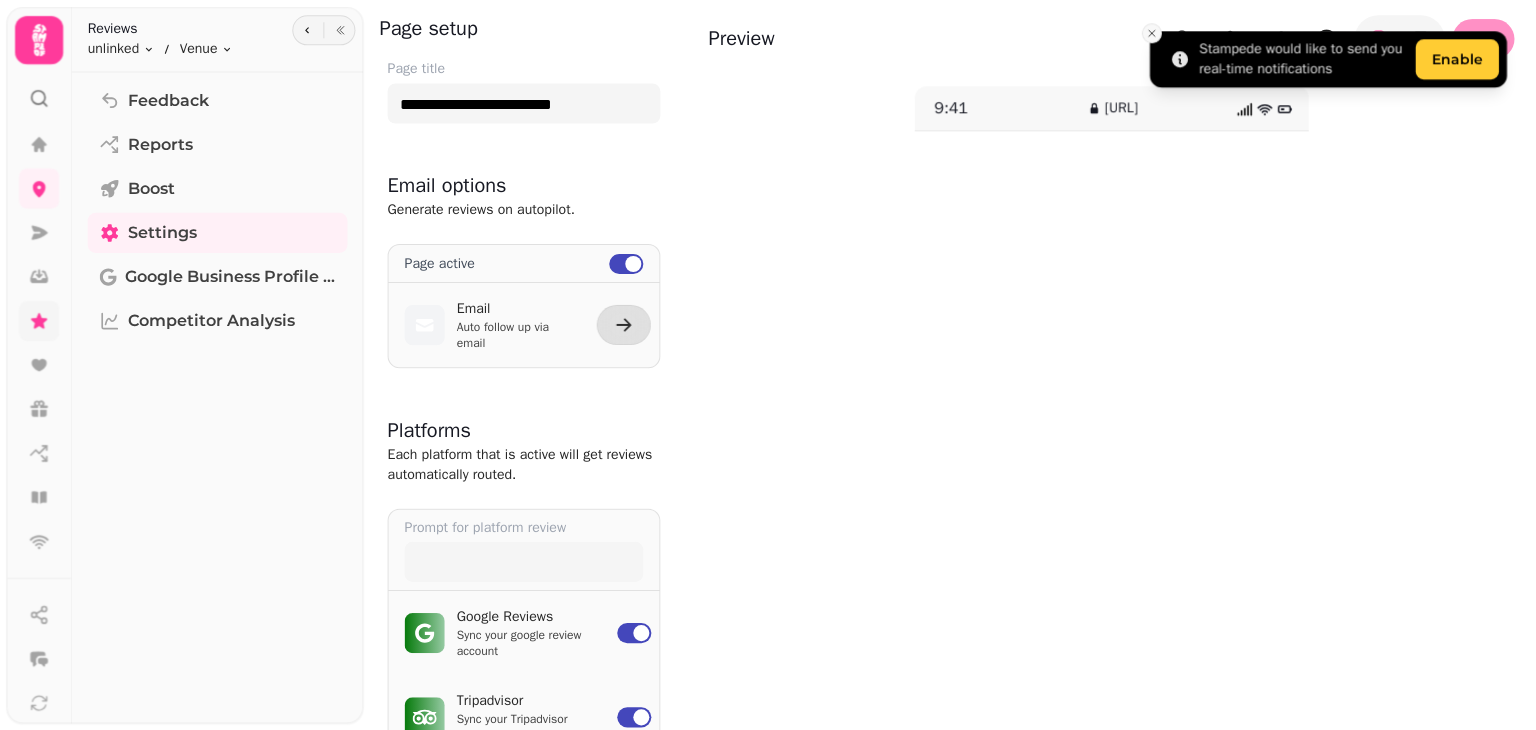 click 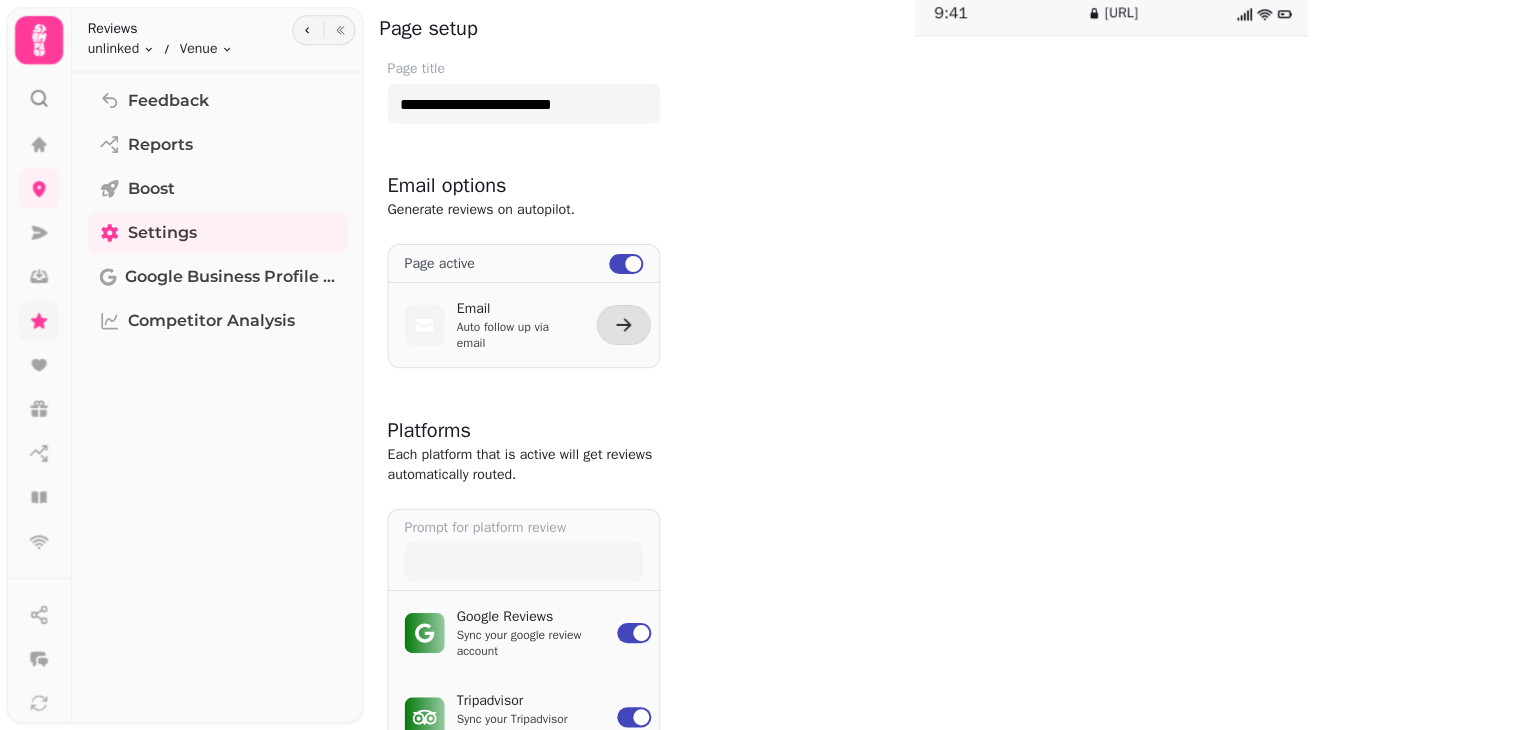 scroll, scrollTop: 182, scrollLeft: 0, axis: vertical 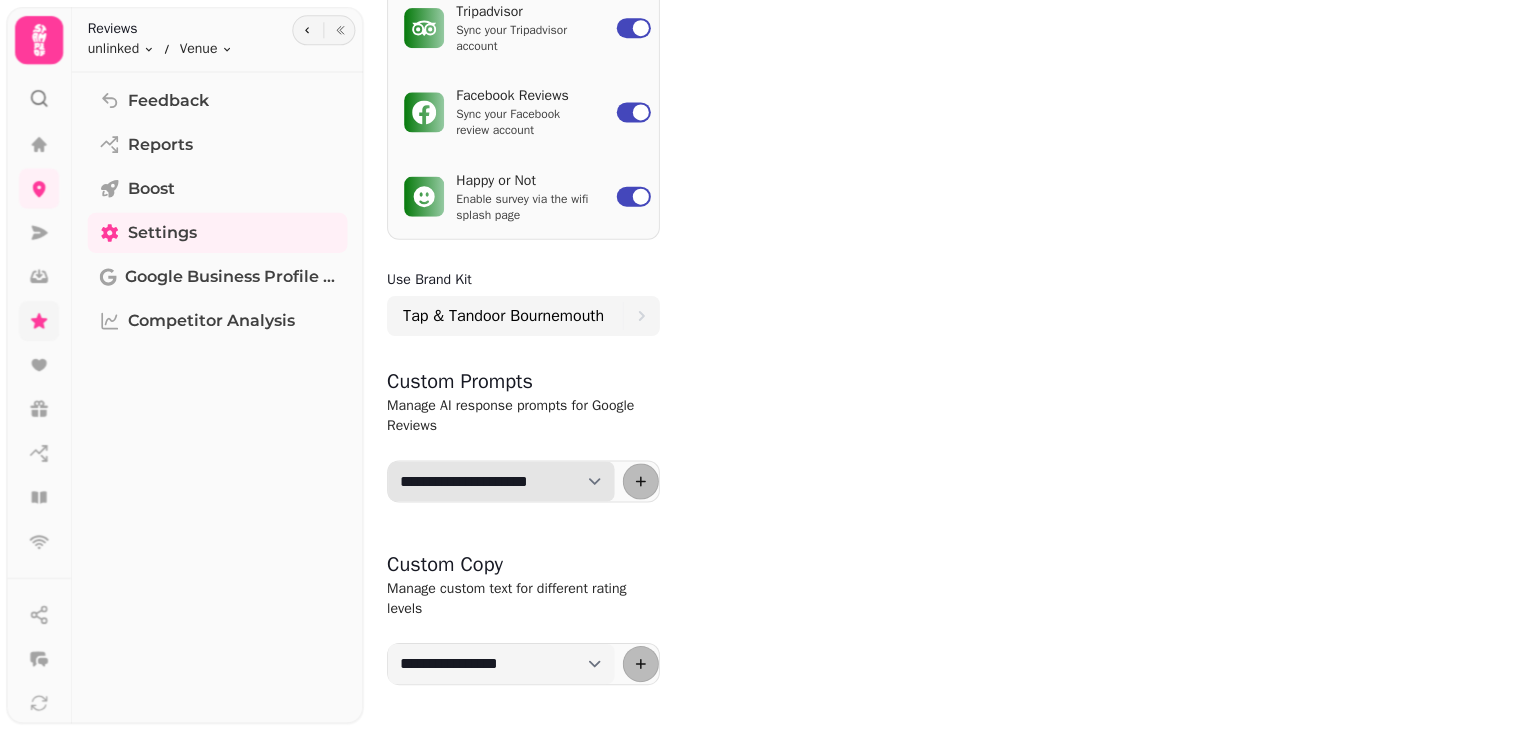 click on "**********" at bounding box center (502, 481) 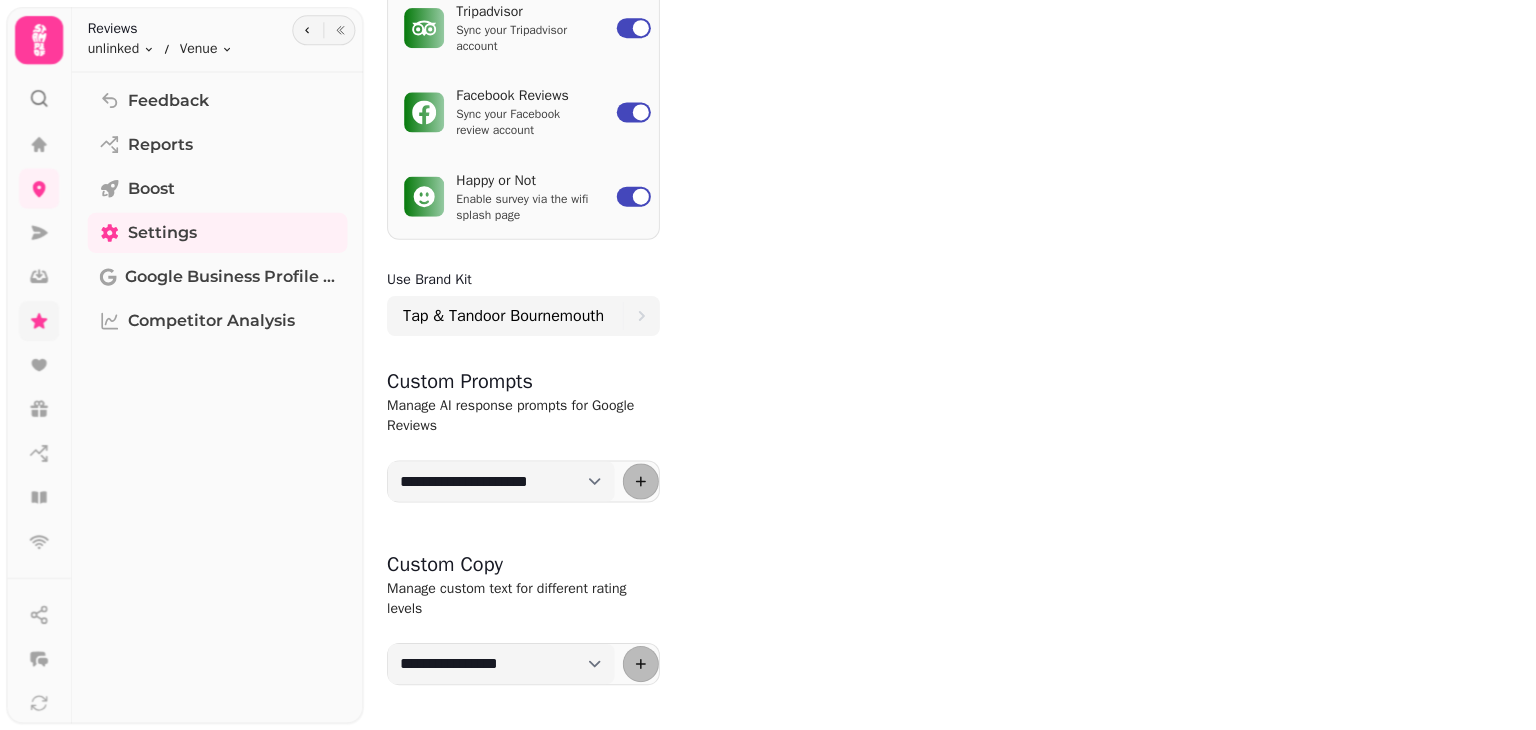 click on "**********" at bounding box center (524, 617) 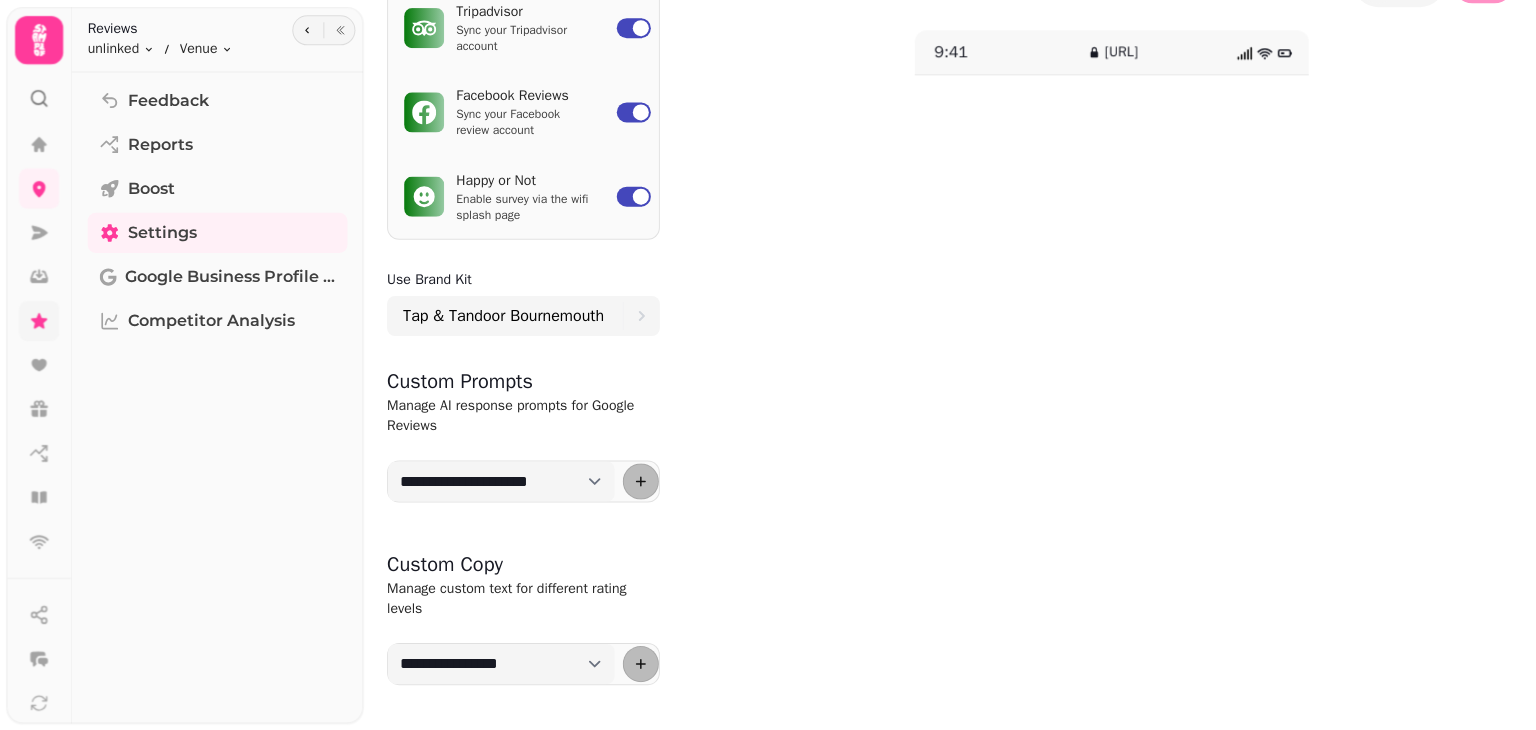 scroll, scrollTop: 0, scrollLeft: 0, axis: both 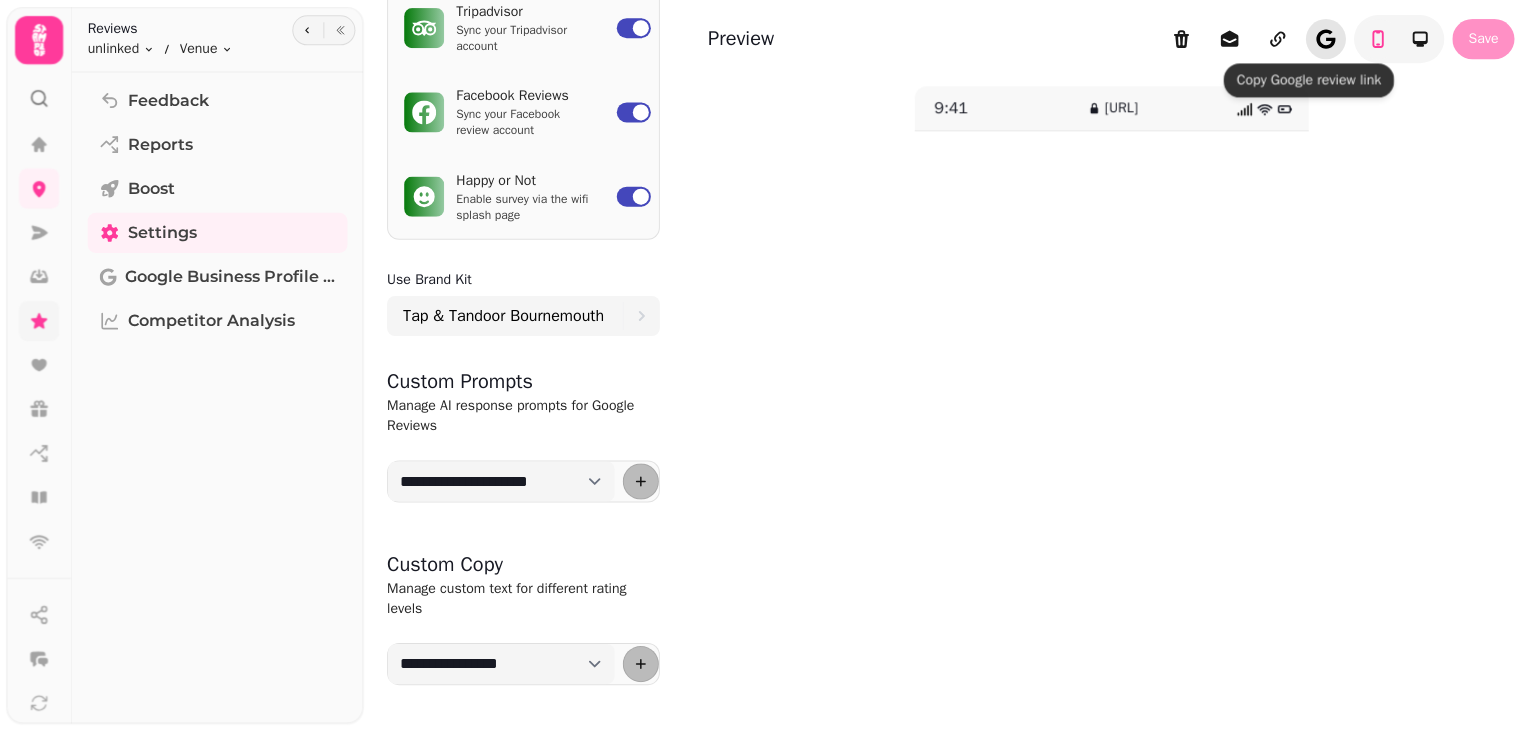 click 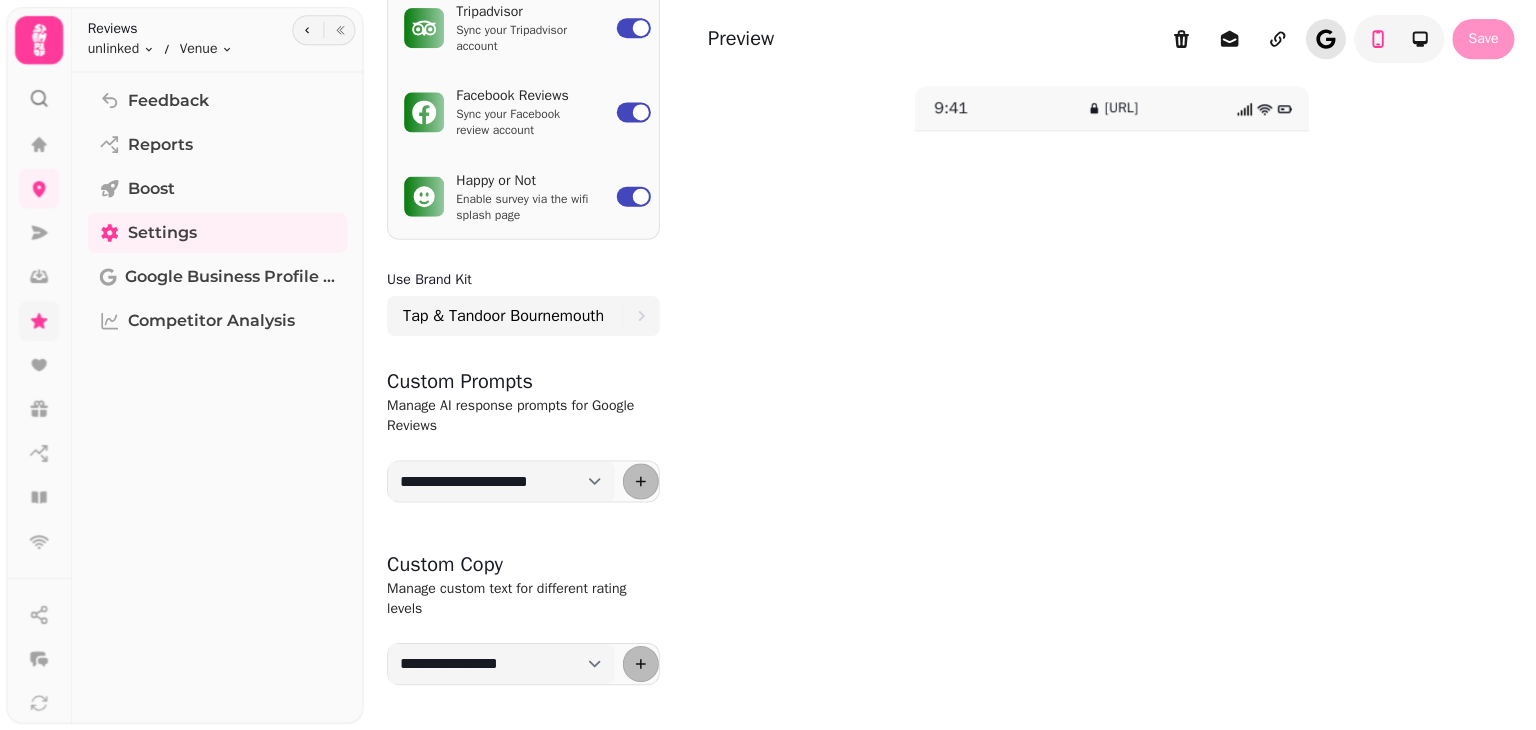 click 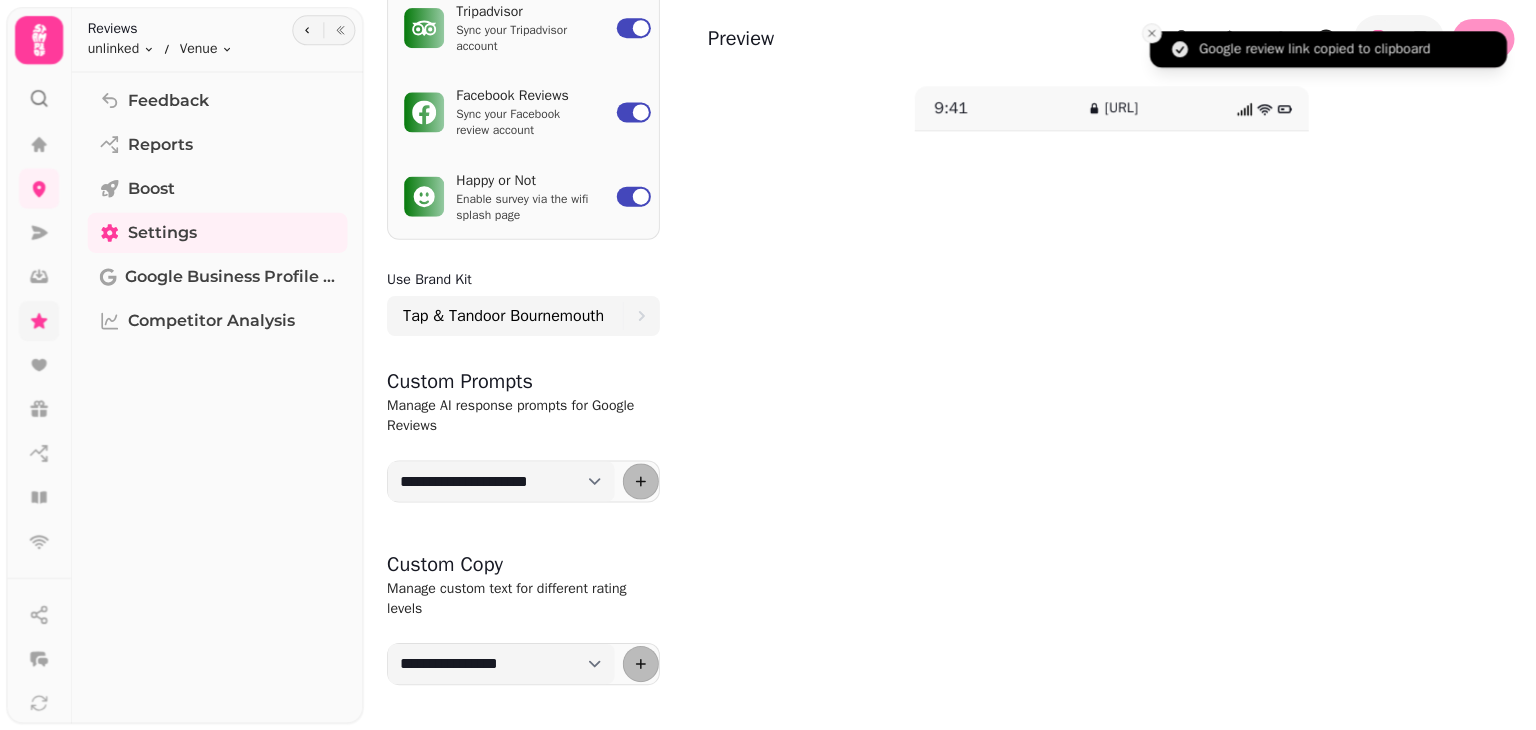 click 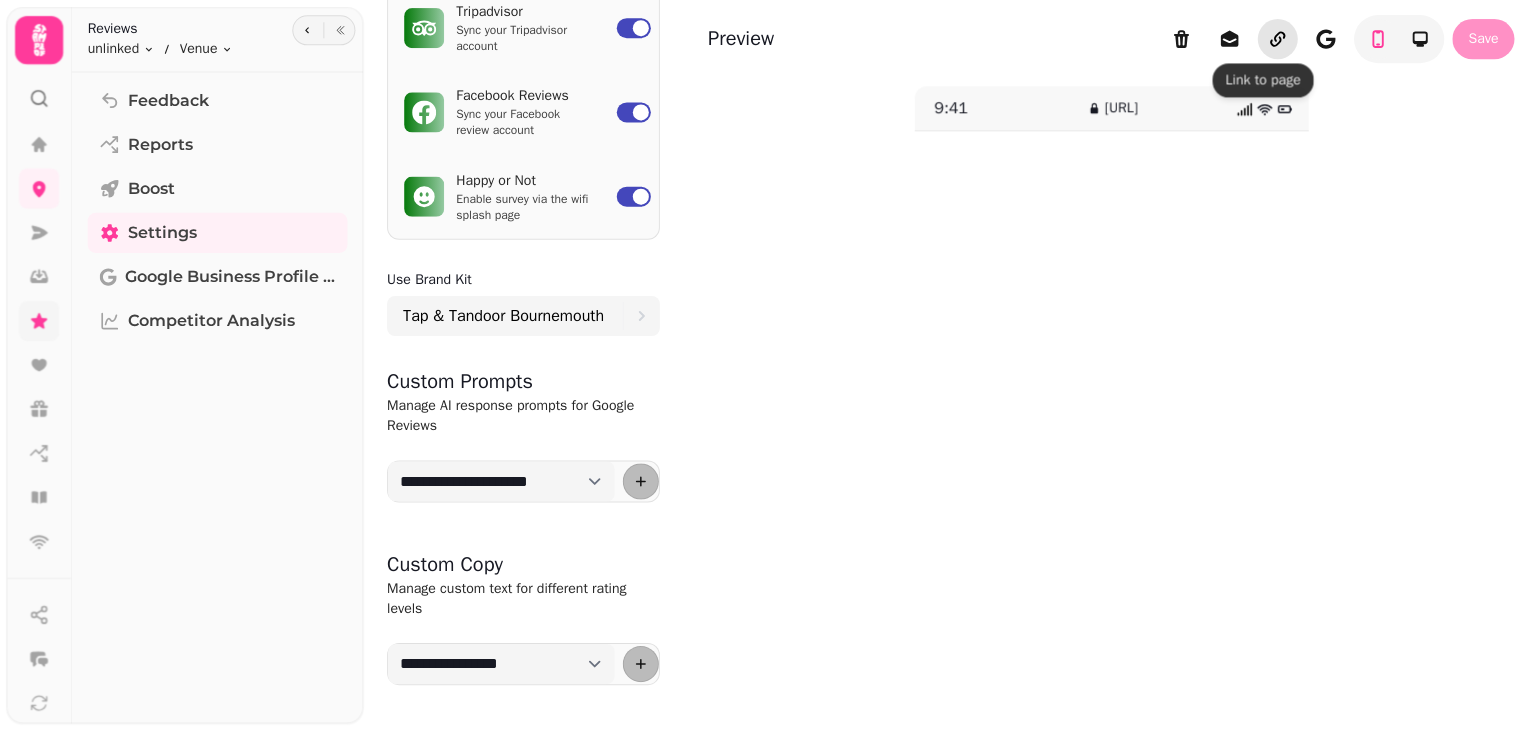 click 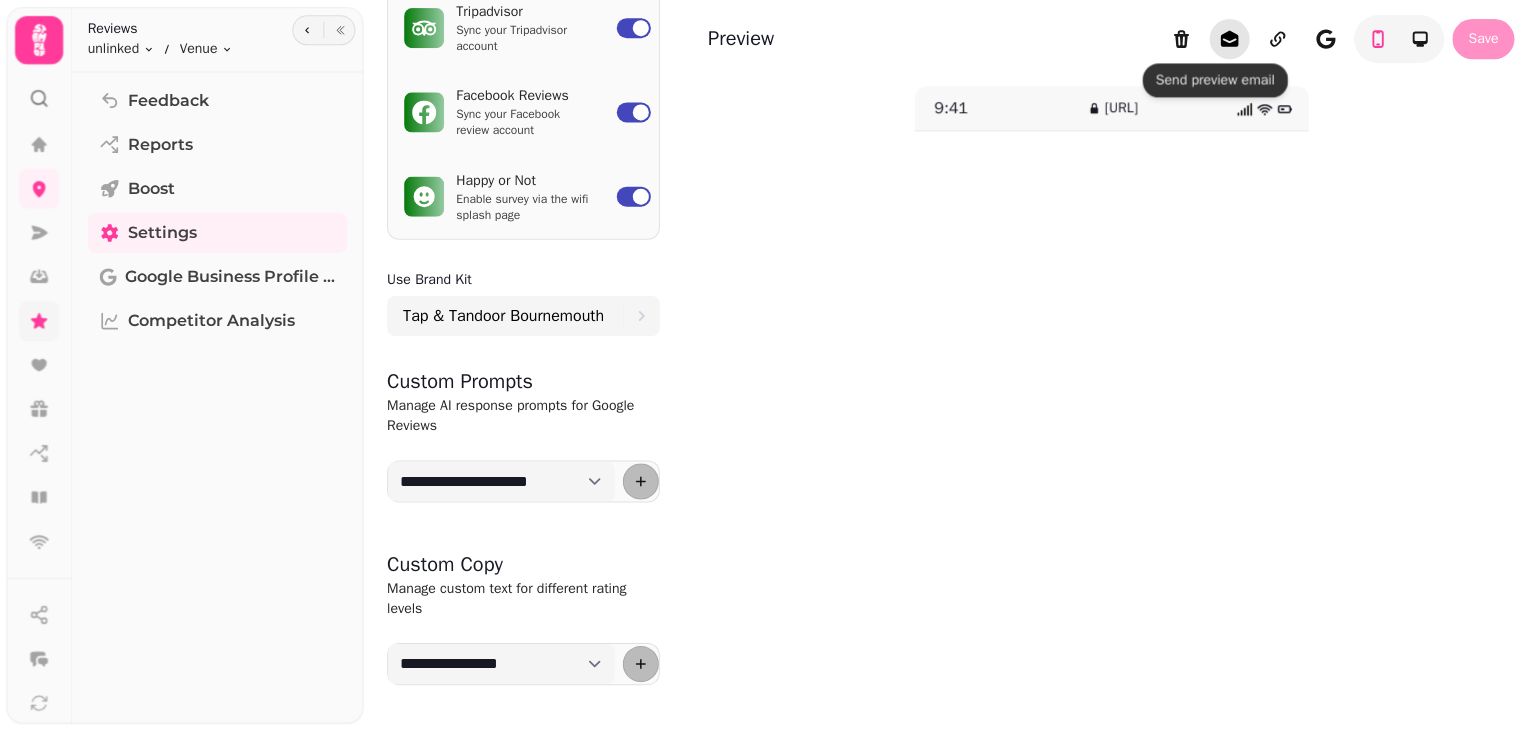 click at bounding box center (1228, 40) 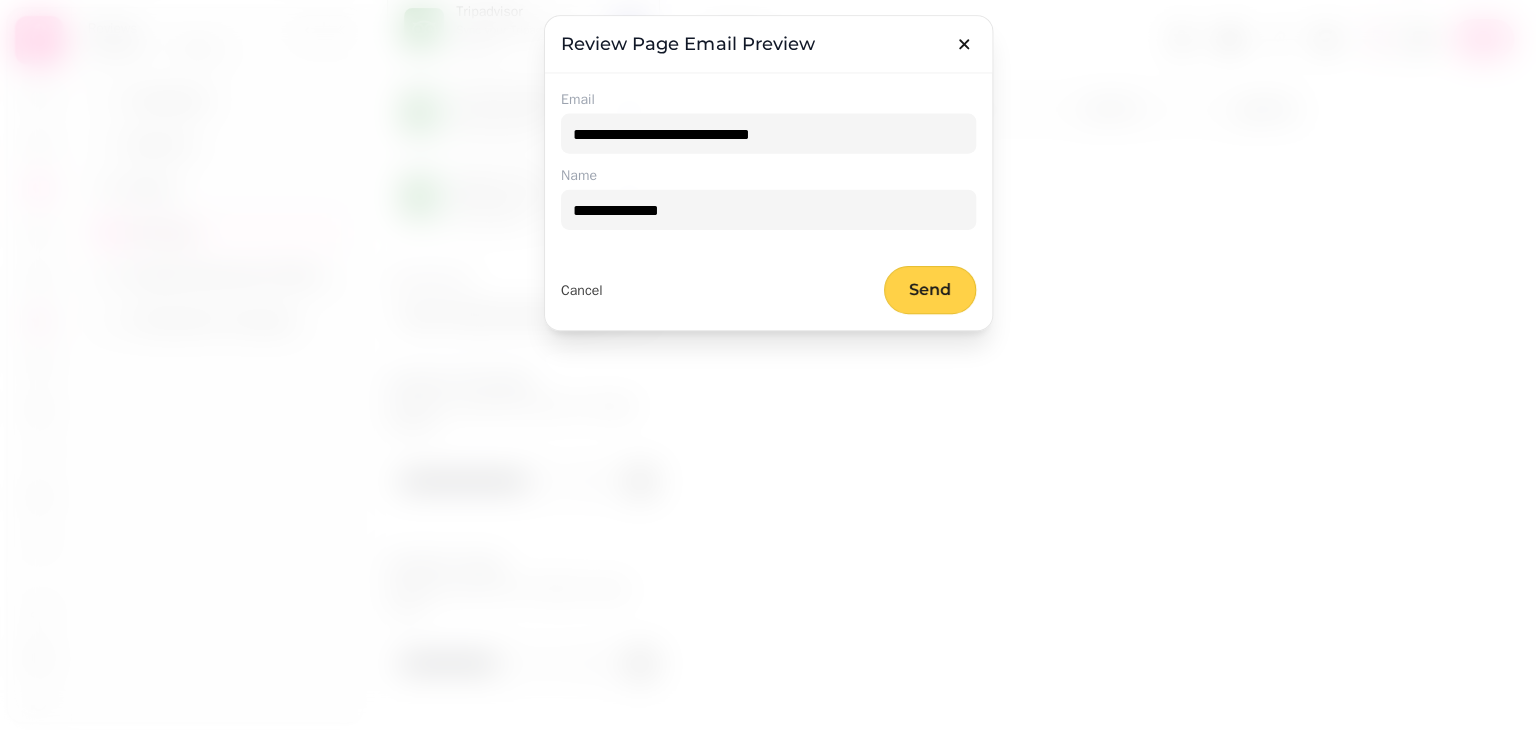 click on "Send" at bounding box center [929, 290] 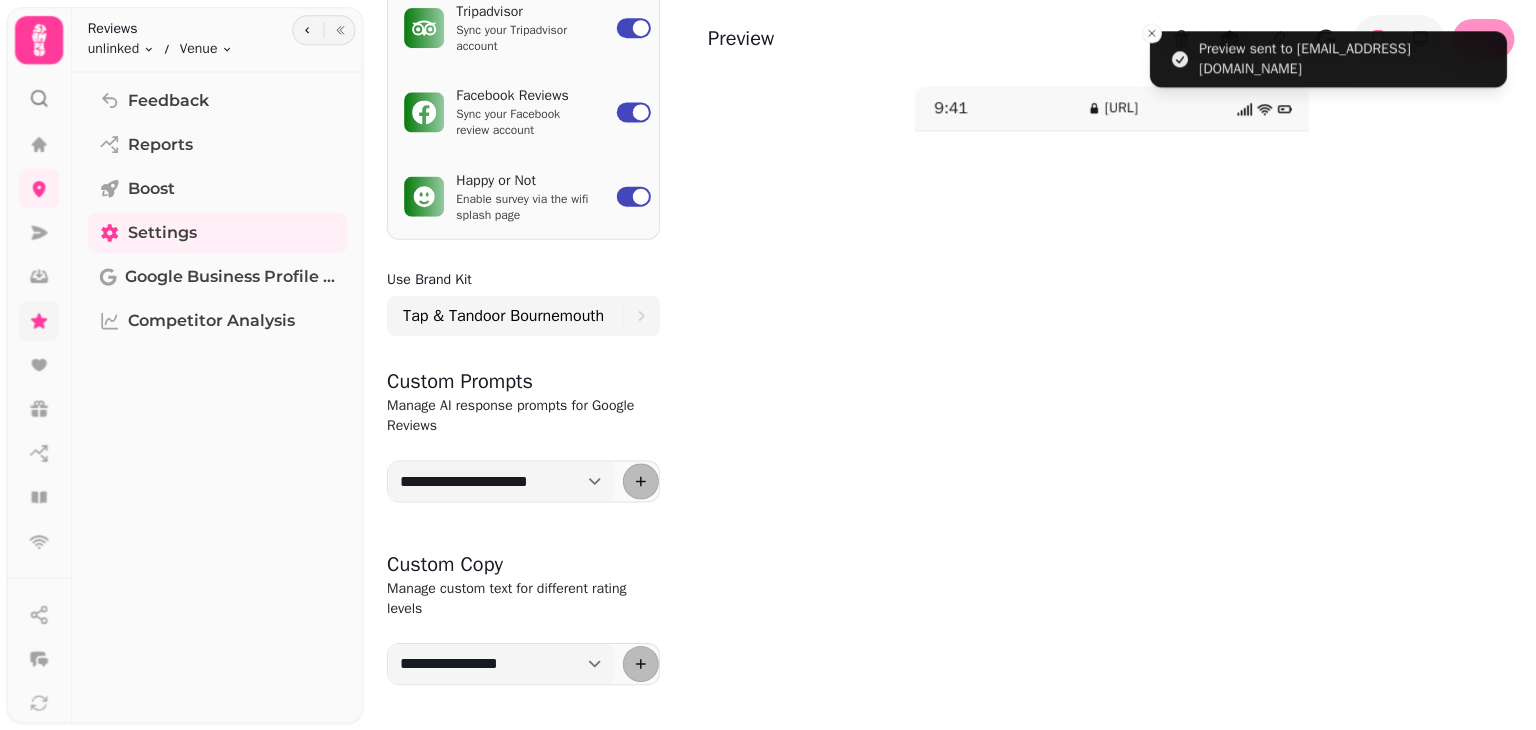 click on "9:41 [URL]" at bounding box center (1110, 437) 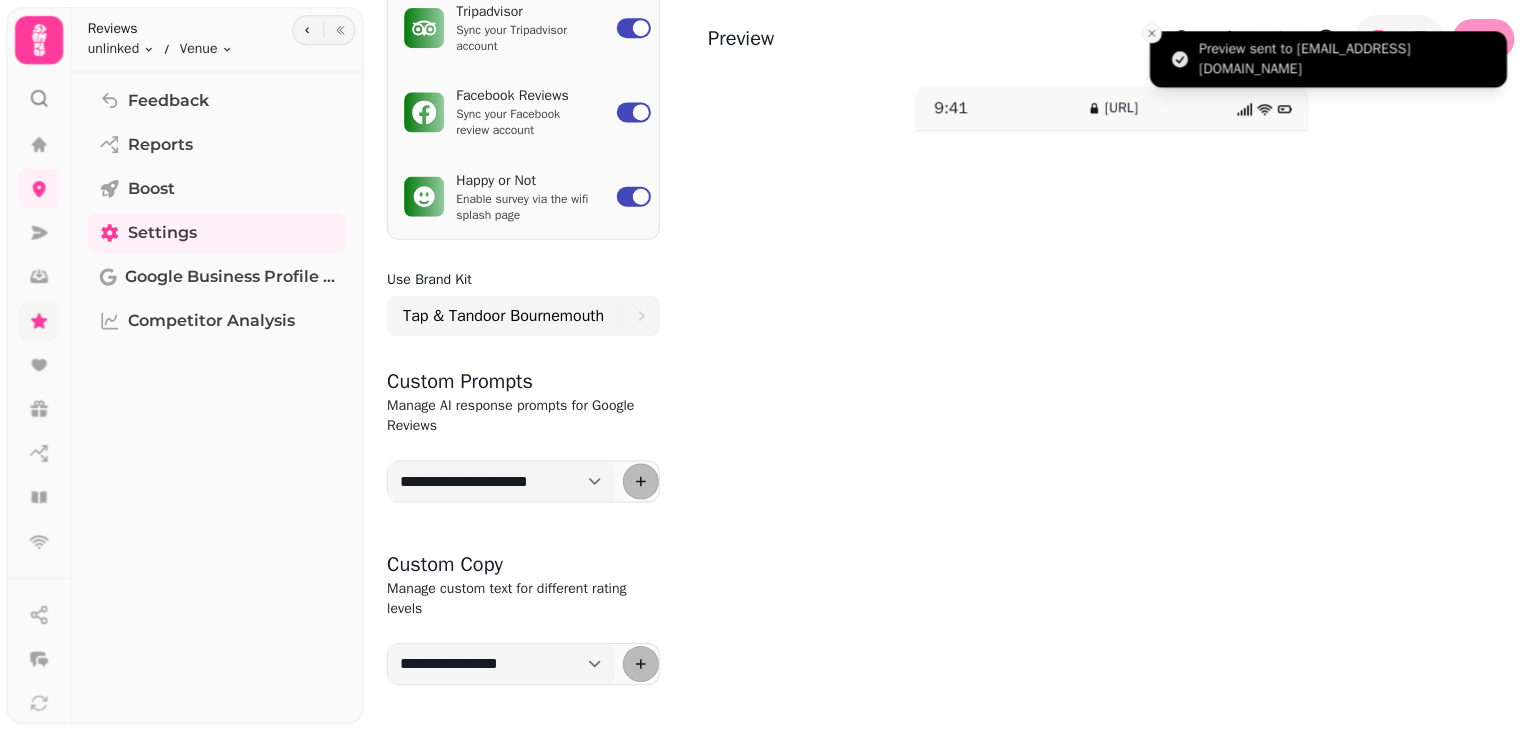 click 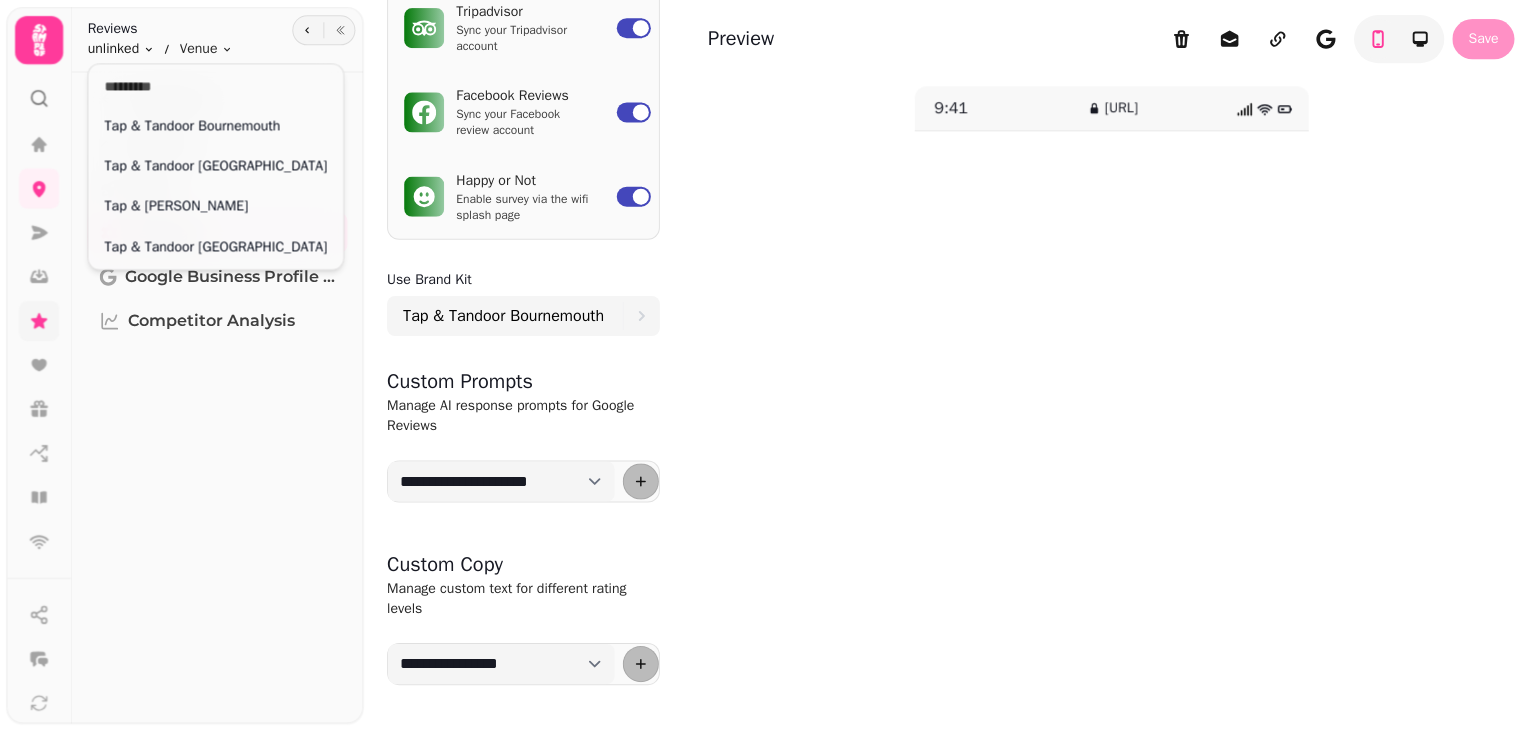 click on "**********" at bounding box center [768, 365] 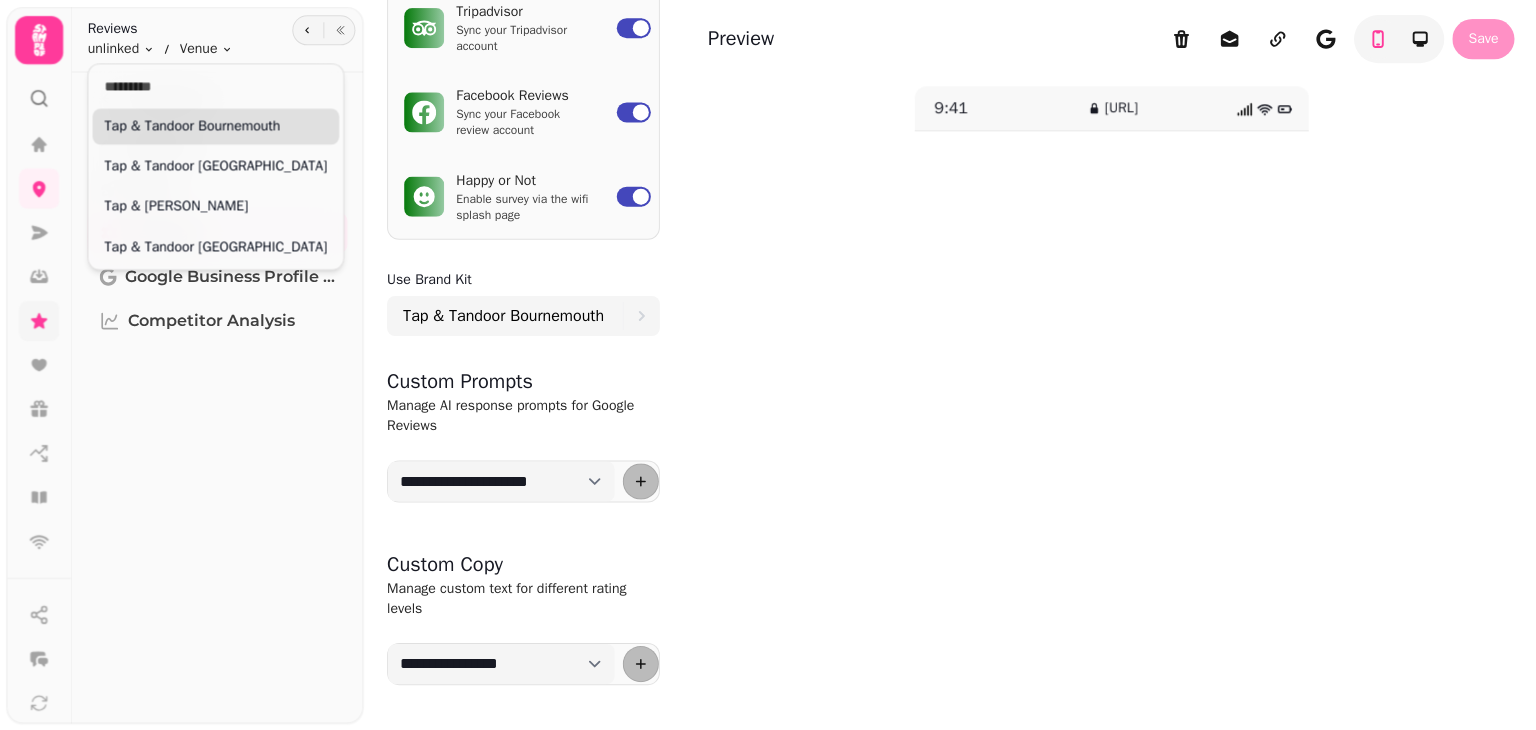 click on "Tap & Tandoor Bournemouth" at bounding box center [217, 127] 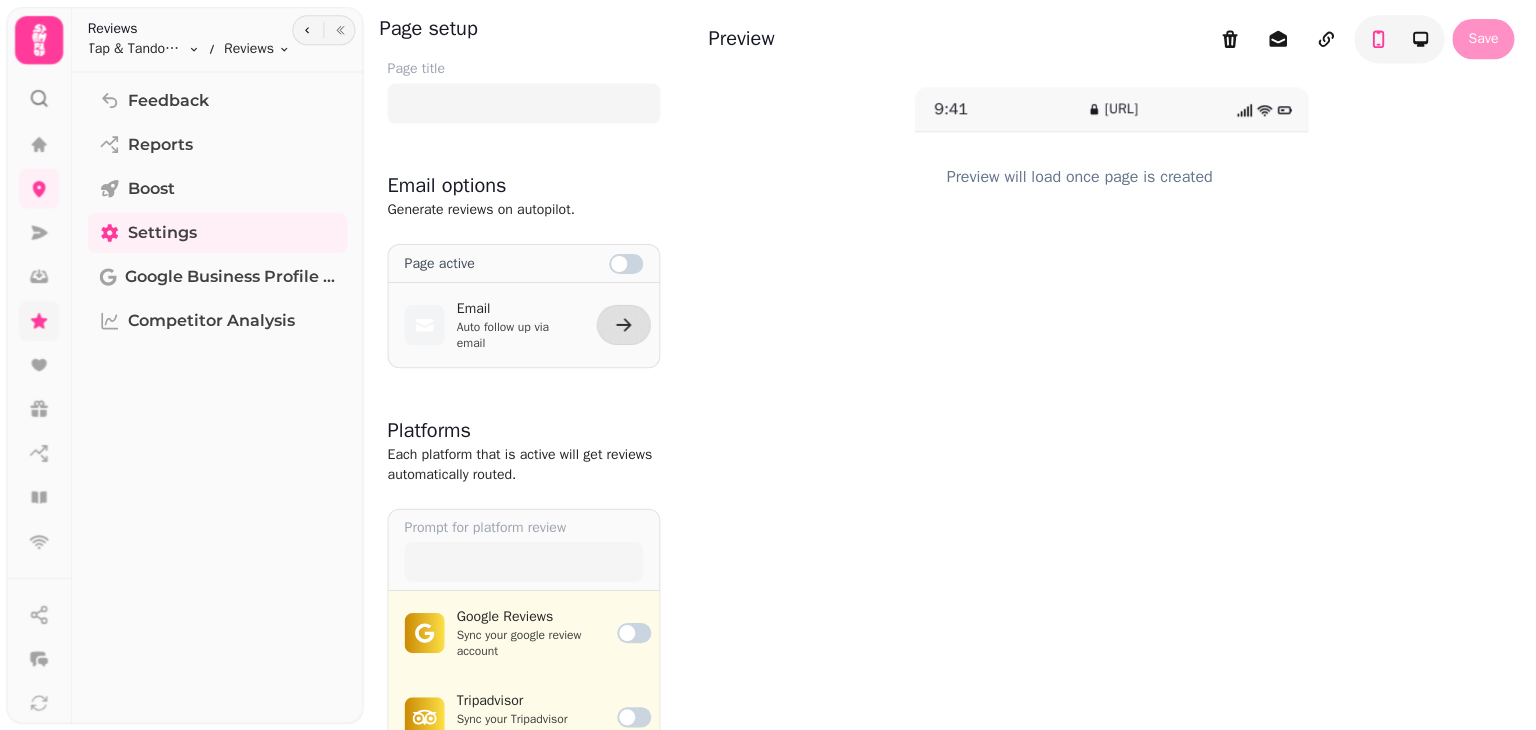 click at bounding box center [619, 264] 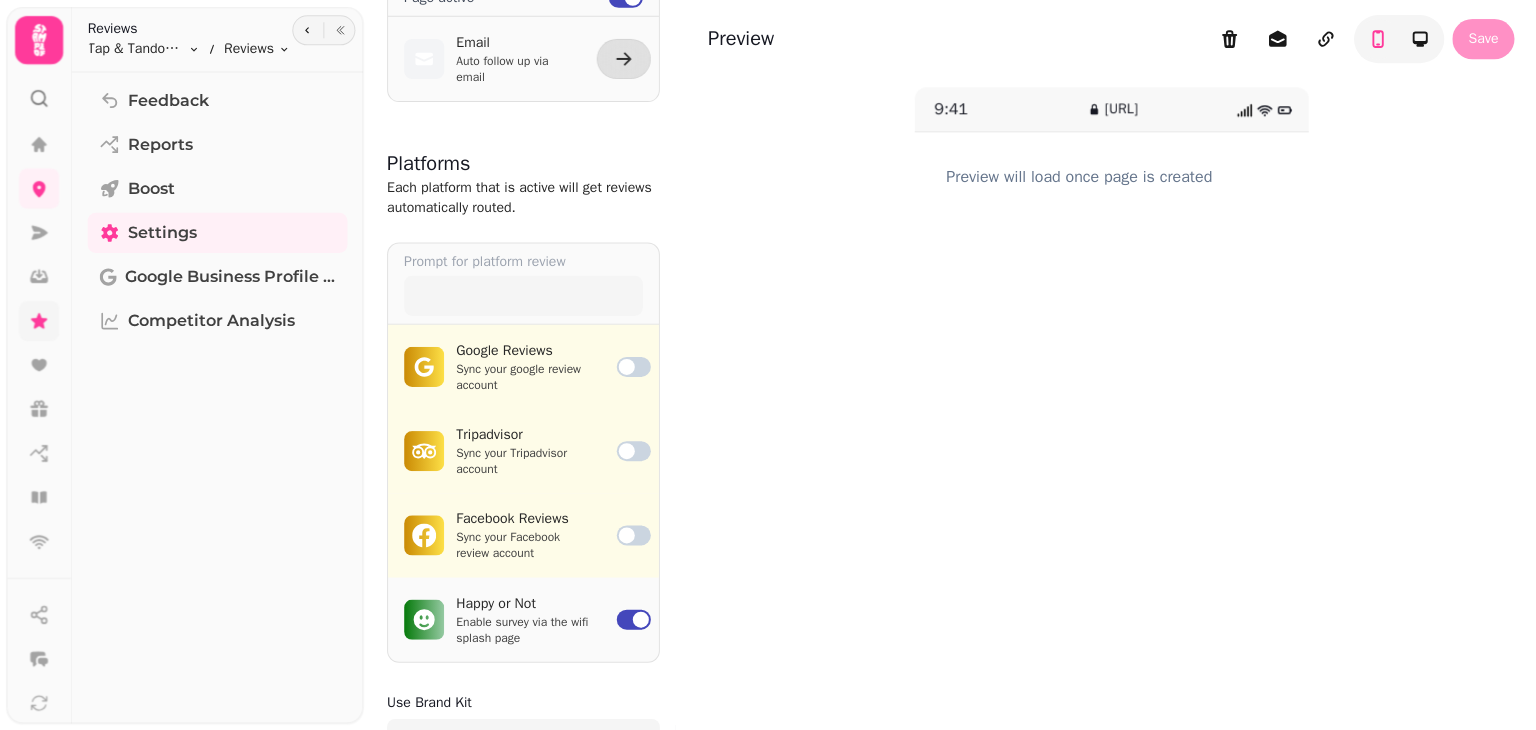 scroll, scrollTop: 273, scrollLeft: 0, axis: vertical 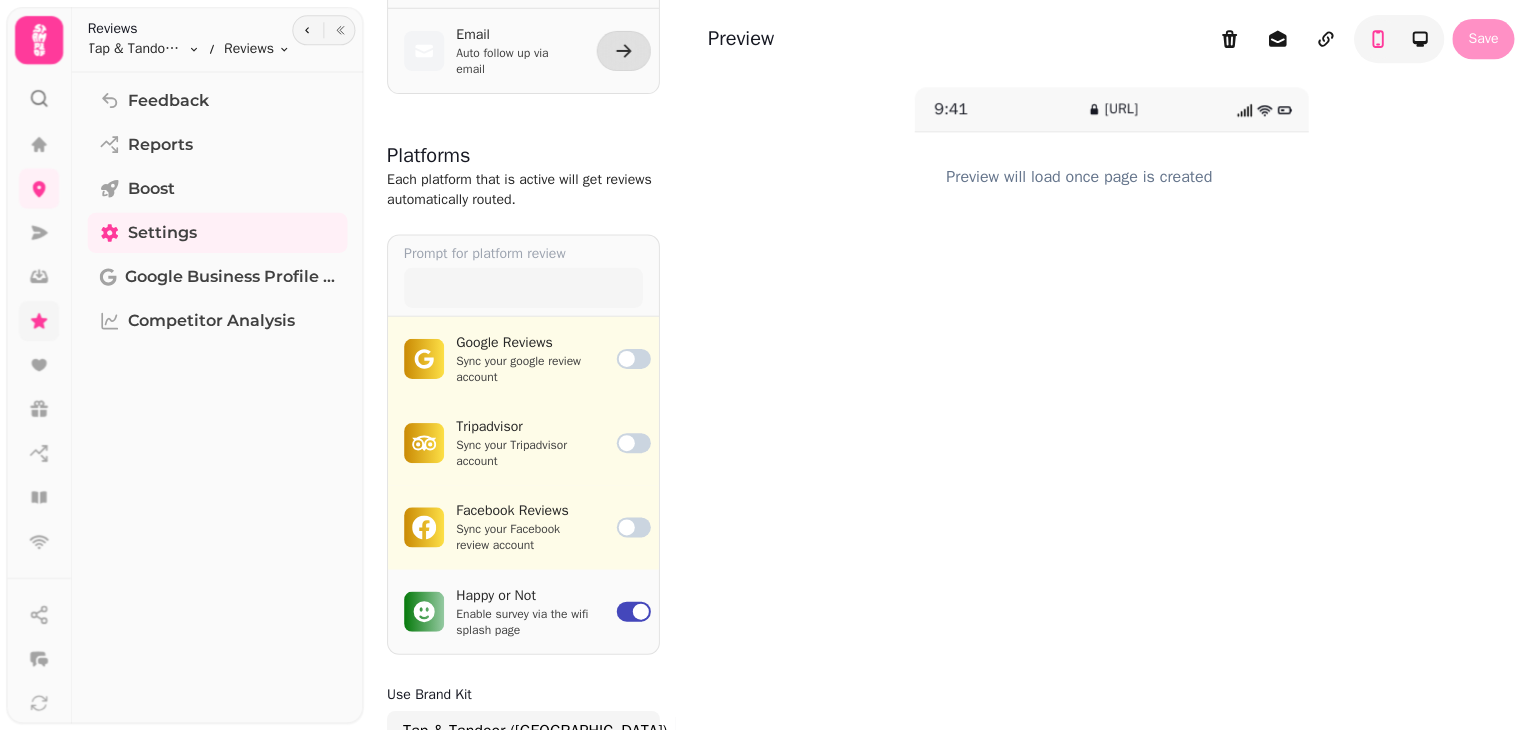 click at bounding box center [627, 359] 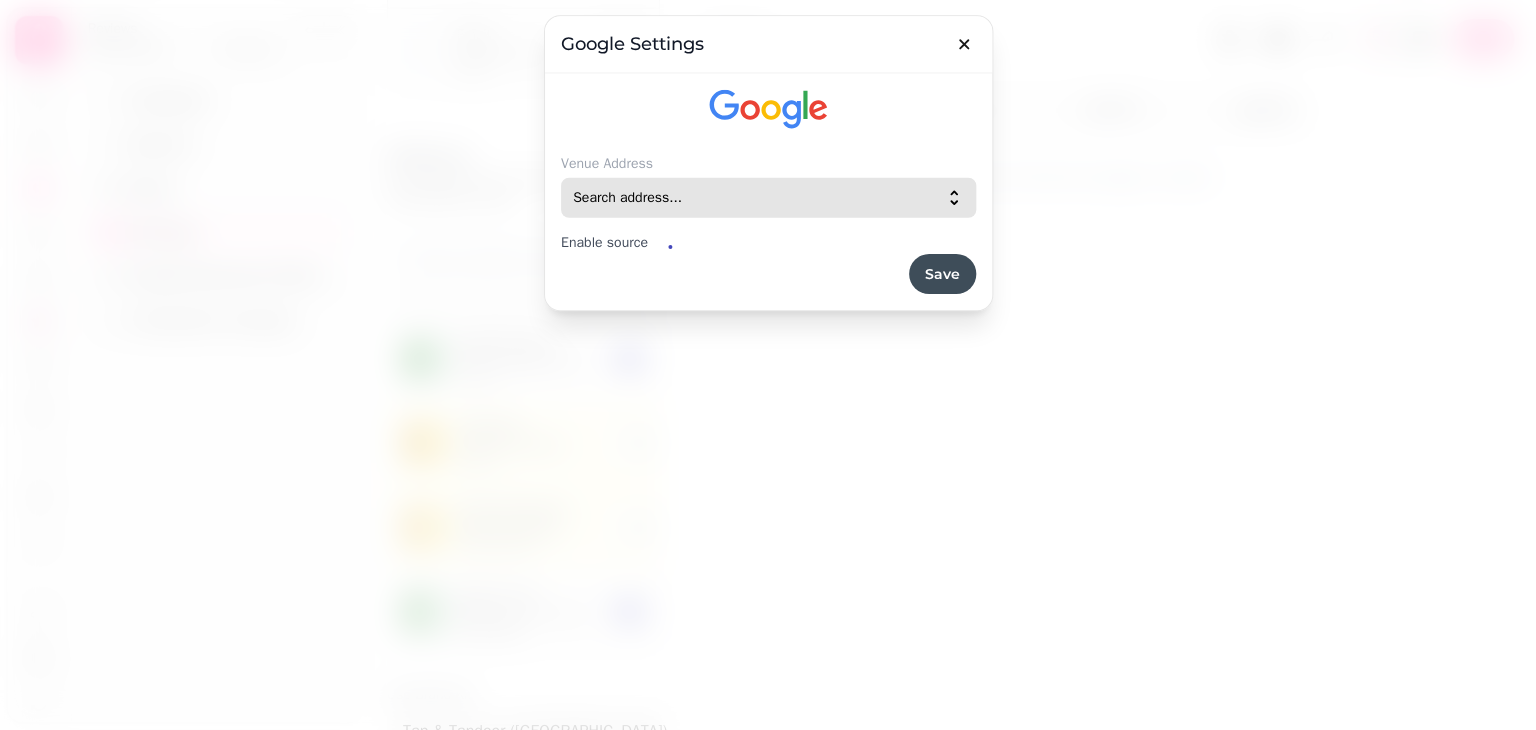click on "Search address..." at bounding box center (756, 198) 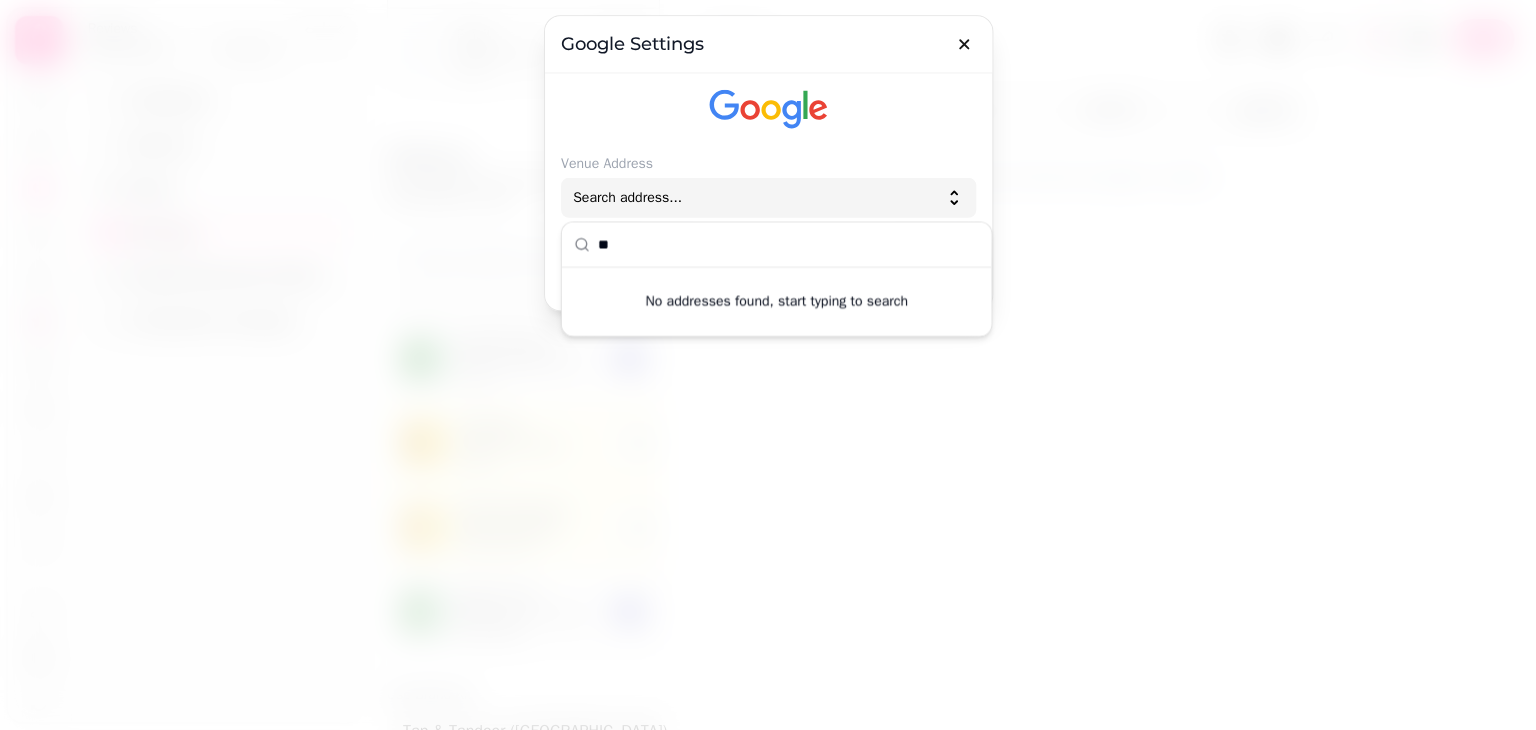 type on "*" 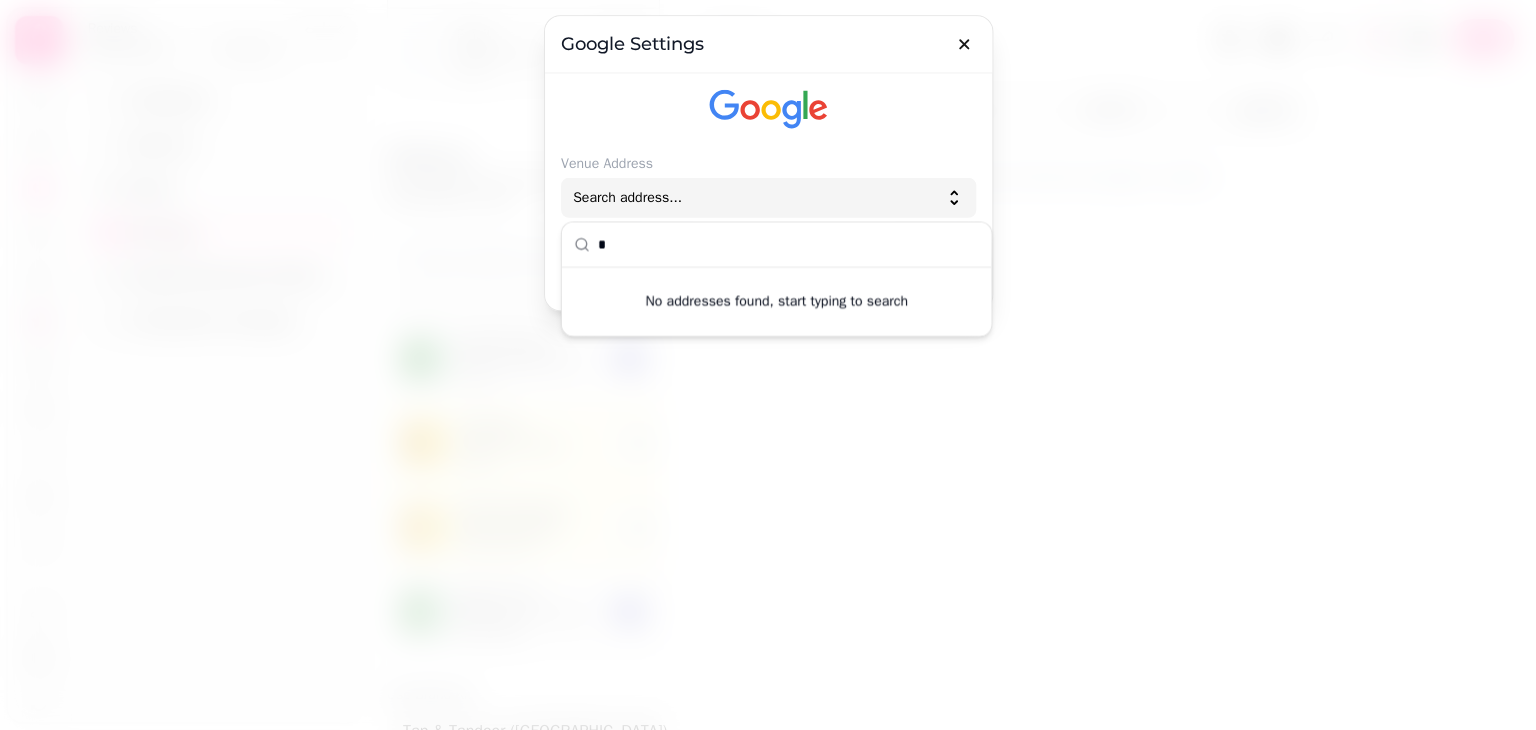 type 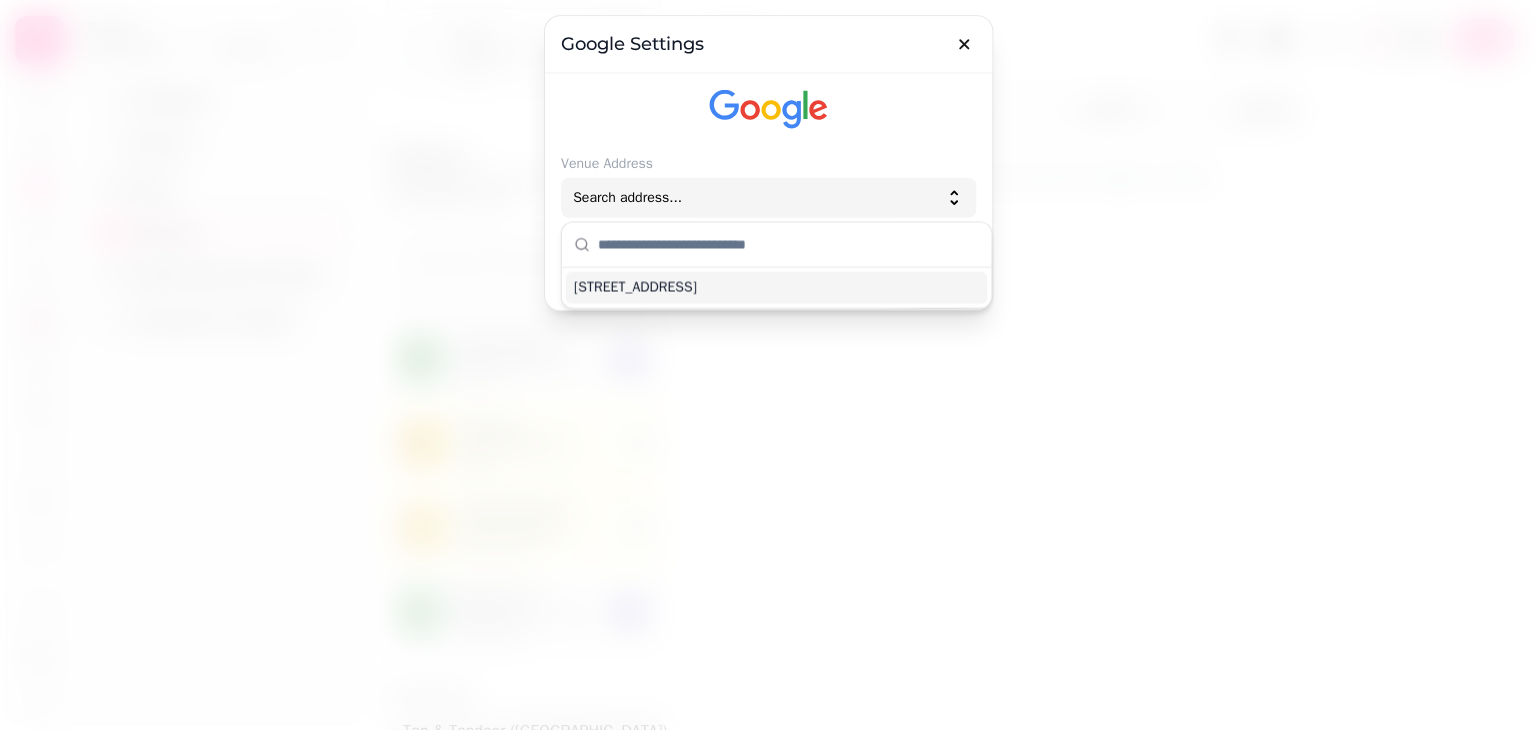 click on "[STREET_ADDRESS]" at bounding box center [776, 288] 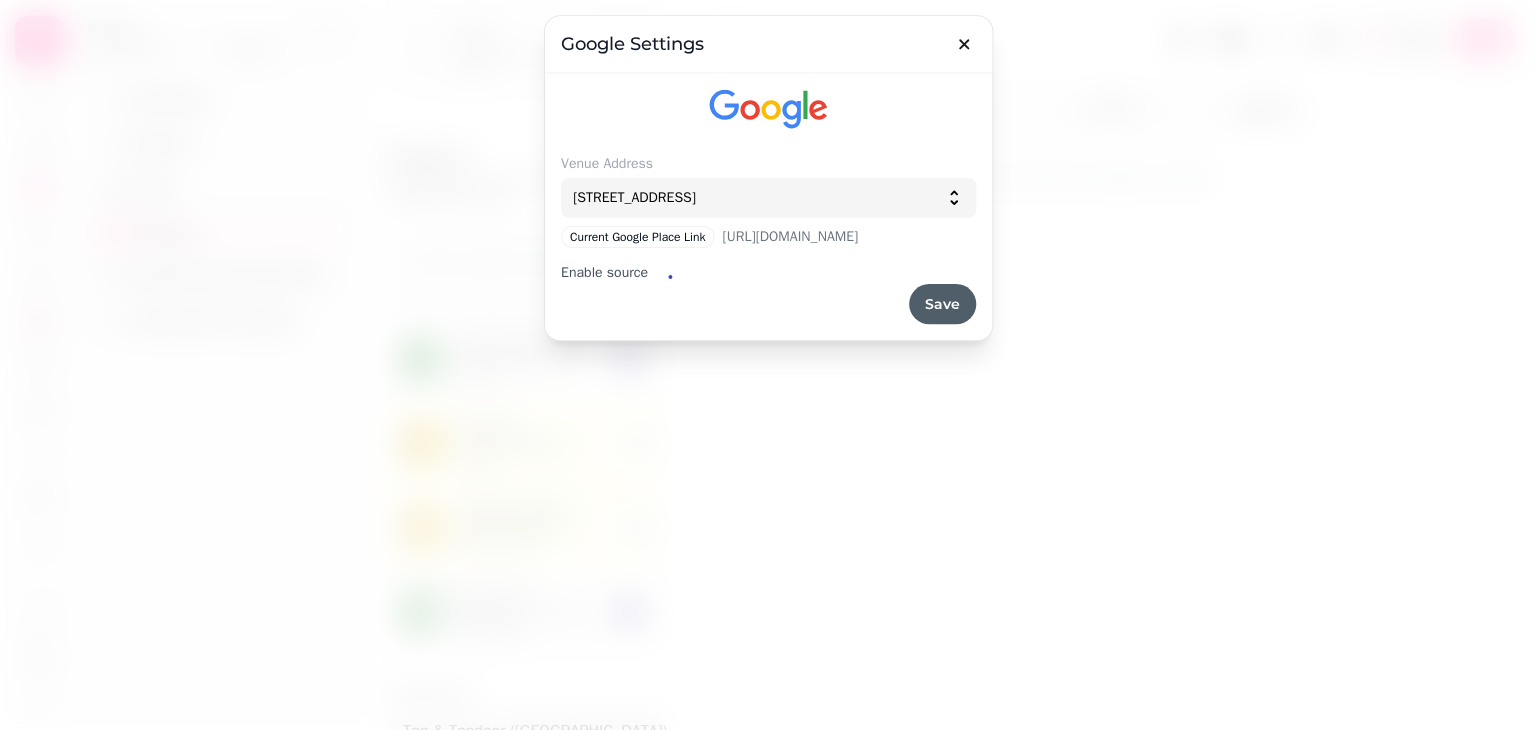 click on "Save" at bounding box center (941, 304) 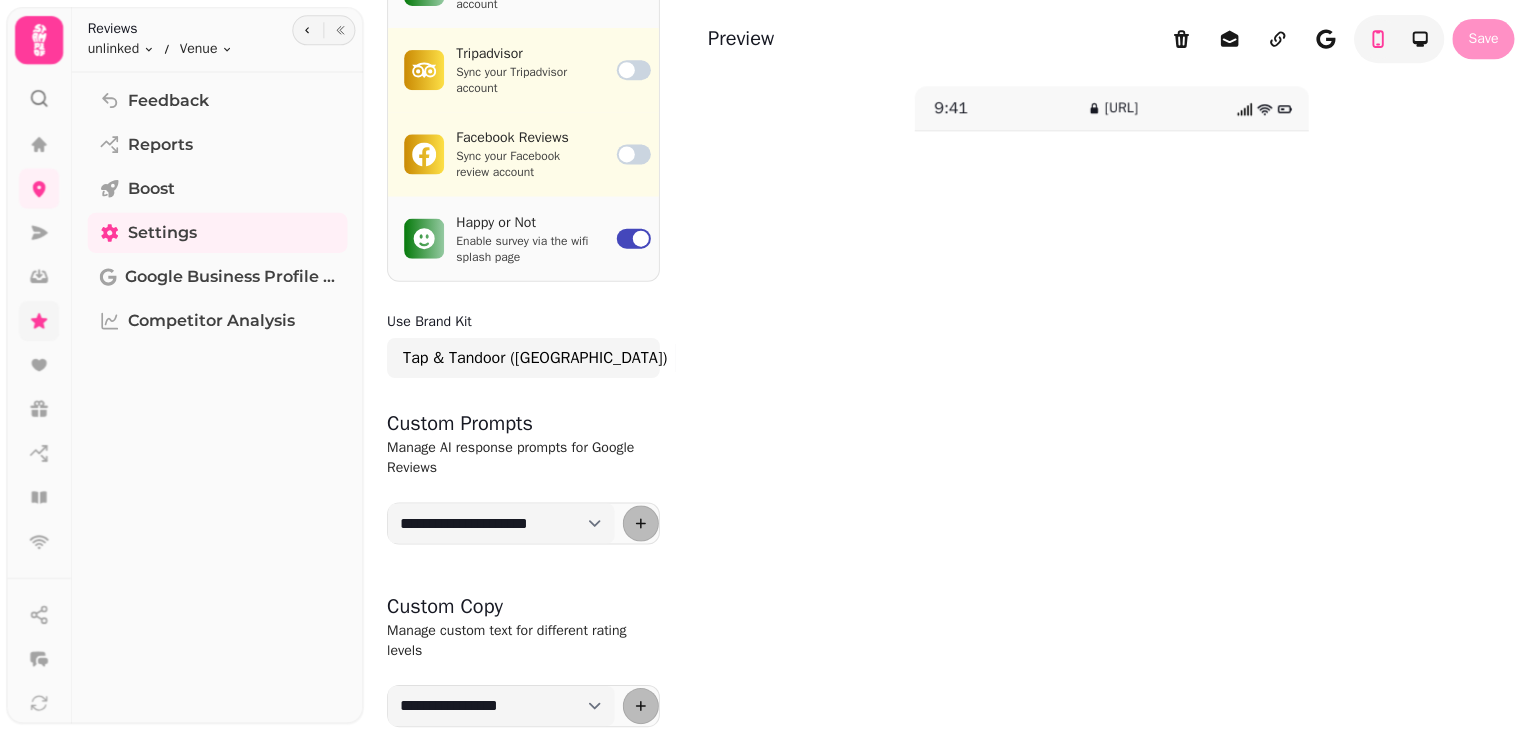 scroll, scrollTop: 0, scrollLeft: 0, axis: both 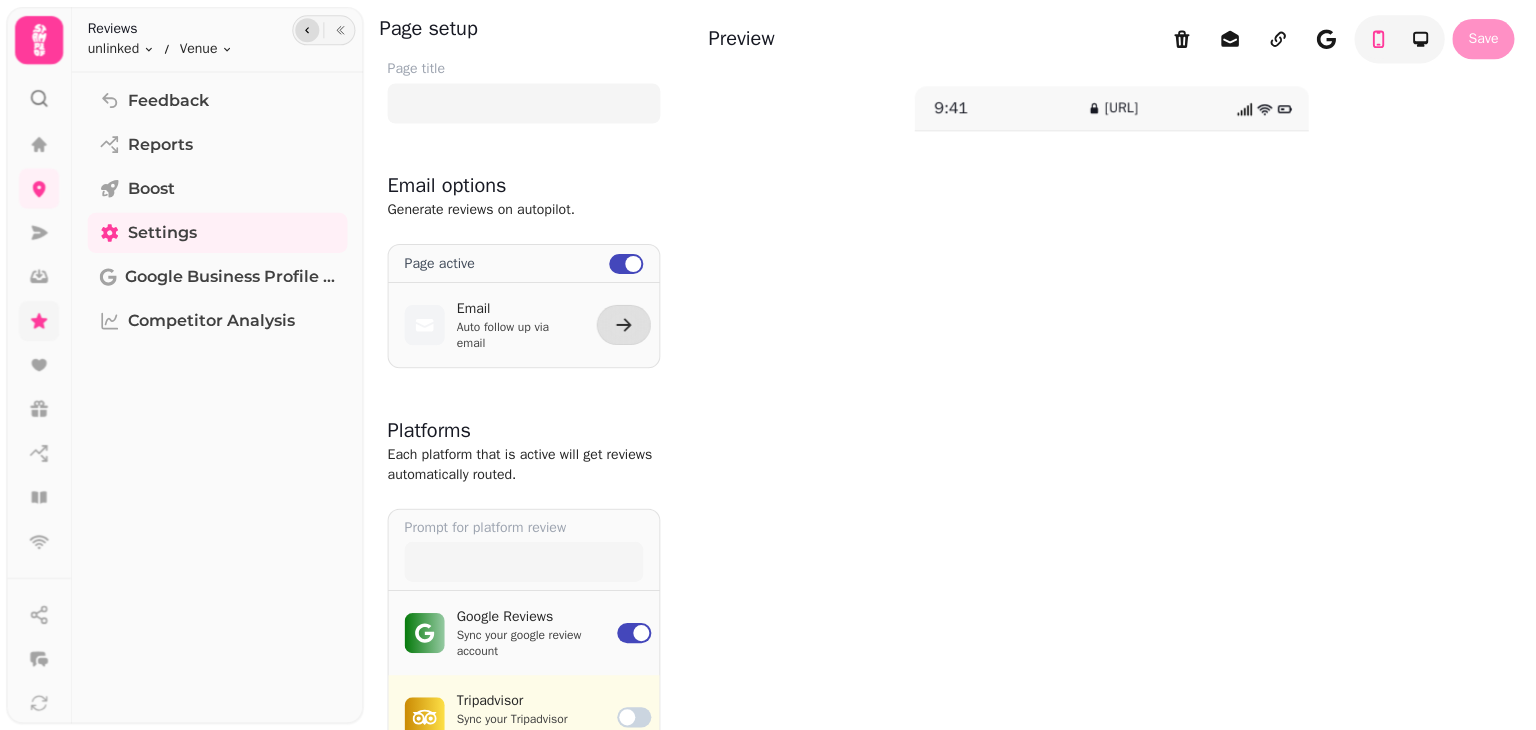 click at bounding box center (308, 31) 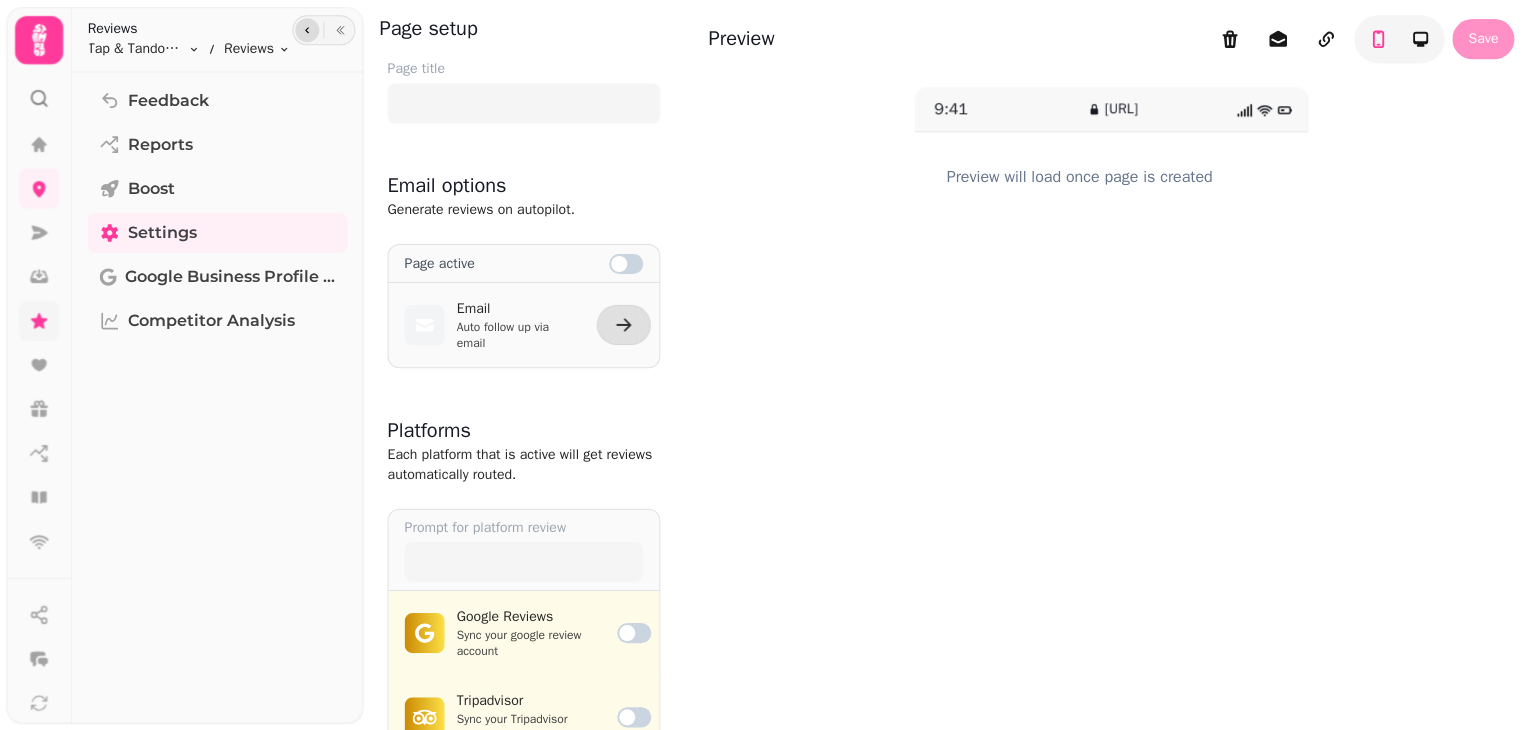 click at bounding box center (308, 31) 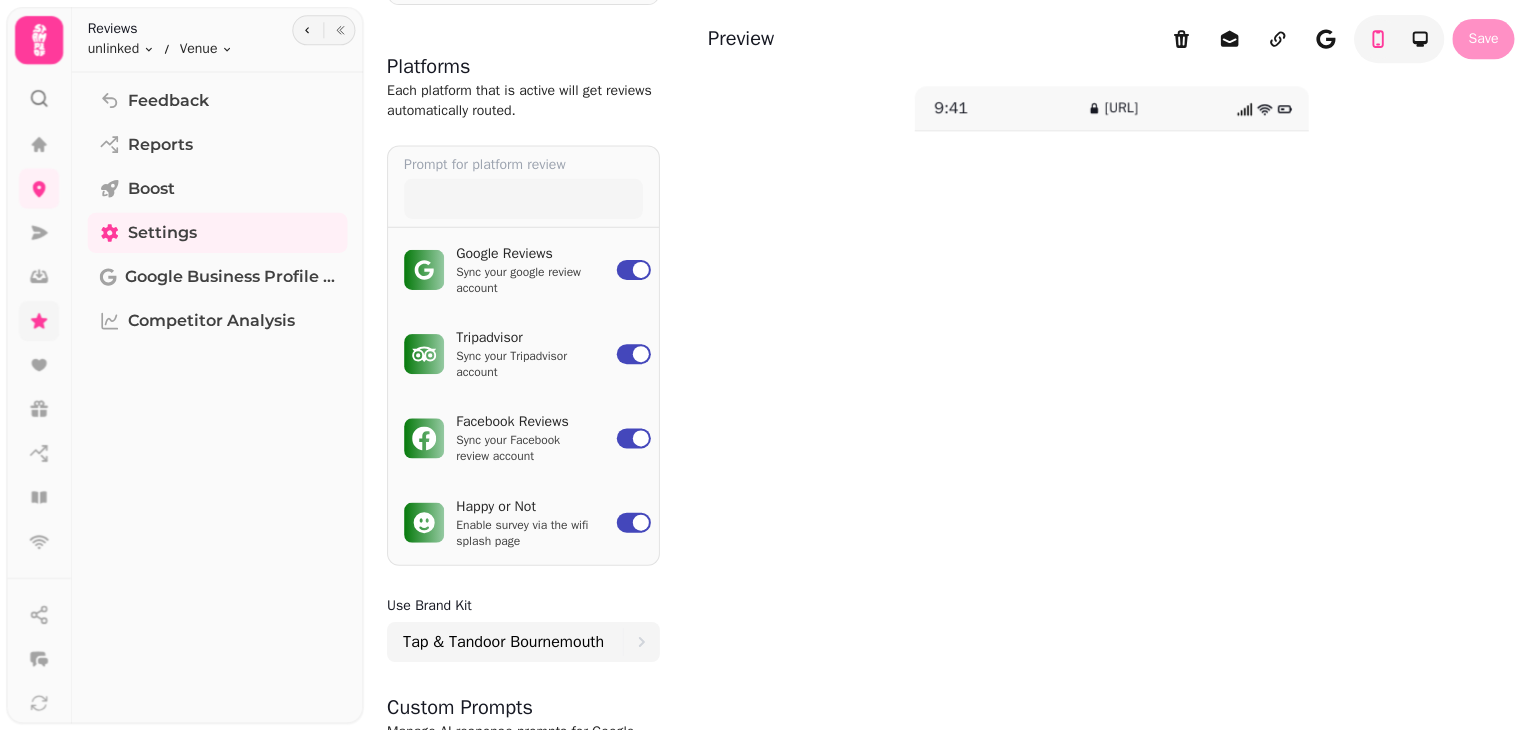 scroll, scrollTop: 375, scrollLeft: 0, axis: vertical 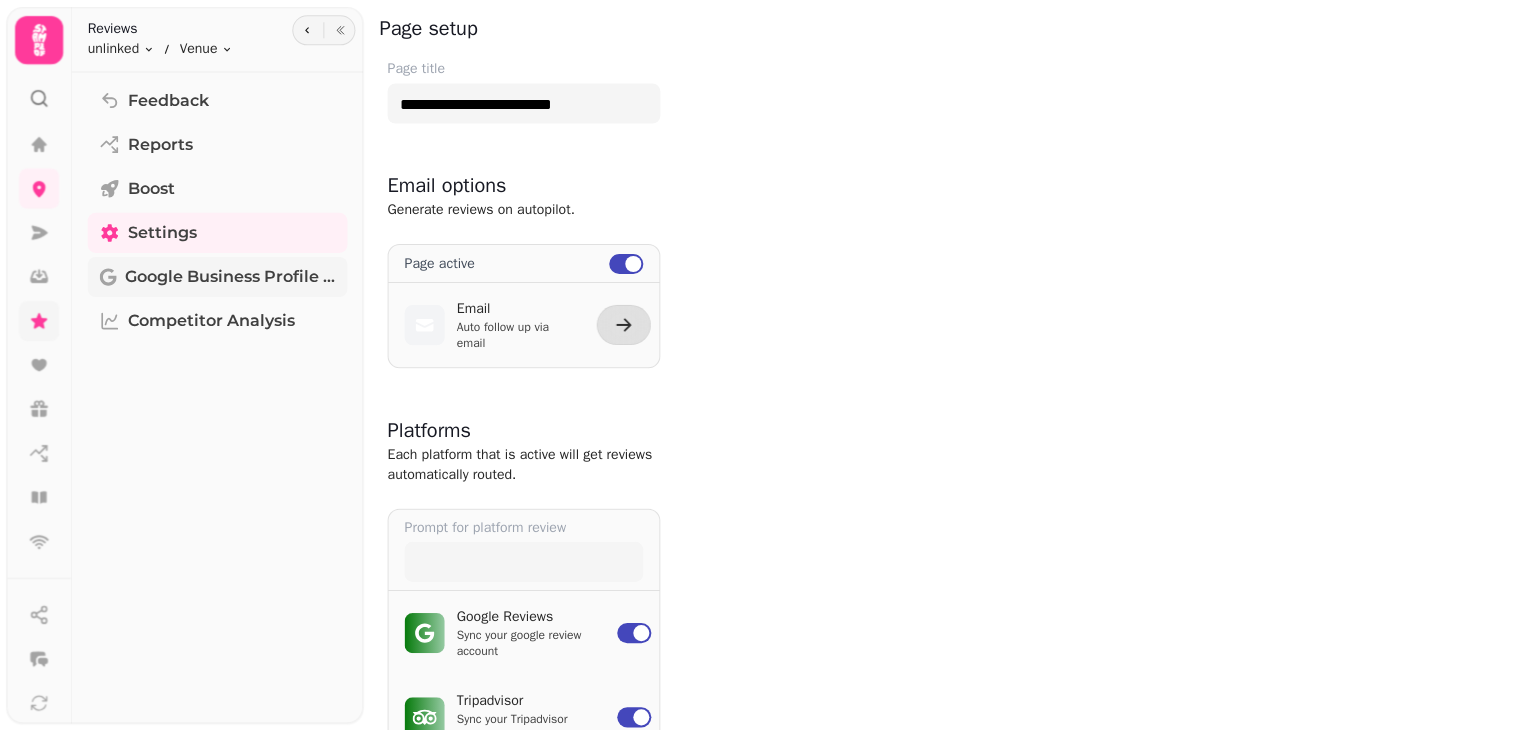 click on "Google Business Profile (Beta)" at bounding box center [231, 277] 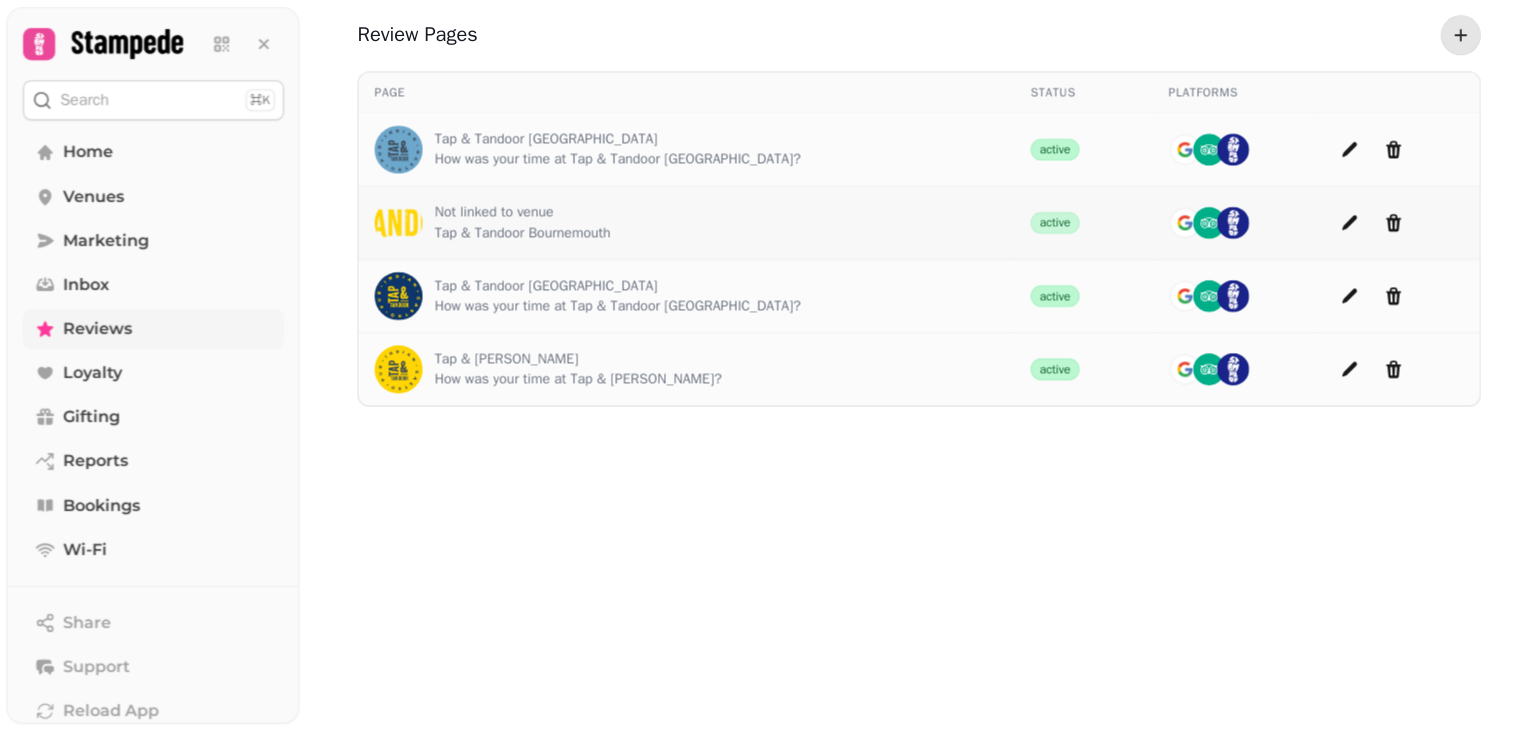 click on "active" at bounding box center (1053, 223) 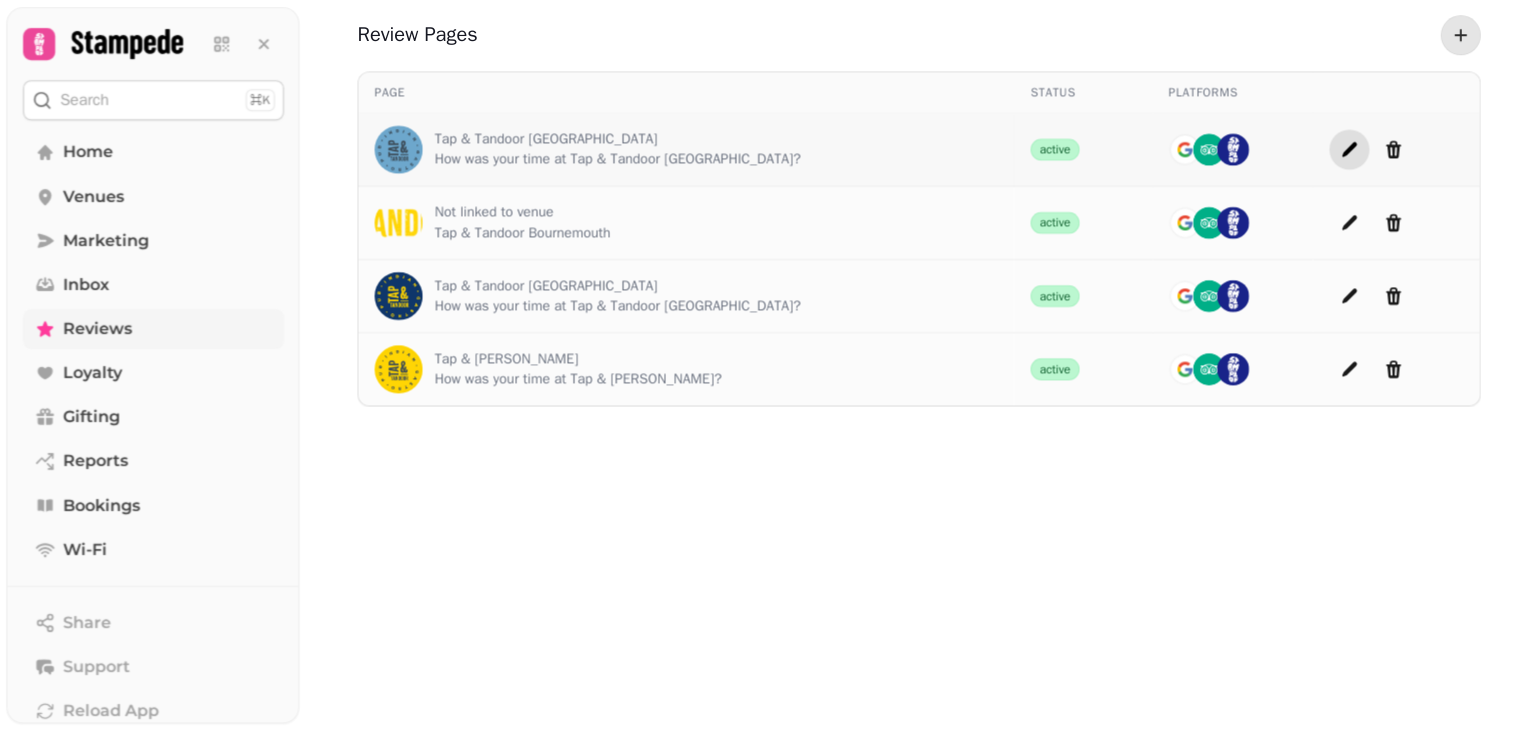 click 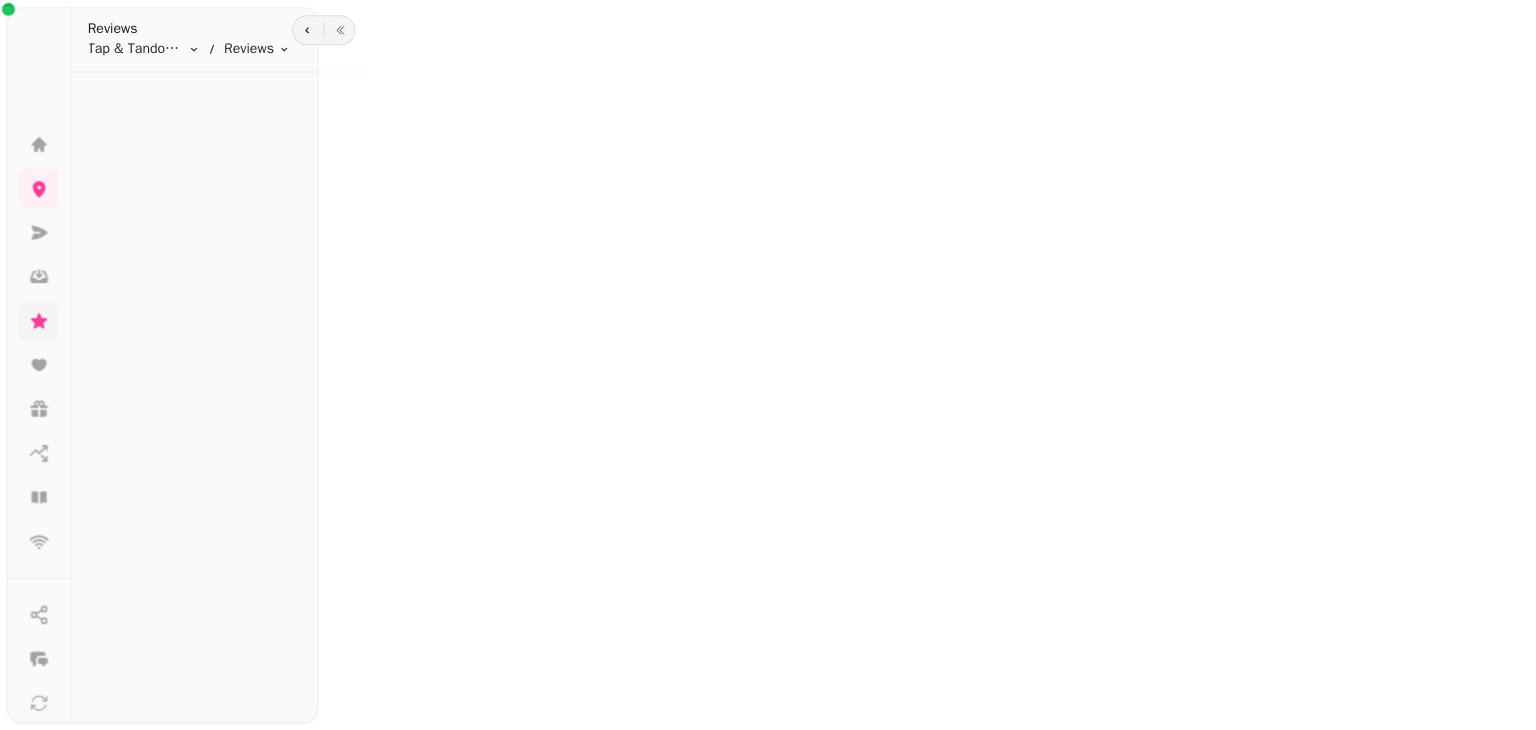 type on "**********" 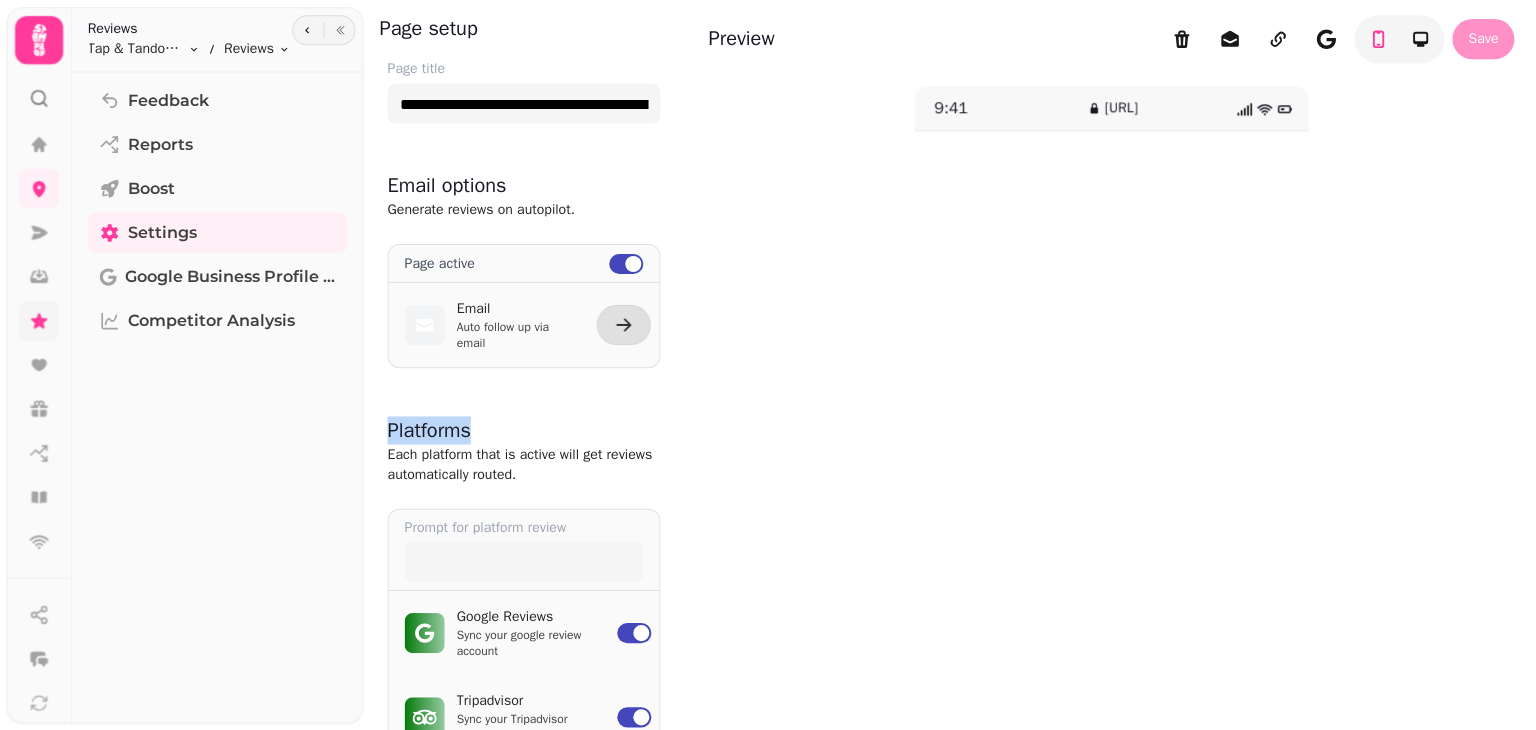 drag, startPoint x: 677, startPoint y: 350, endPoint x: 678, endPoint y: 415, distance: 65.00769 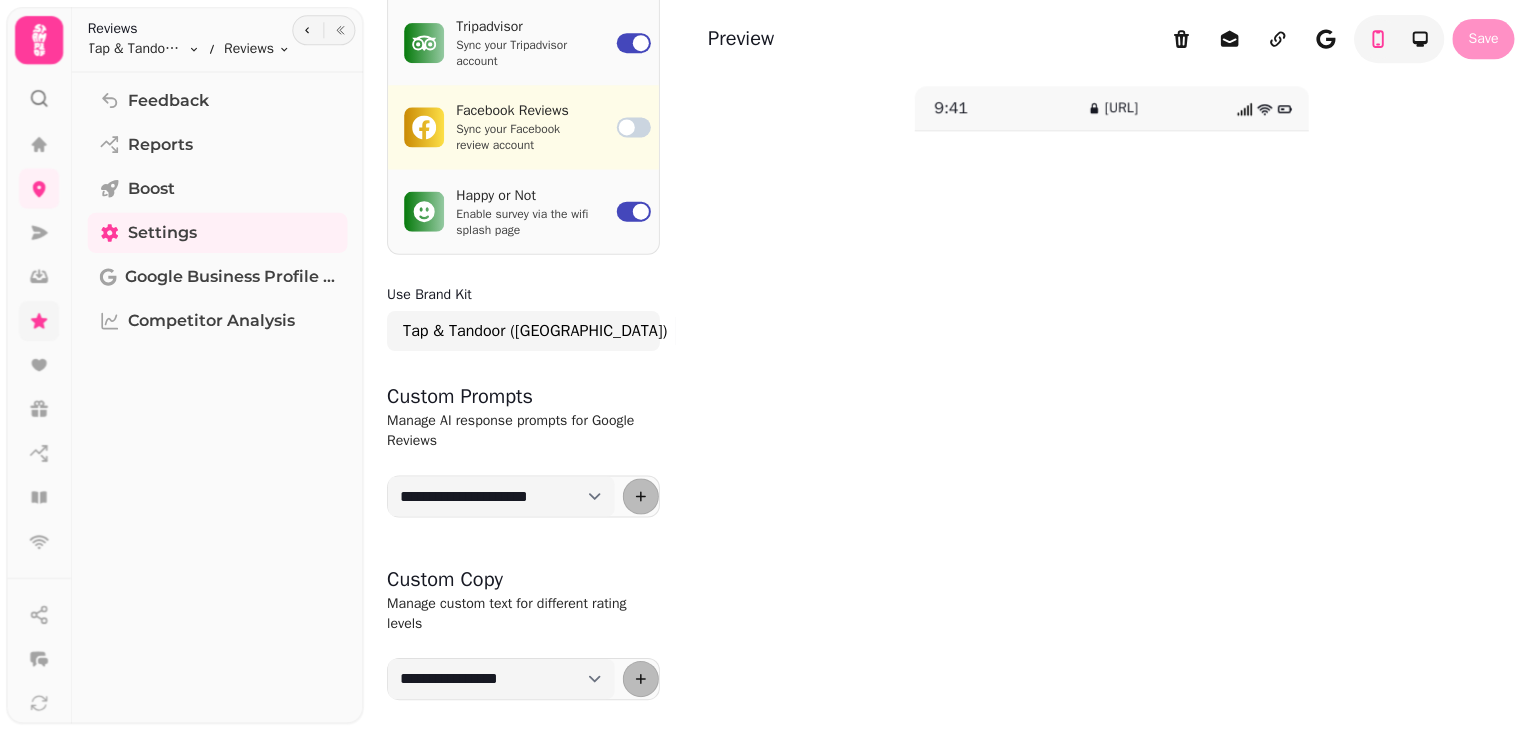 scroll, scrollTop: 687, scrollLeft: 0, axis: vertical 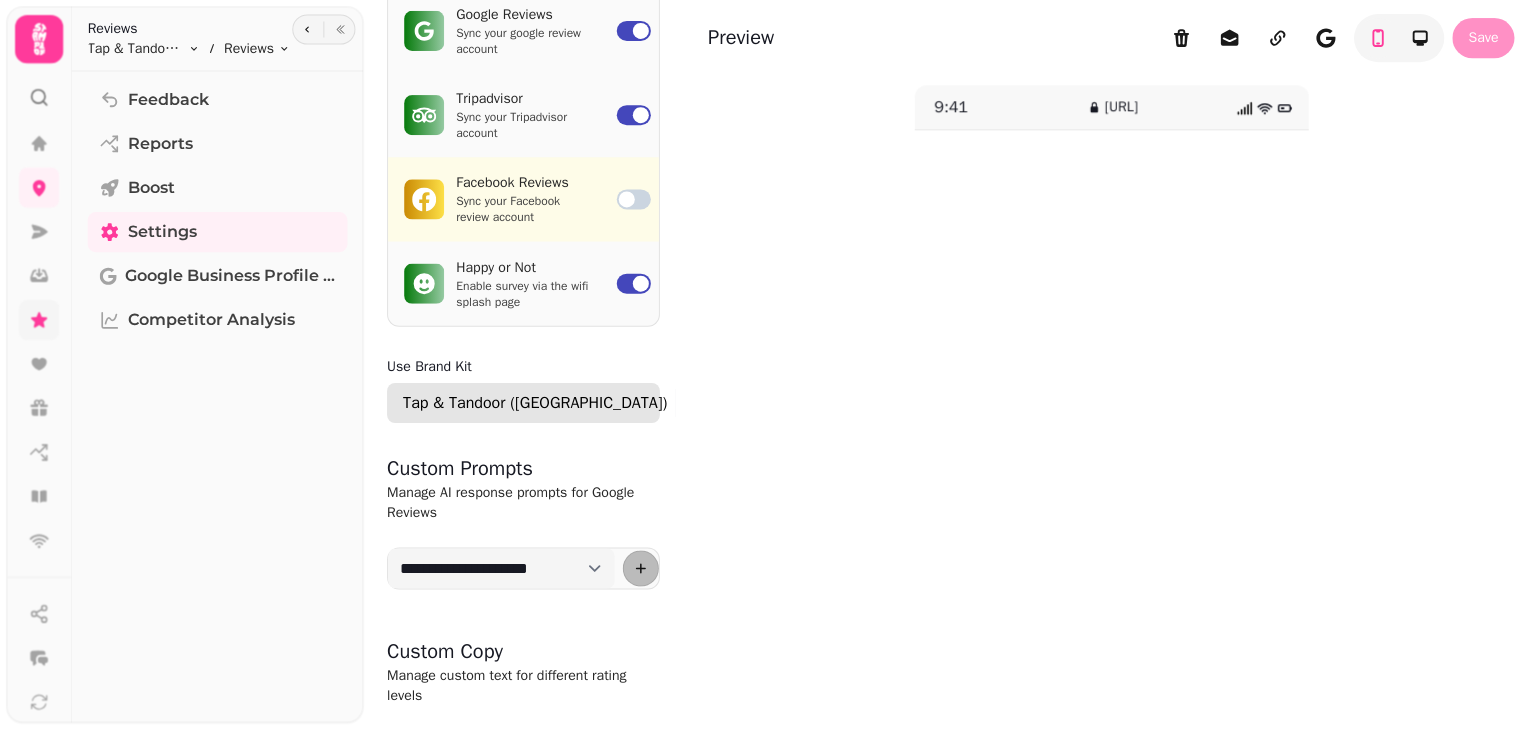 click 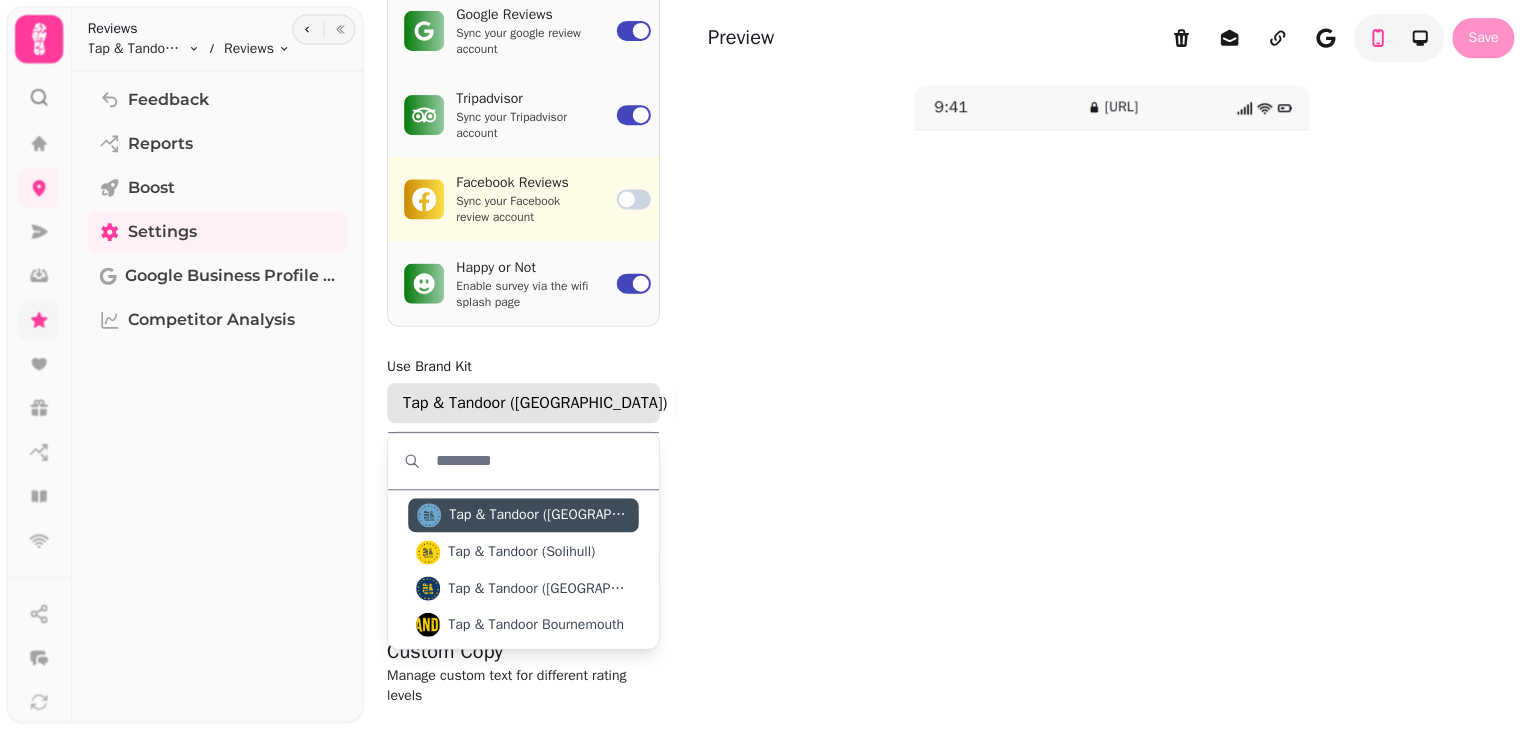 click 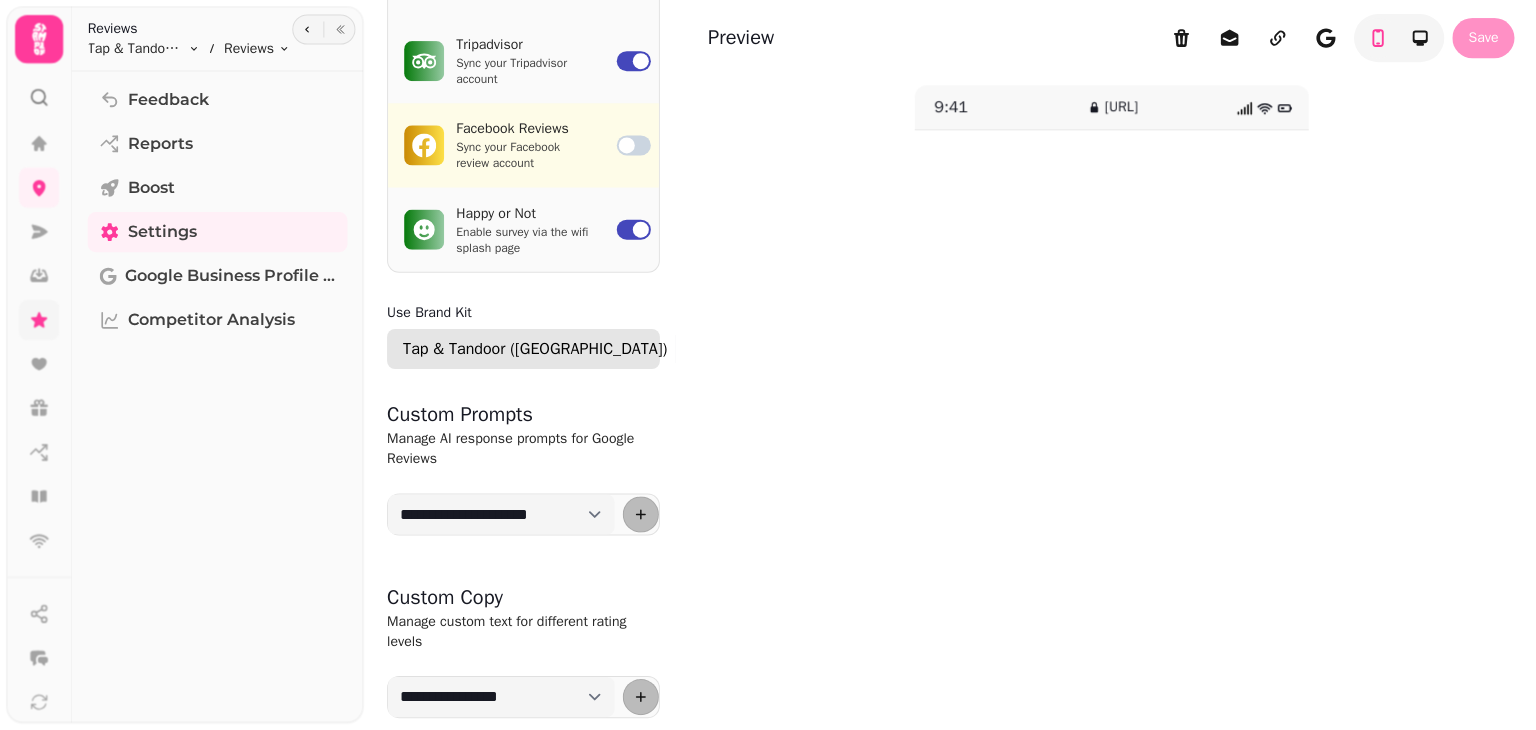scroll, scrollTop: 660, scrollLeft: 0, axis: vertical 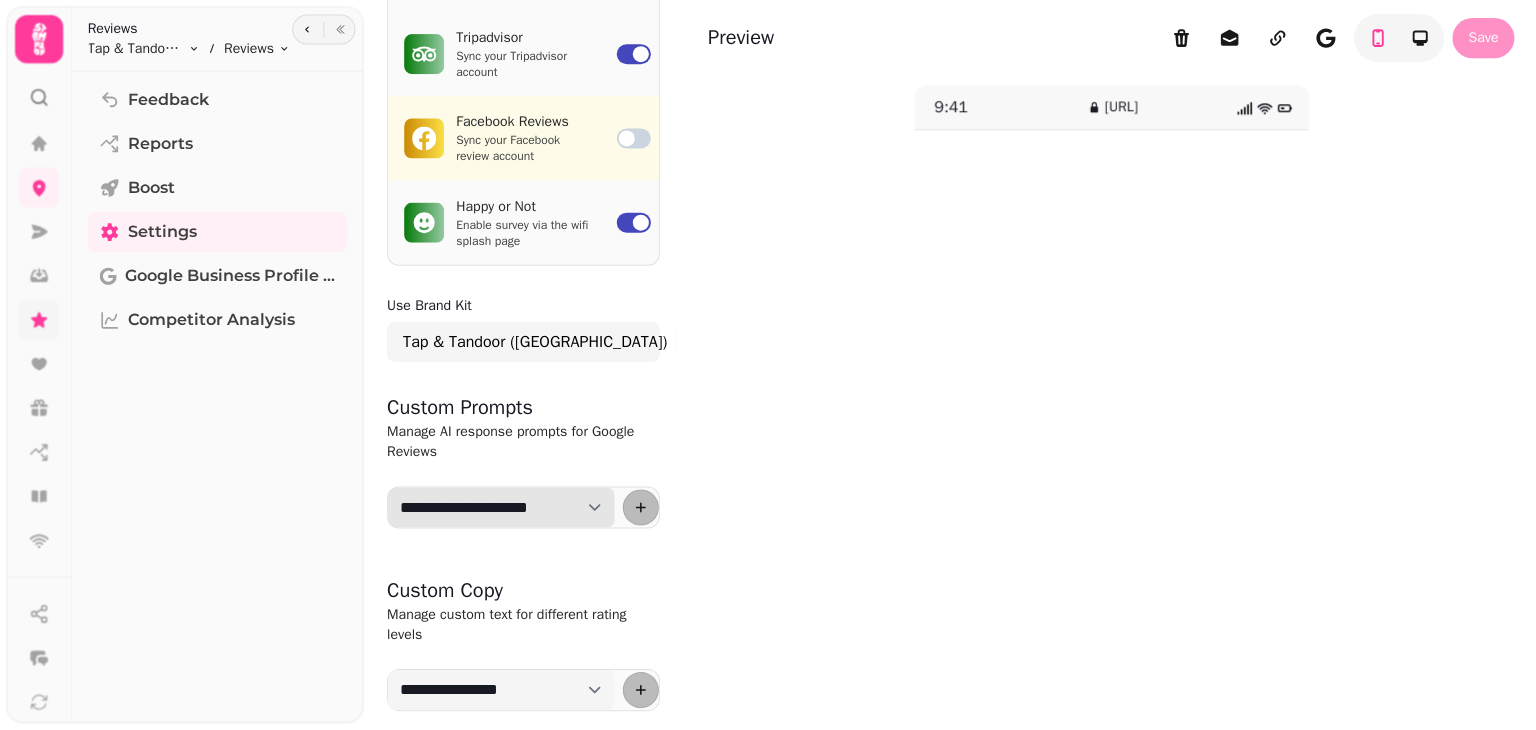 click on "**********" at bounding box center [502, 508] 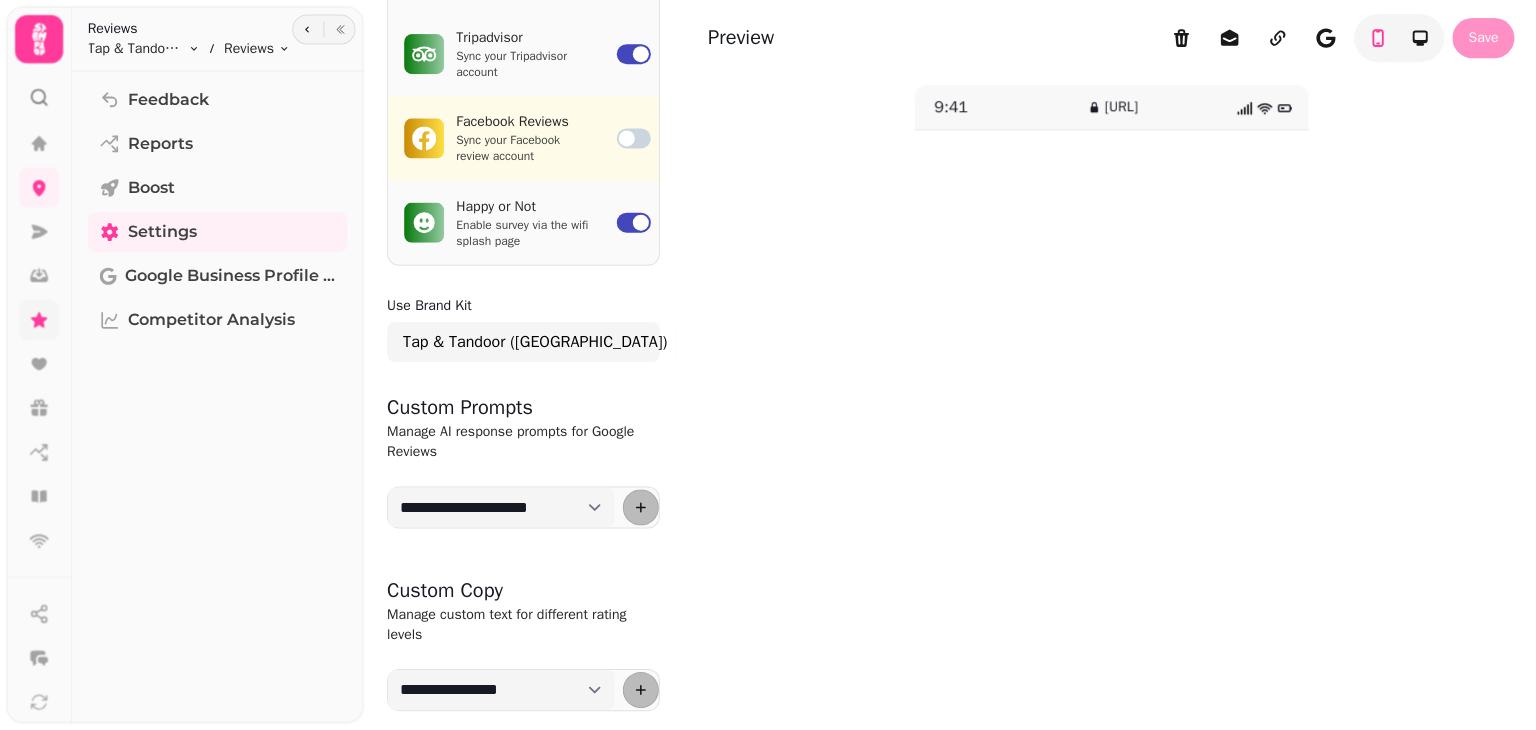 click on "Manage AI response prompts for Google Reviews" at bounding box center (524, 443) 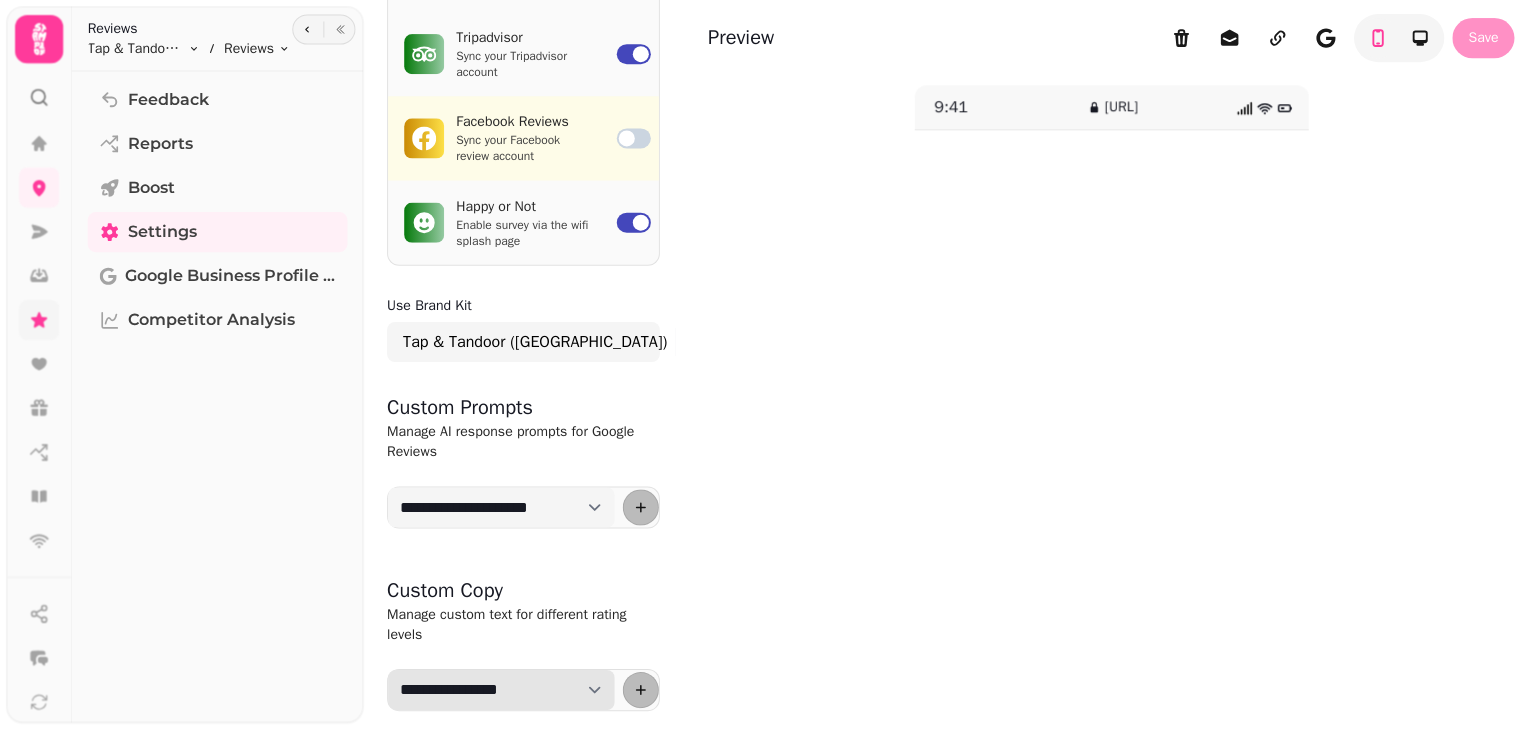 click on "**********" at bounding box center (502, 690) 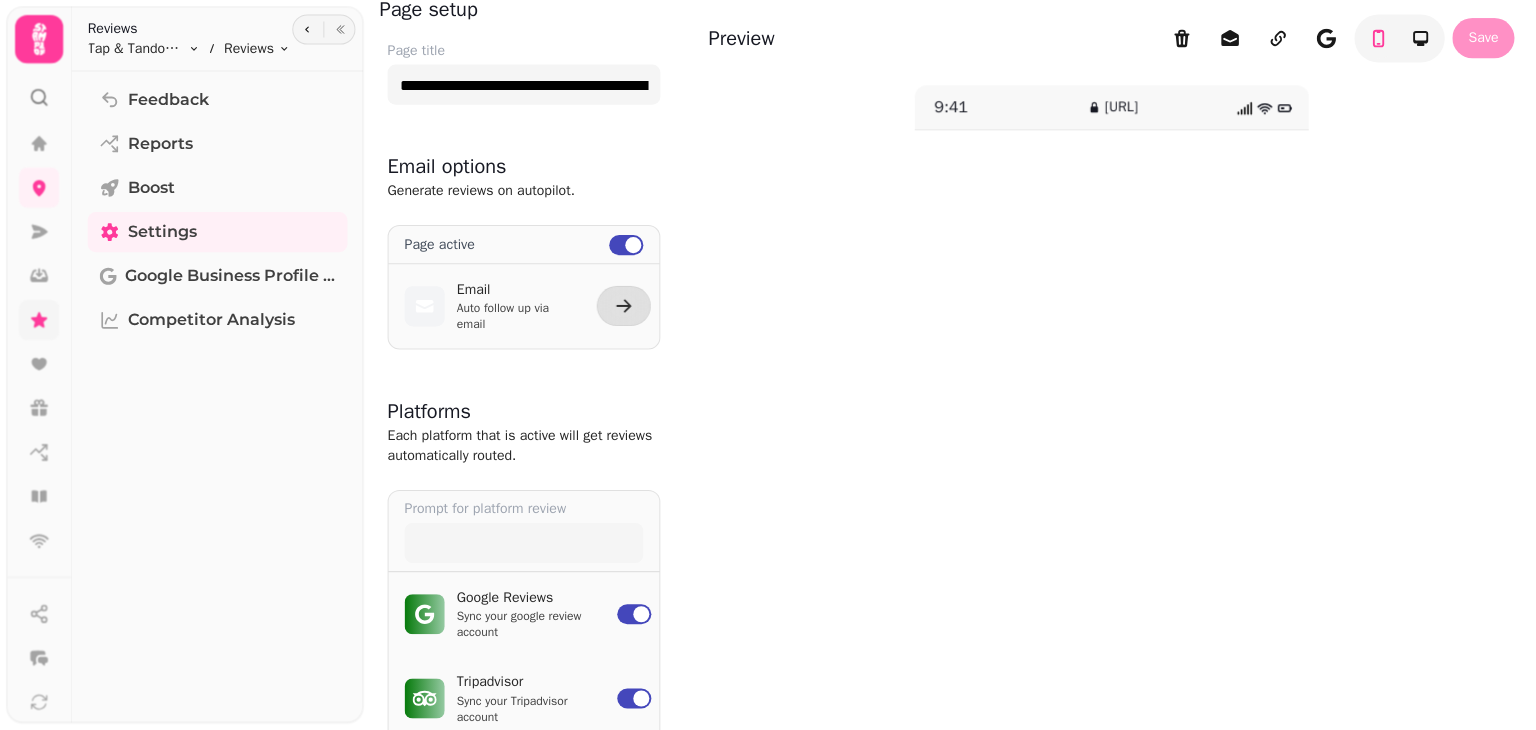 scroll, scrollTop: 0, scrollLeft: 0, axis: both 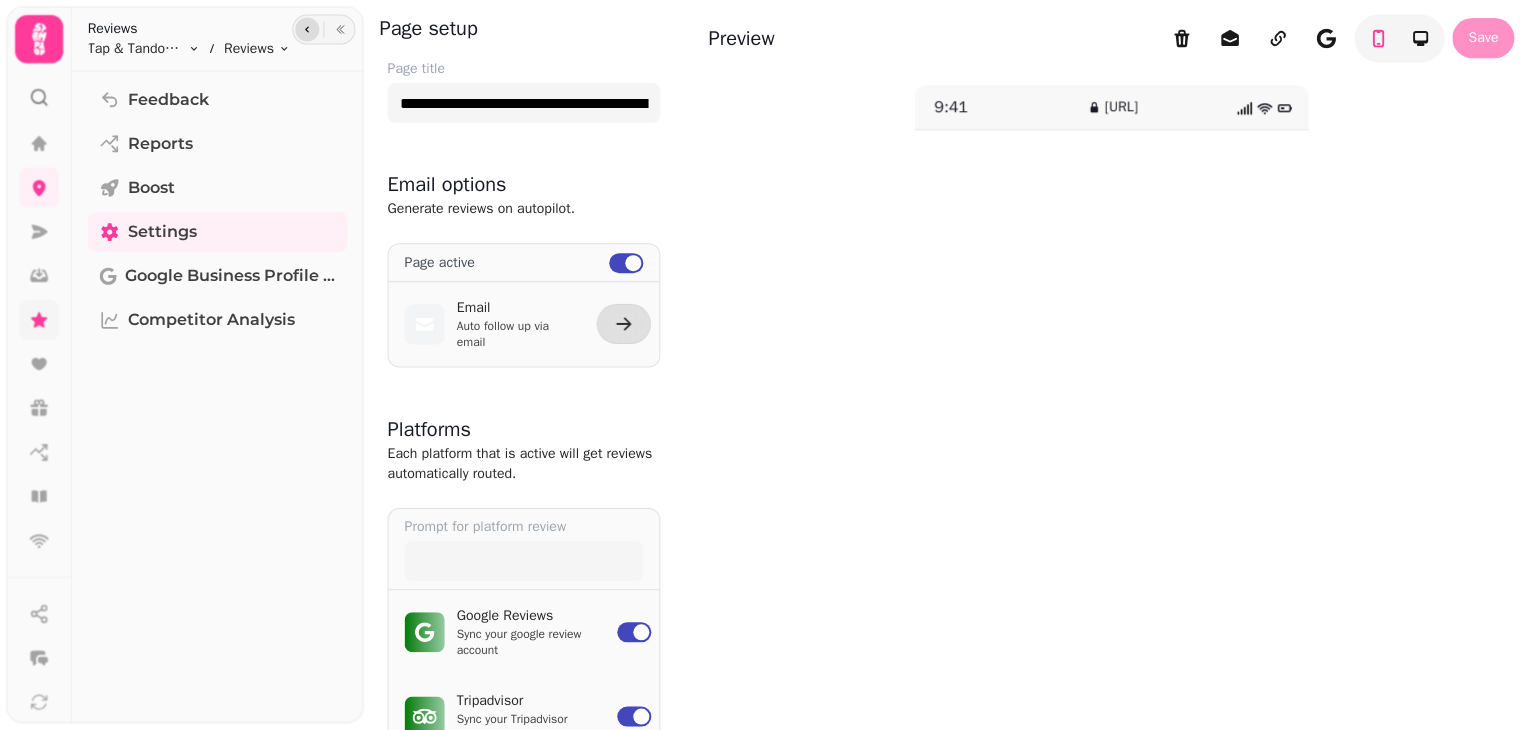 click at bounding box center (308, 31) 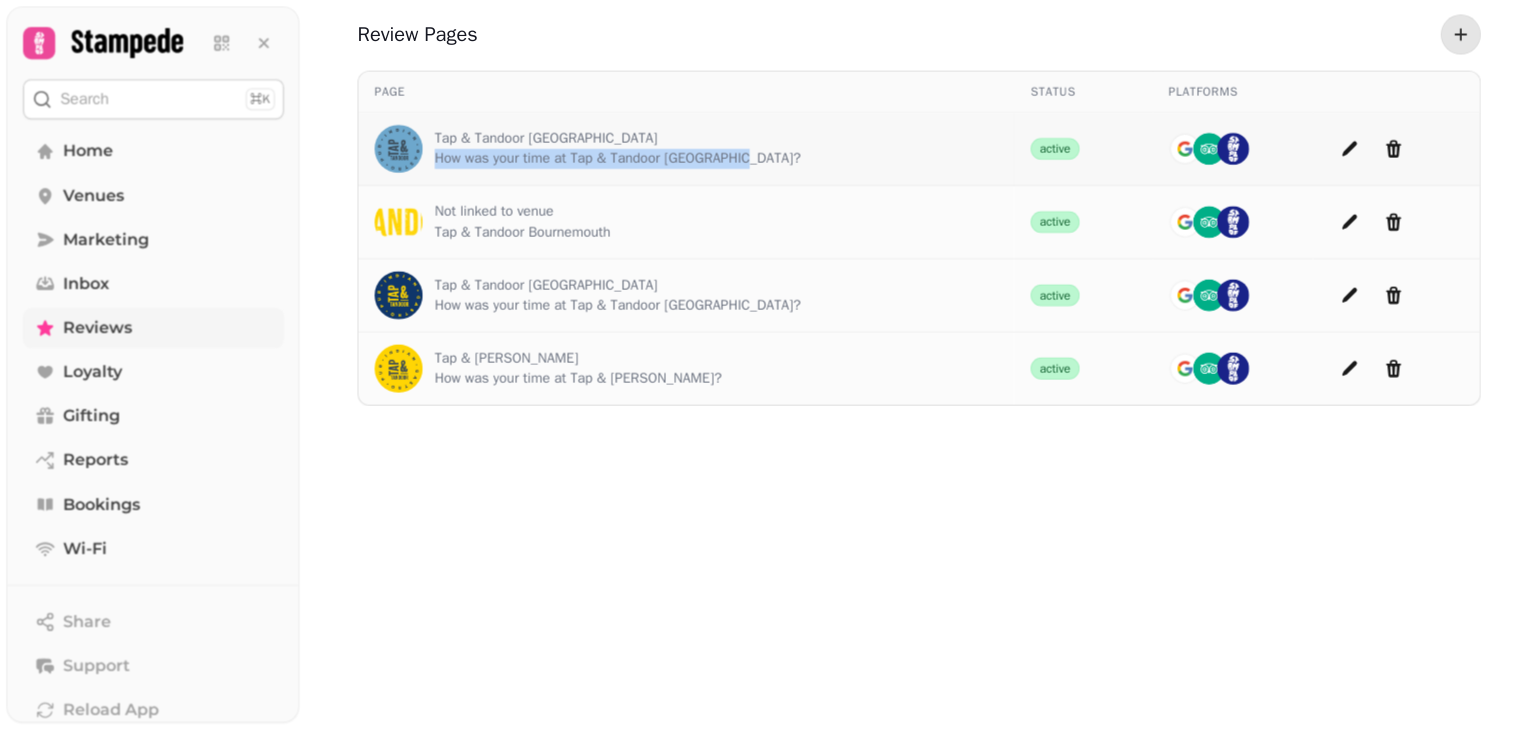 drag, startPoint x: 761, startPoint y: 156, endPoint x: 433, endPoint y: 166, distance: 328.1524 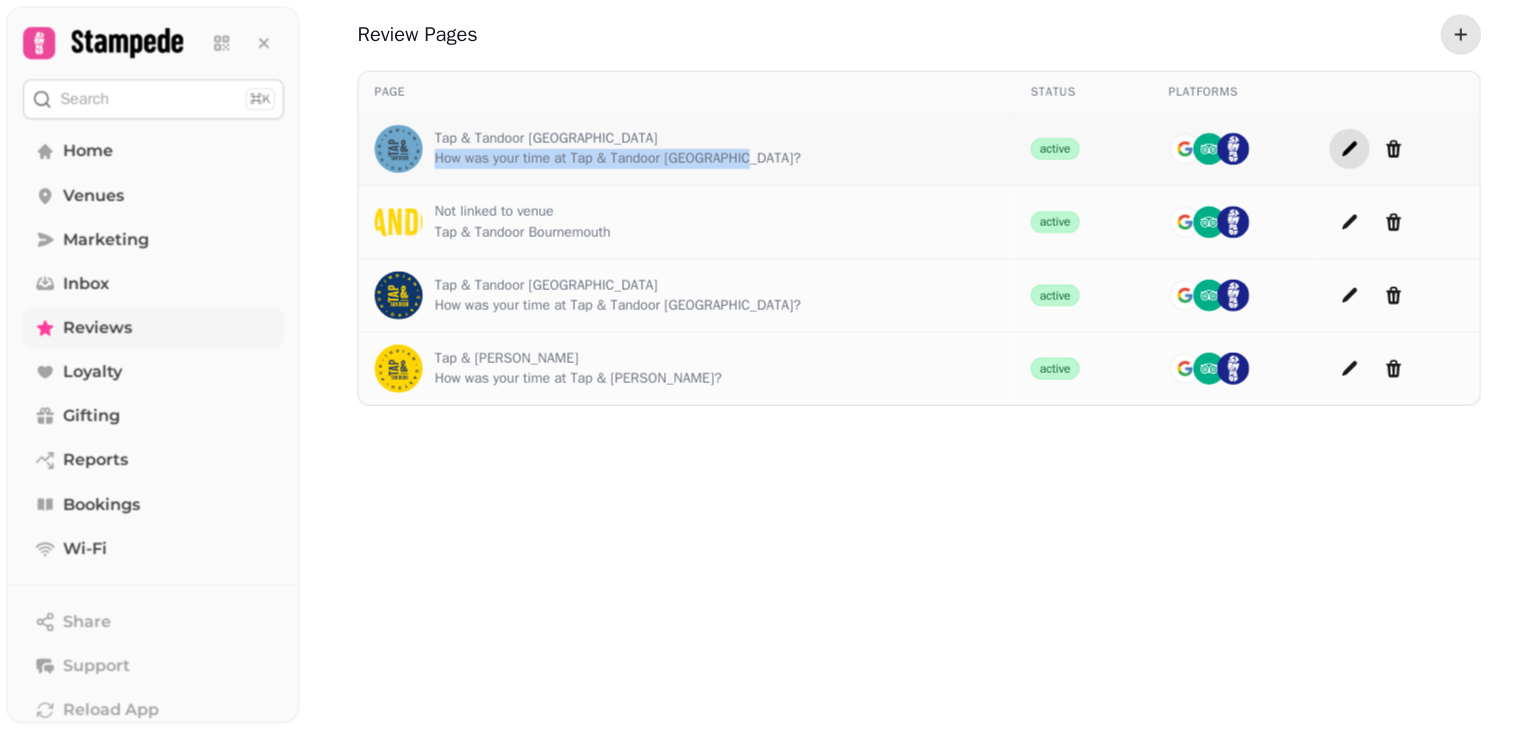 click 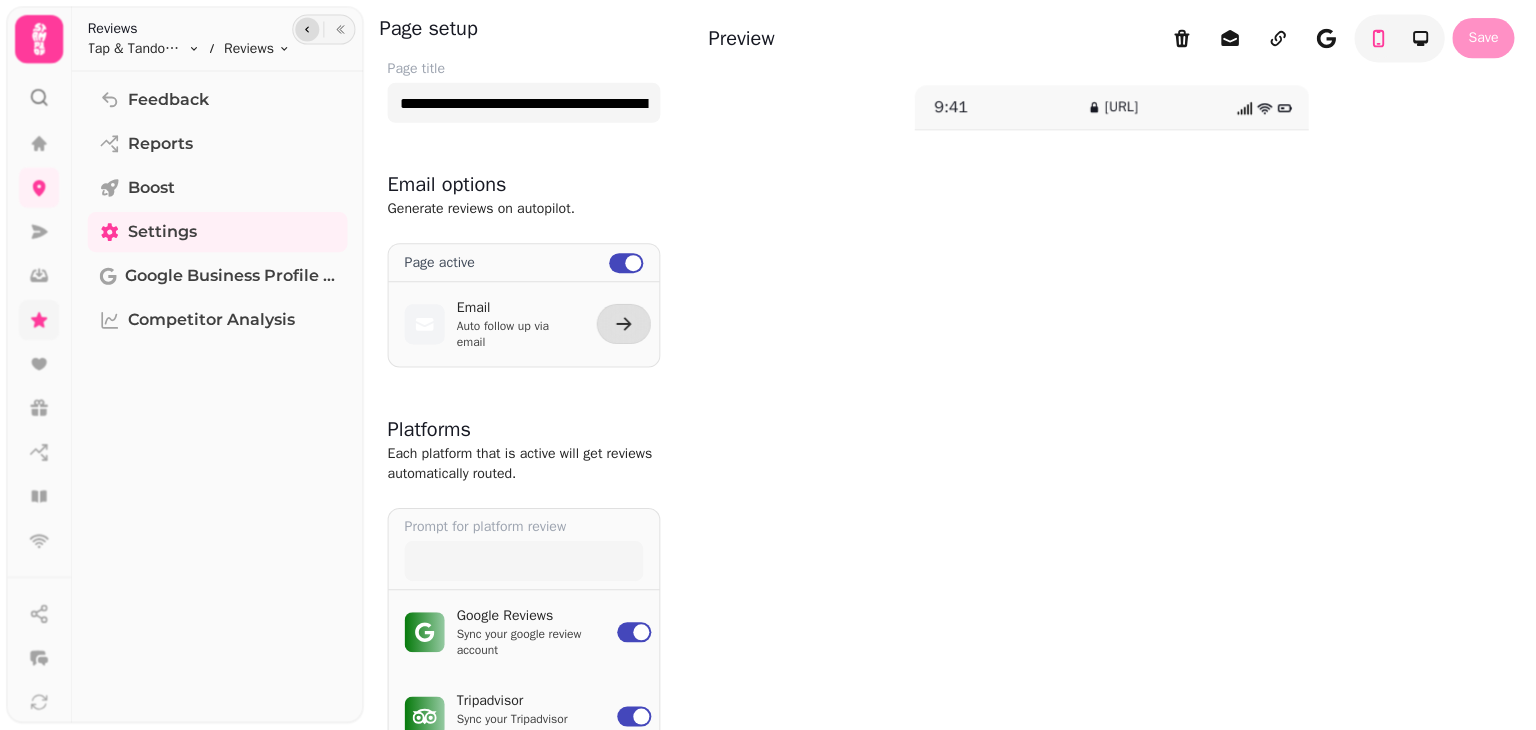 click at bounding box center (308, 31) 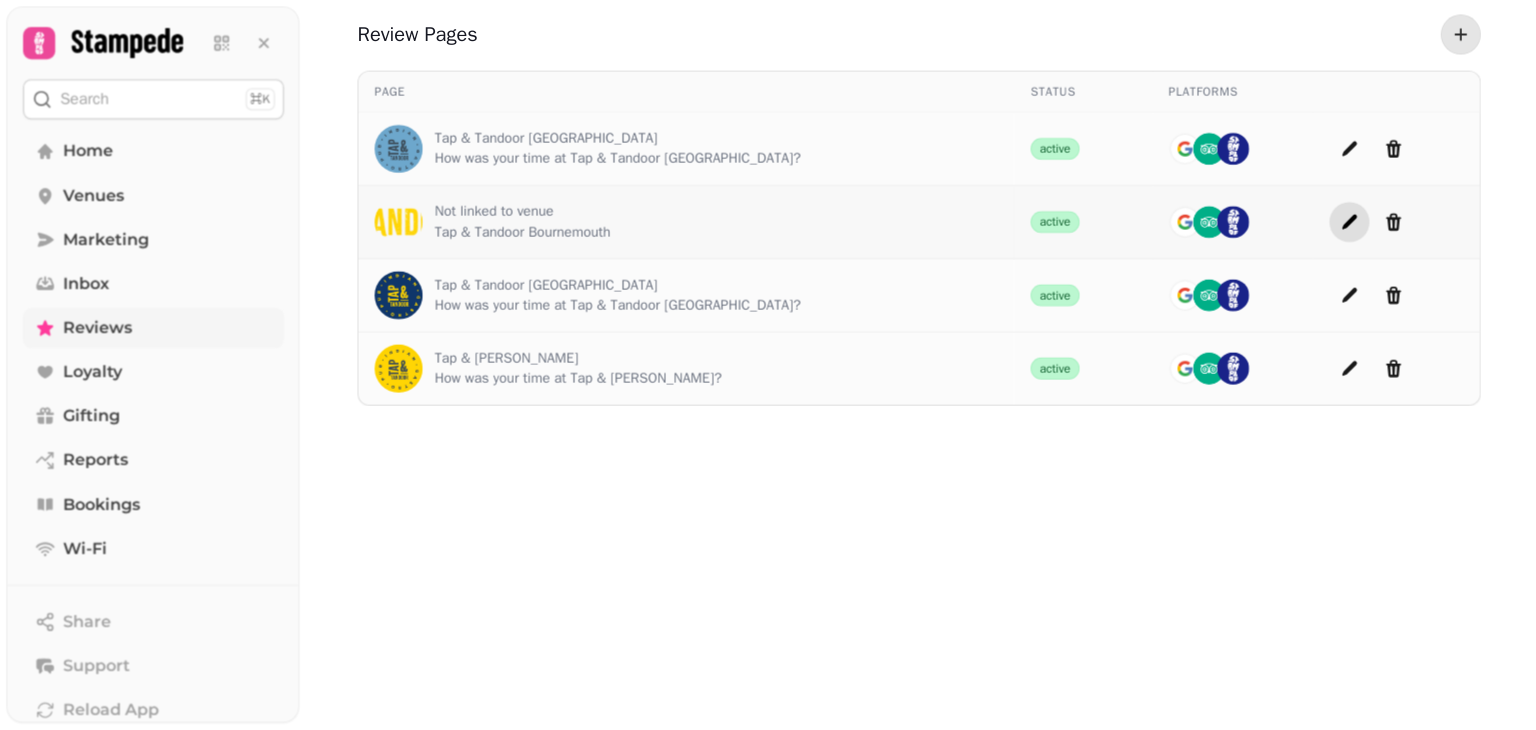 click 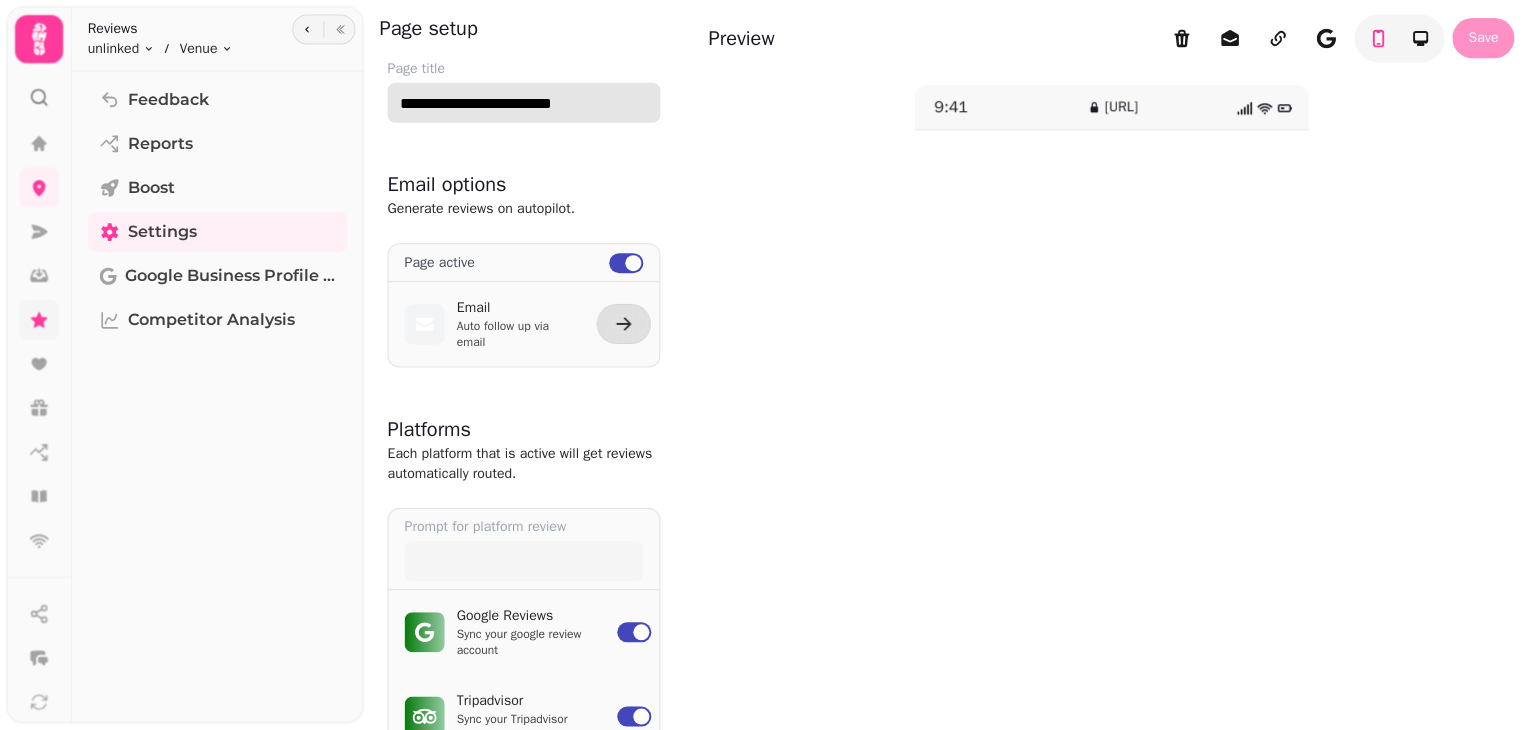 drag, startPoint x: 626, startPoint y: 107, endPoint x: 381, endPoint y: 107, distance: 245 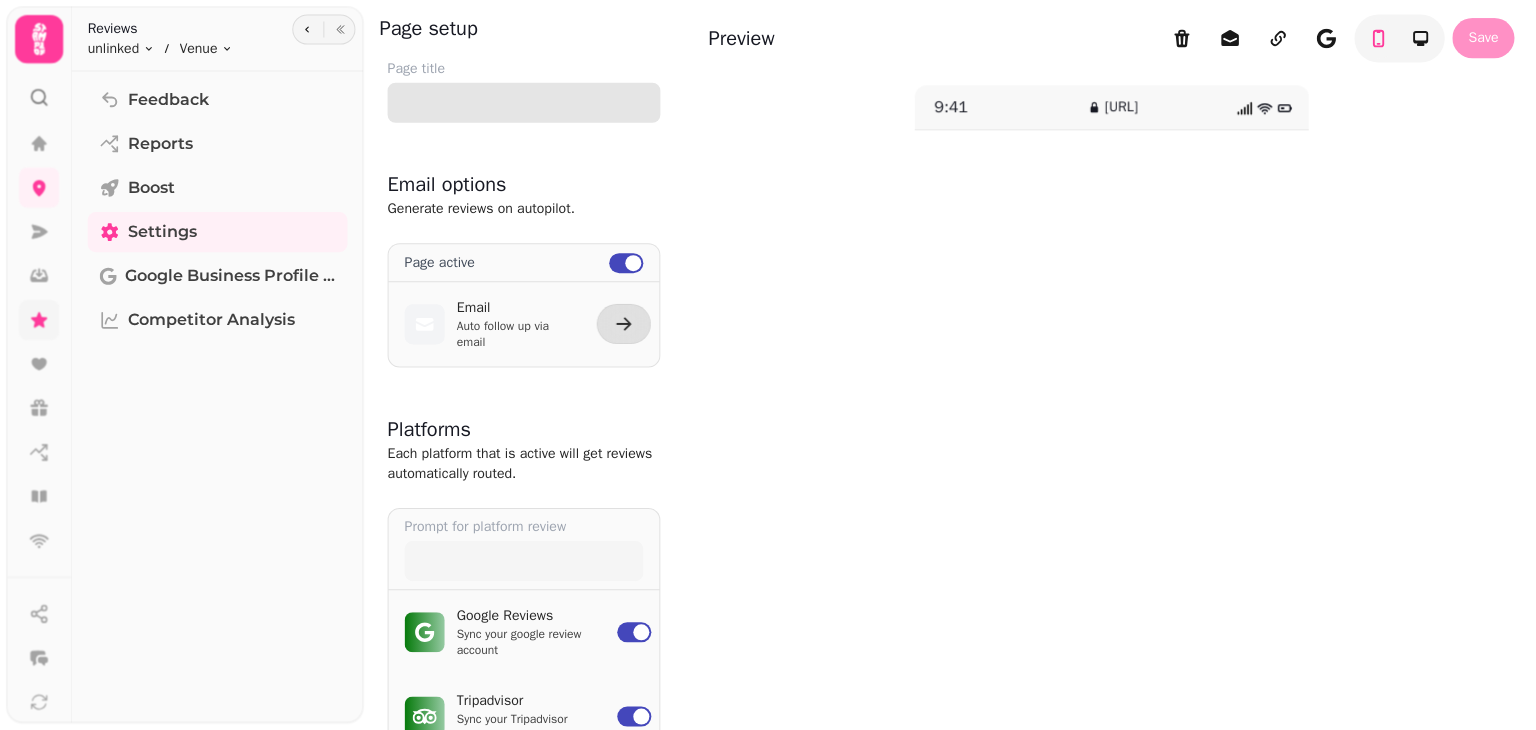 paste on "**********" 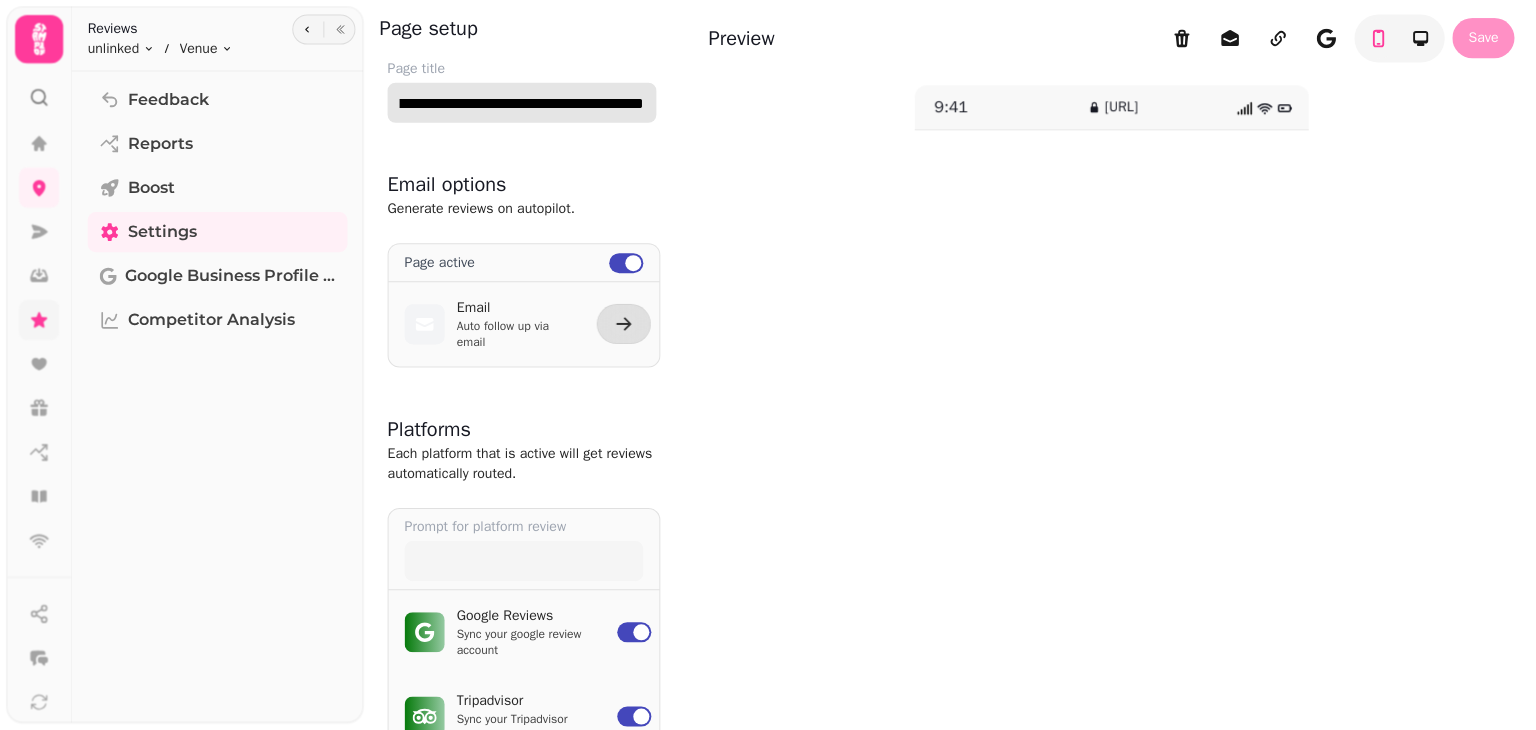 scroll, scrollTop: 0, scrollLeft: 125, axis: horizontal 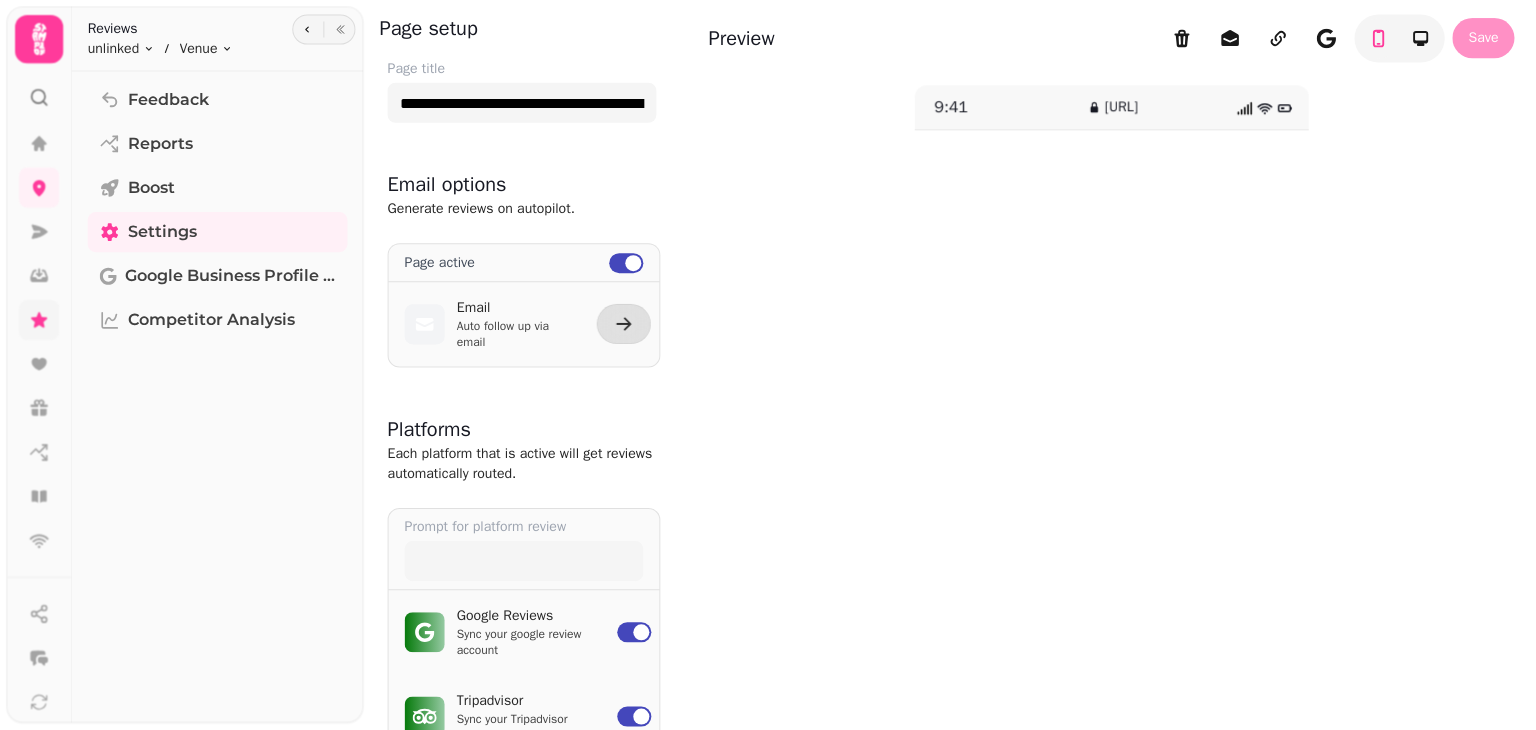 click on "9:41 [URL]" at bounding box center (1110, 437) 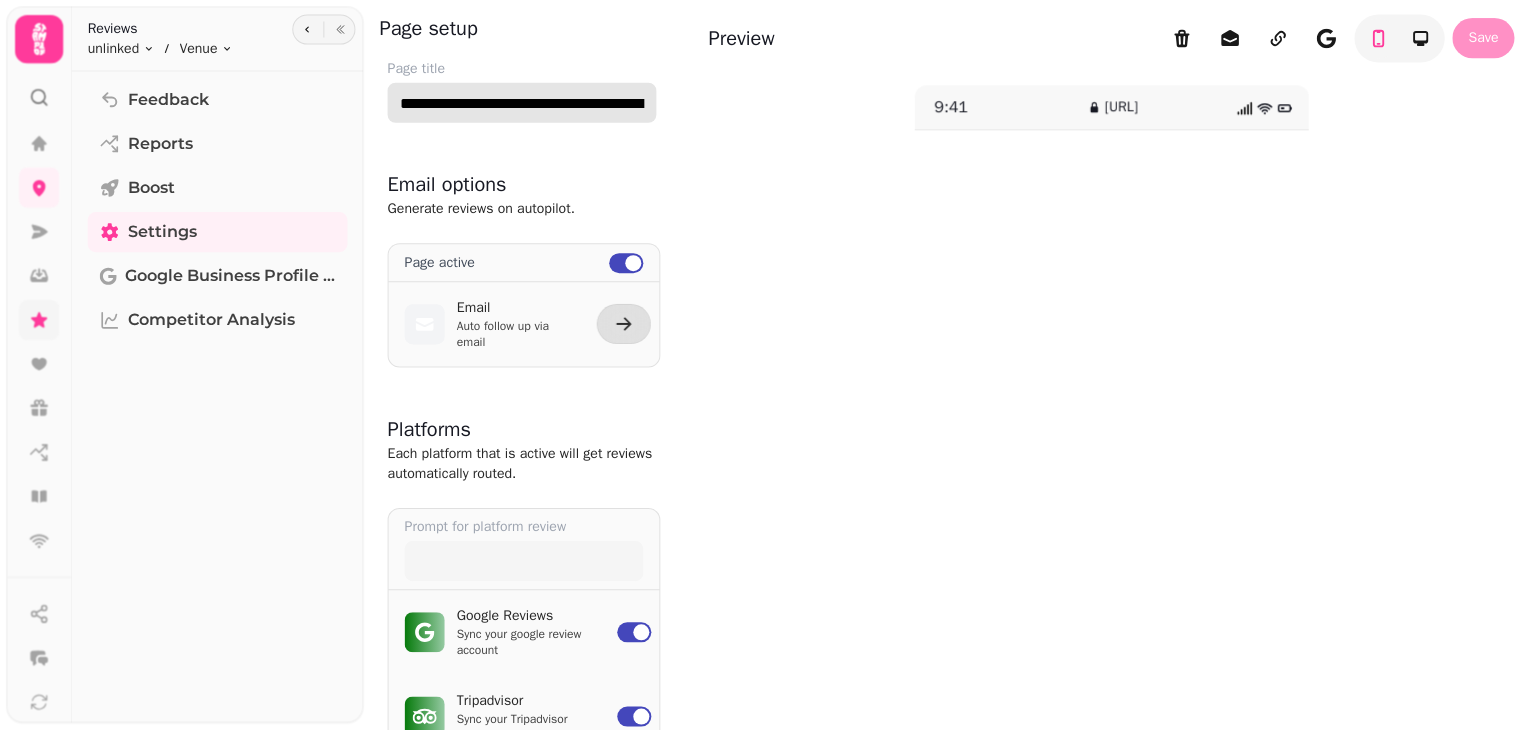 click on "**********" at bounding box center (522, 104) 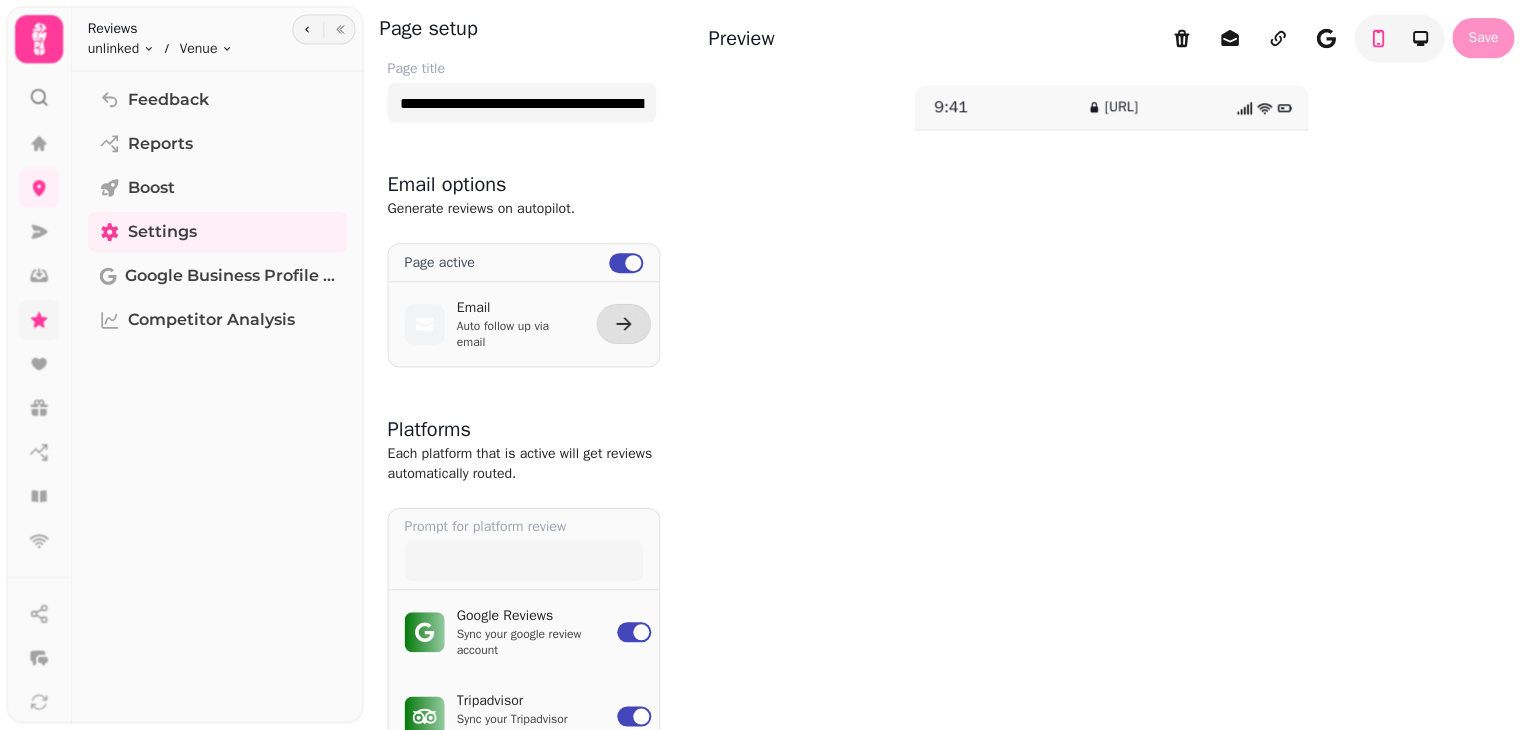 drag, startPoint x: 1511, startPoint y: 317, endPoint x: 1524, endPoint y: 586, distance: 269.31393 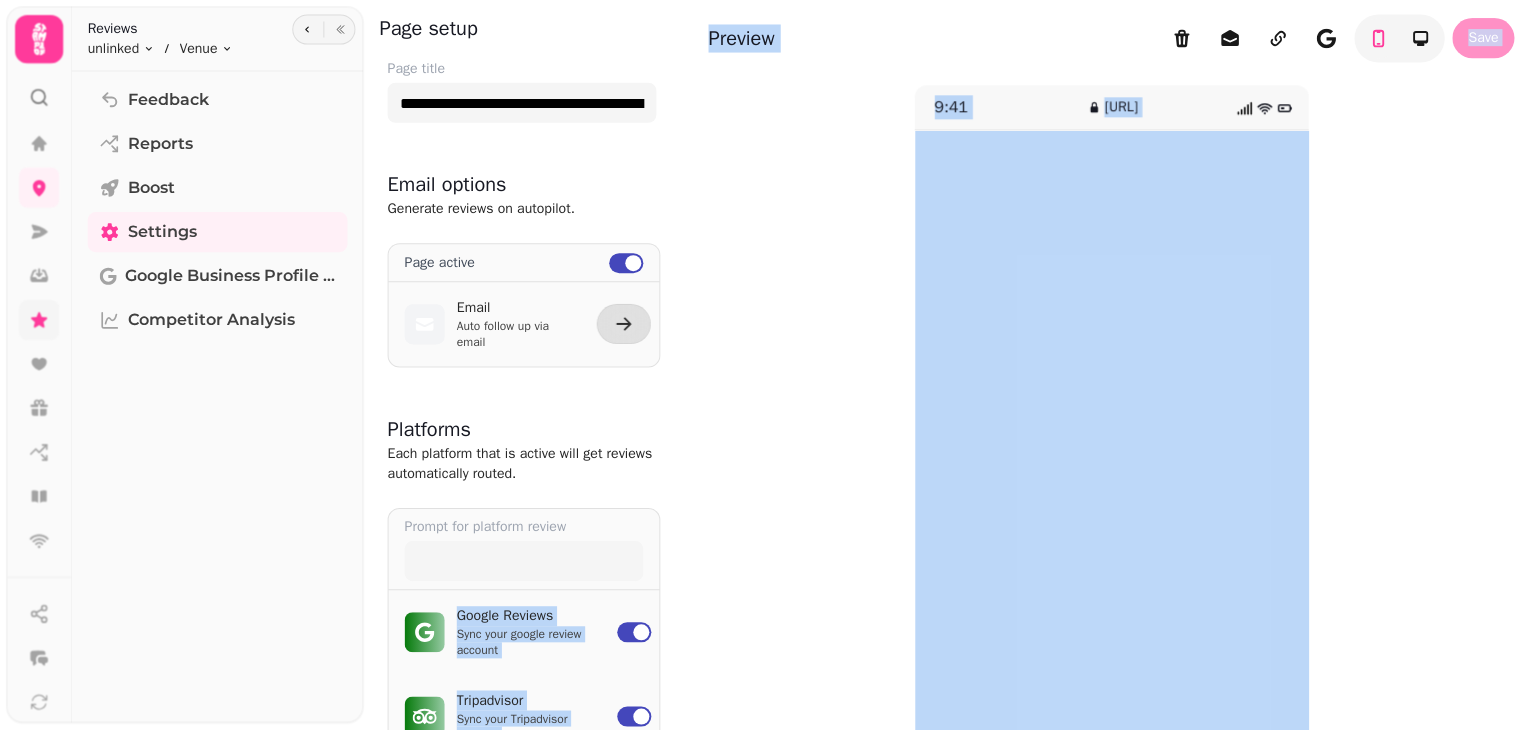 drag, startPoint x: 685, startPoint y: 340, endPoint x: 665, endPoint y: 576, distance: 236.84595 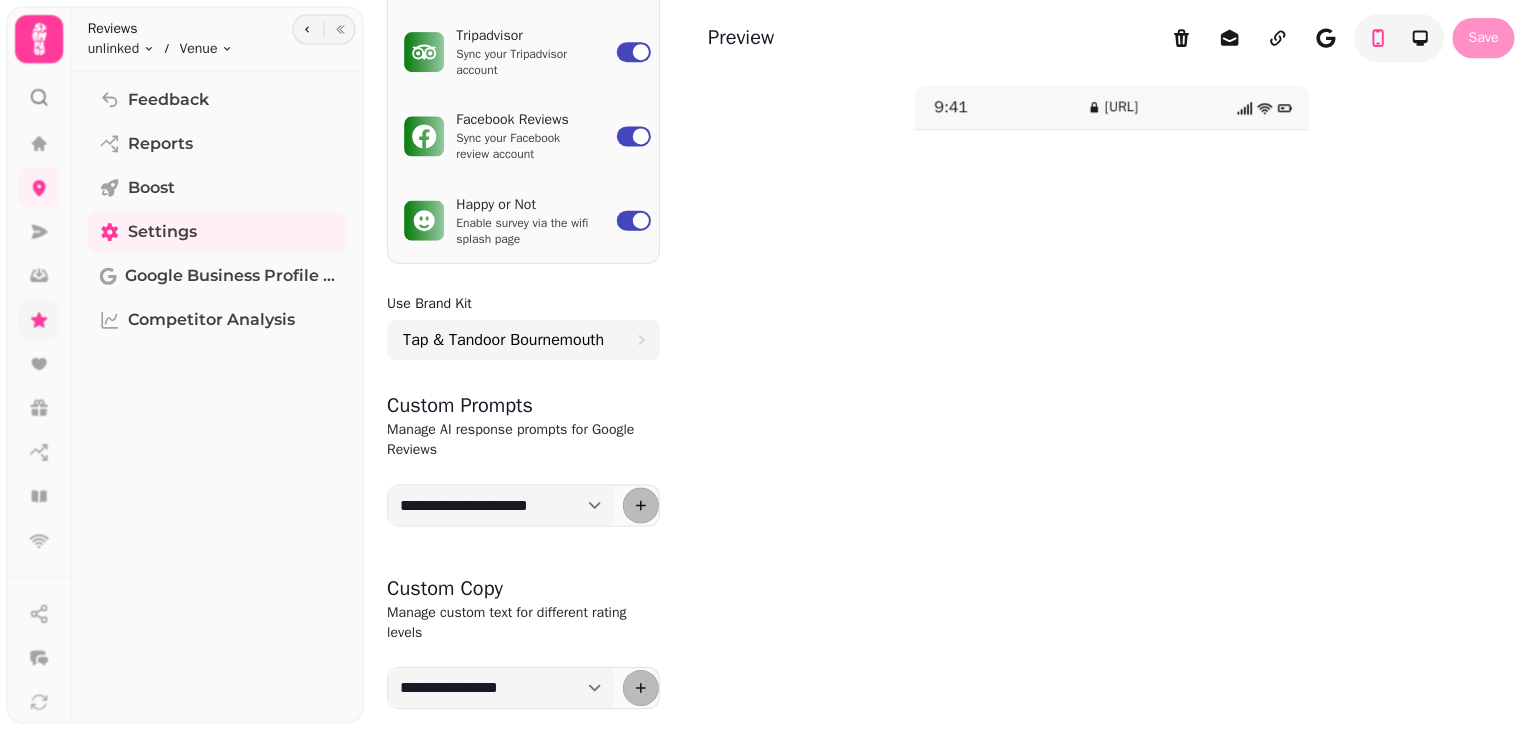 scroll, scrollTop: 687, scrollLeft: 0, axis: vertical 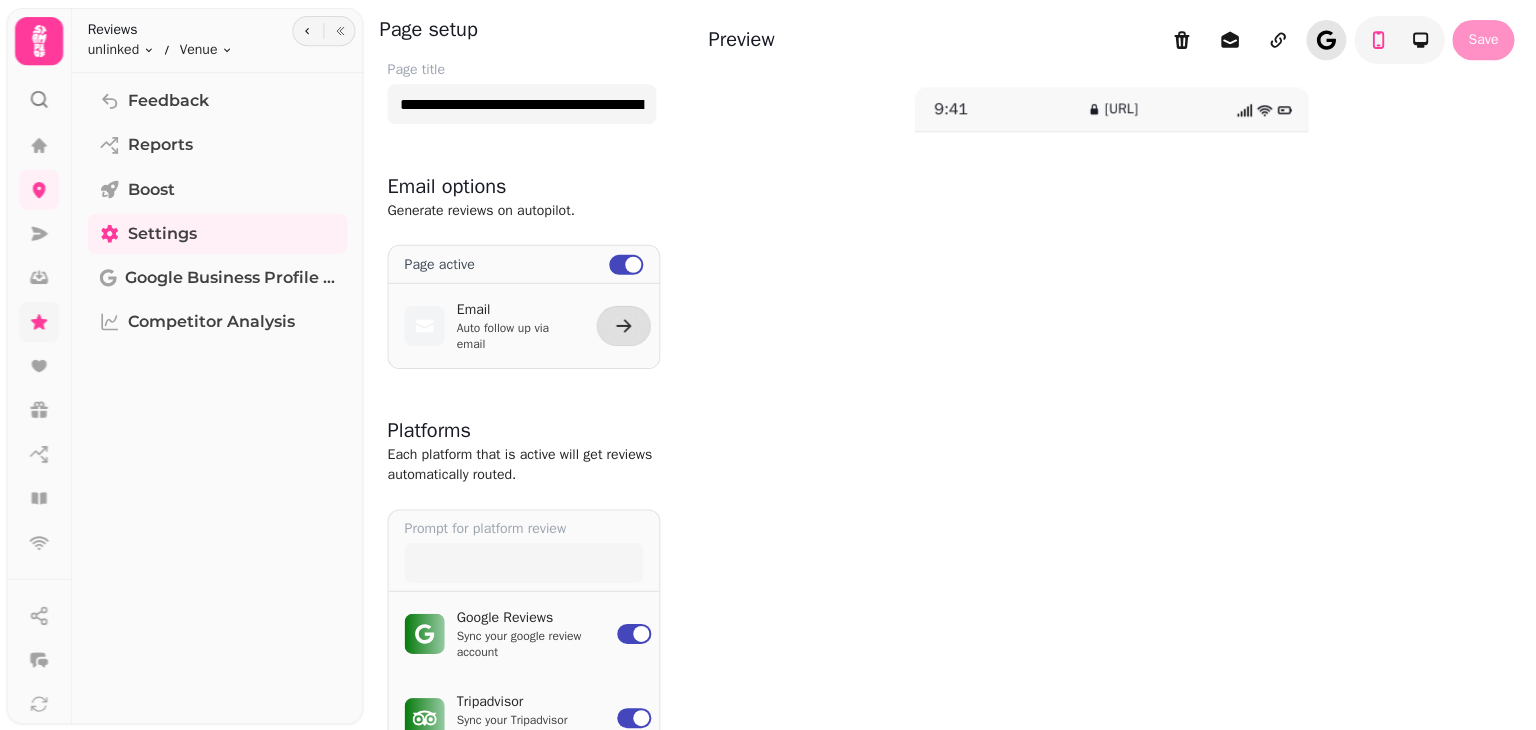 click at bounding box center (1324, 40) 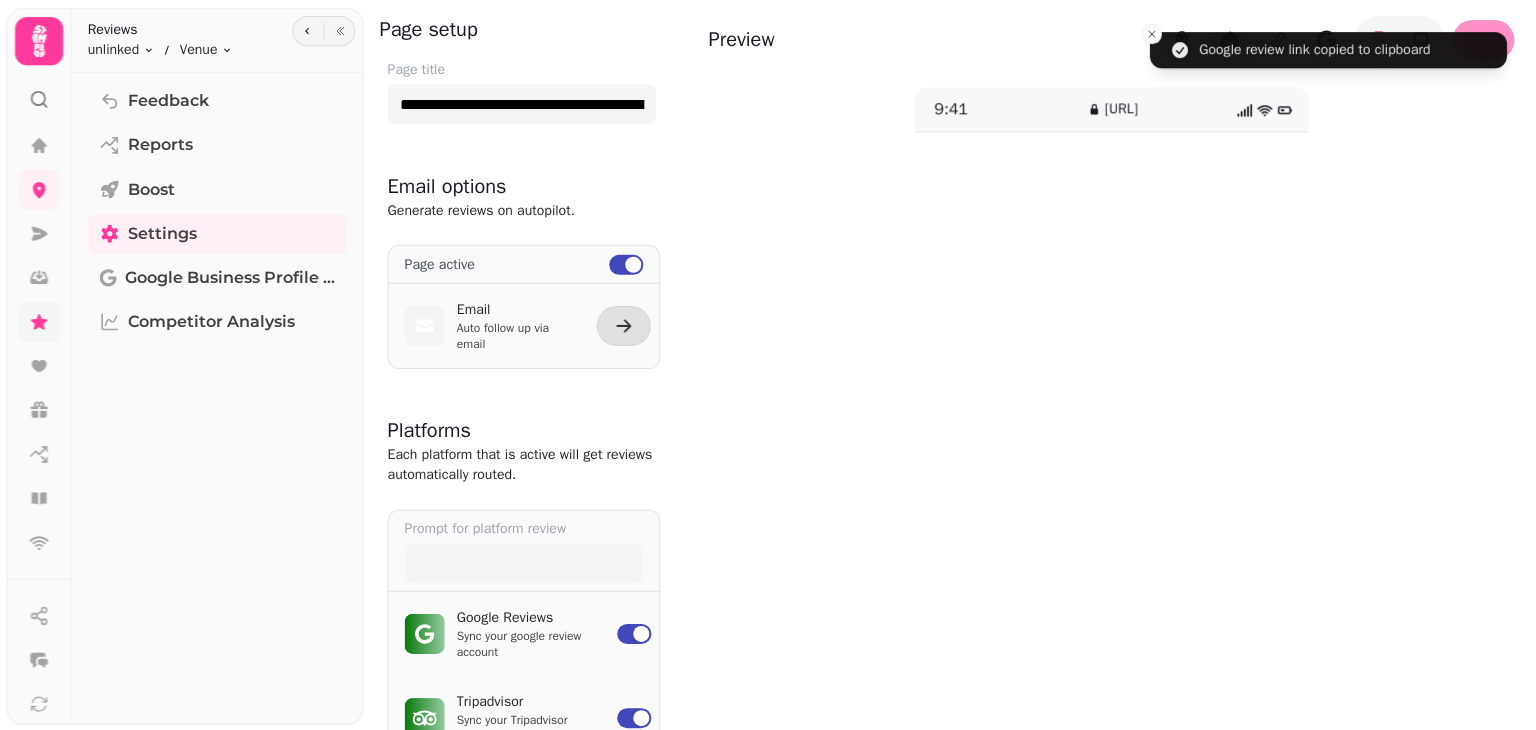 click on "9:41 [URL]" at bounding box center (1110, 437) 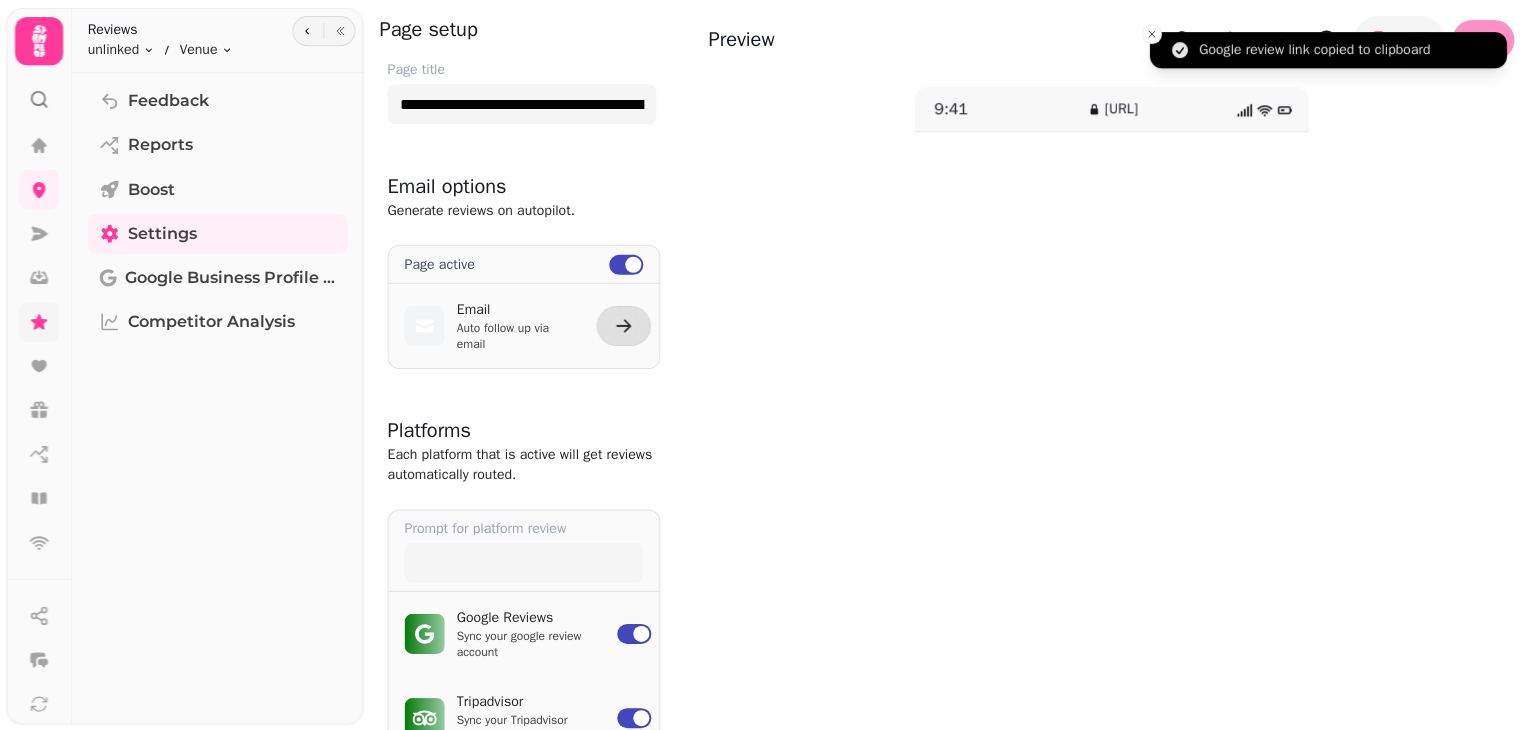 click on "Google review link copied to clipboard" at bounding box center (1326, 50) 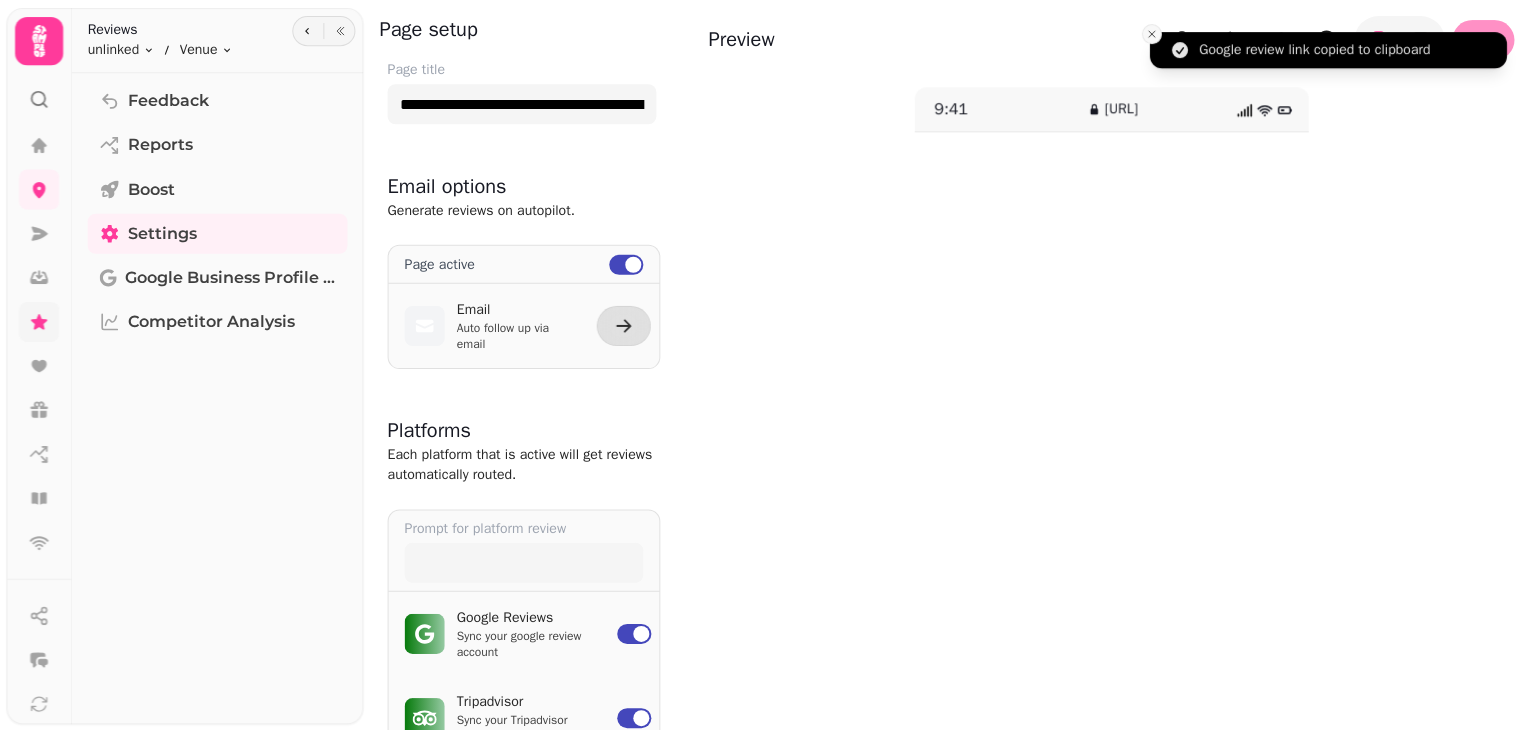 click 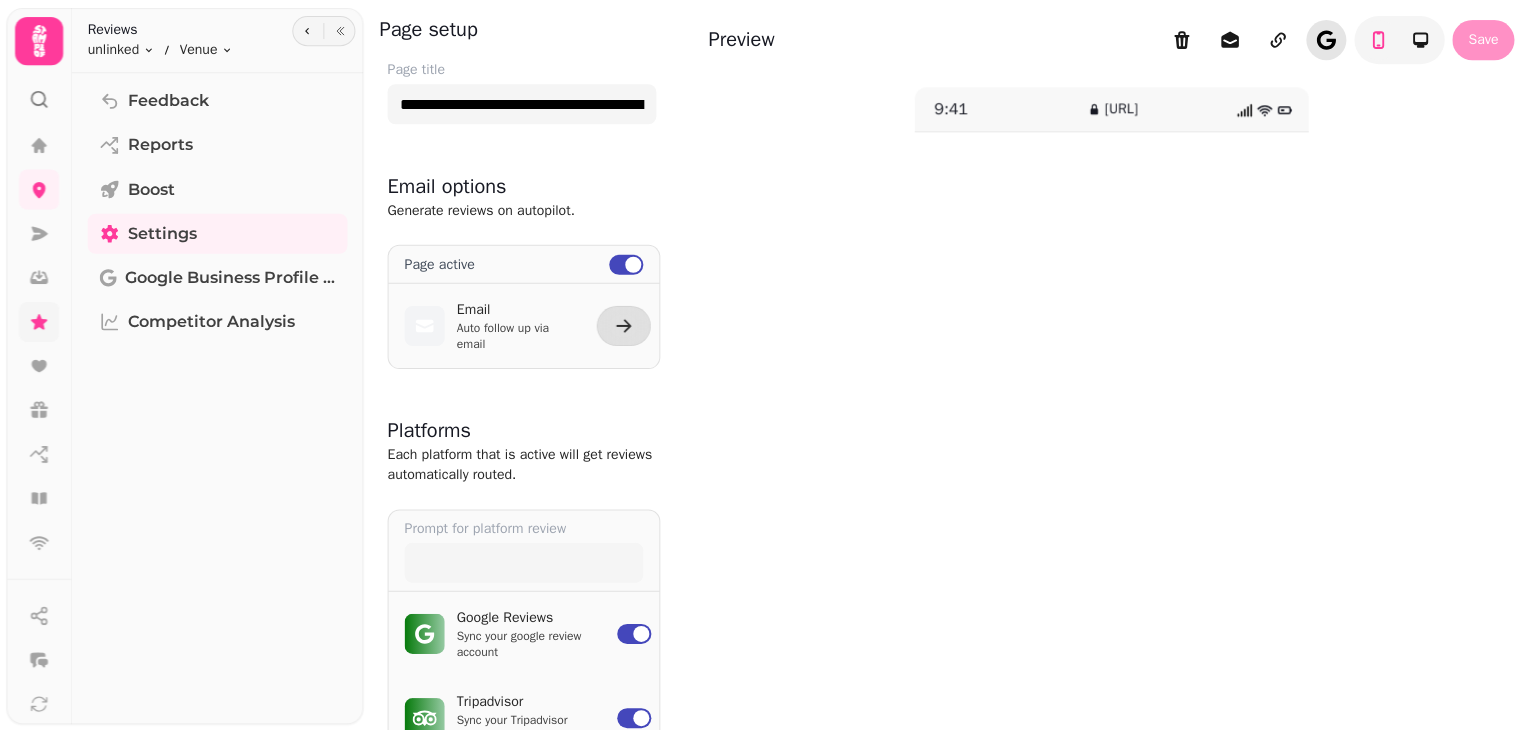 click 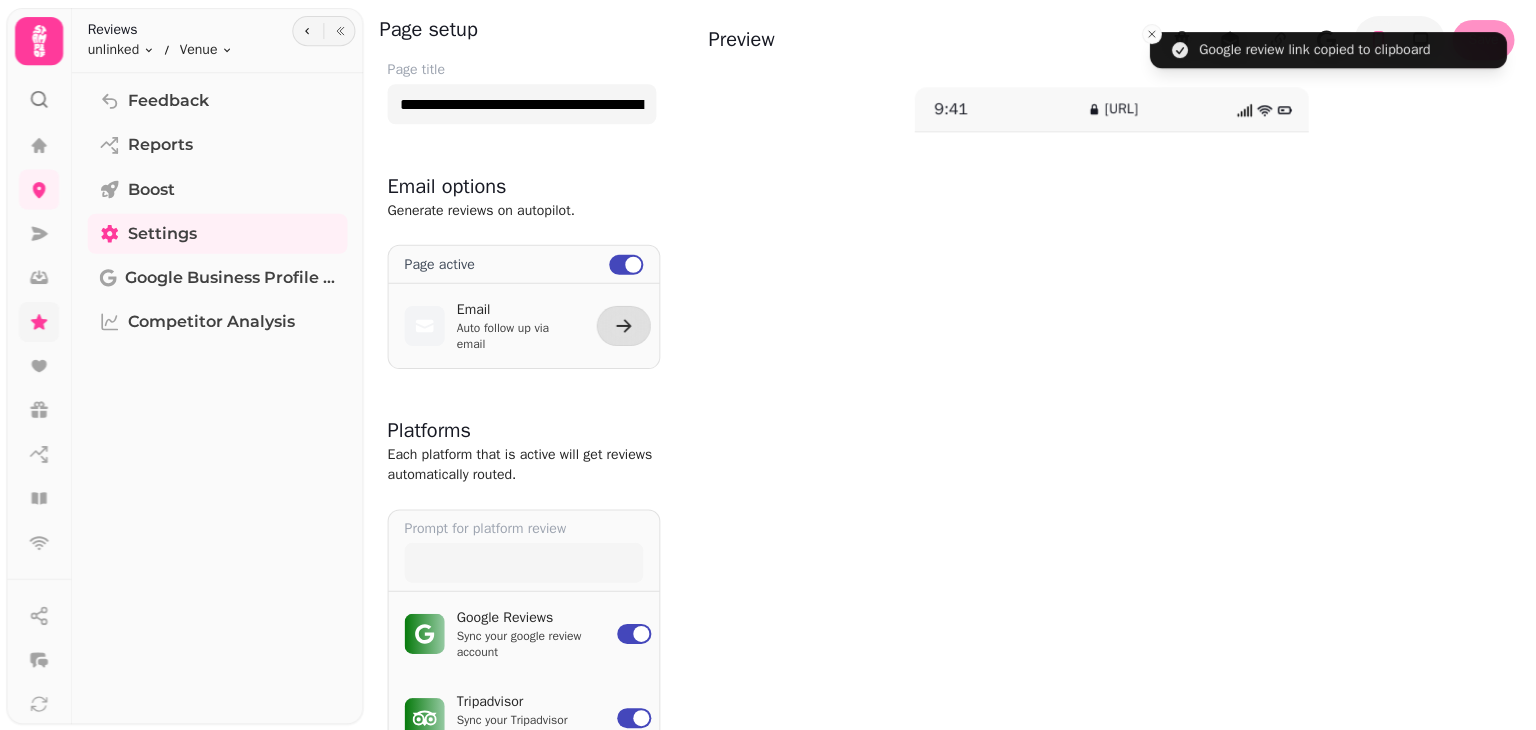 click on "Preview Save" at bounding box center (1110, 52) 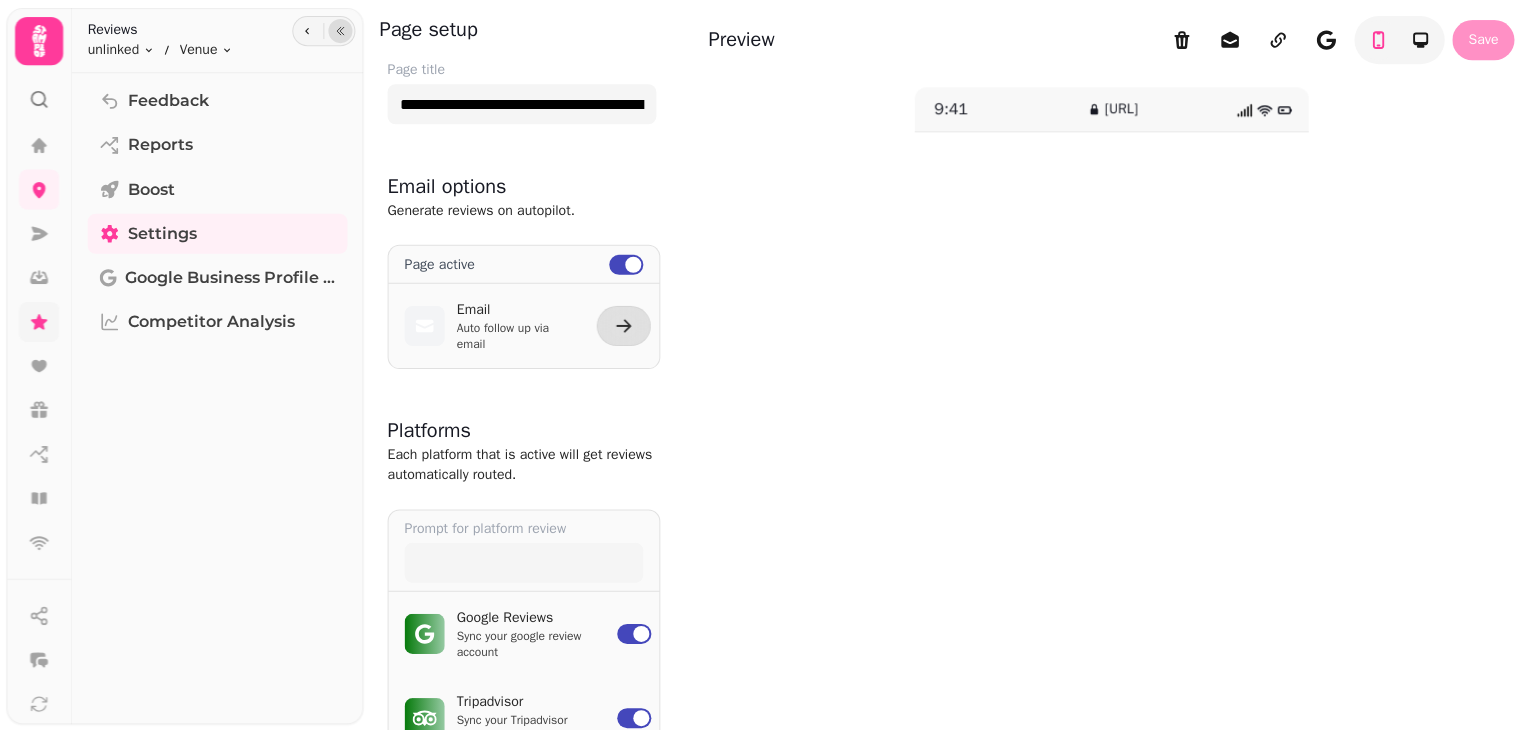 click 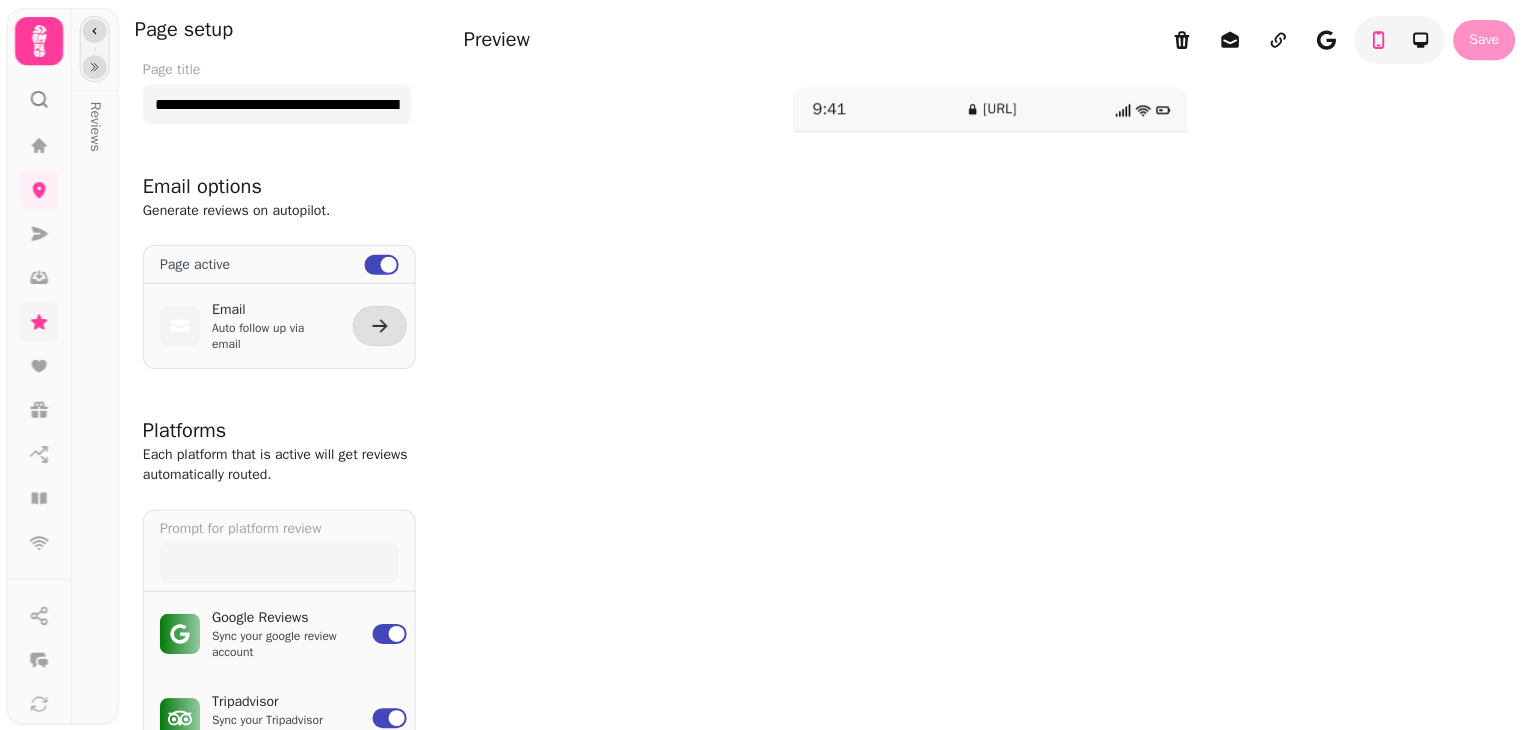 click 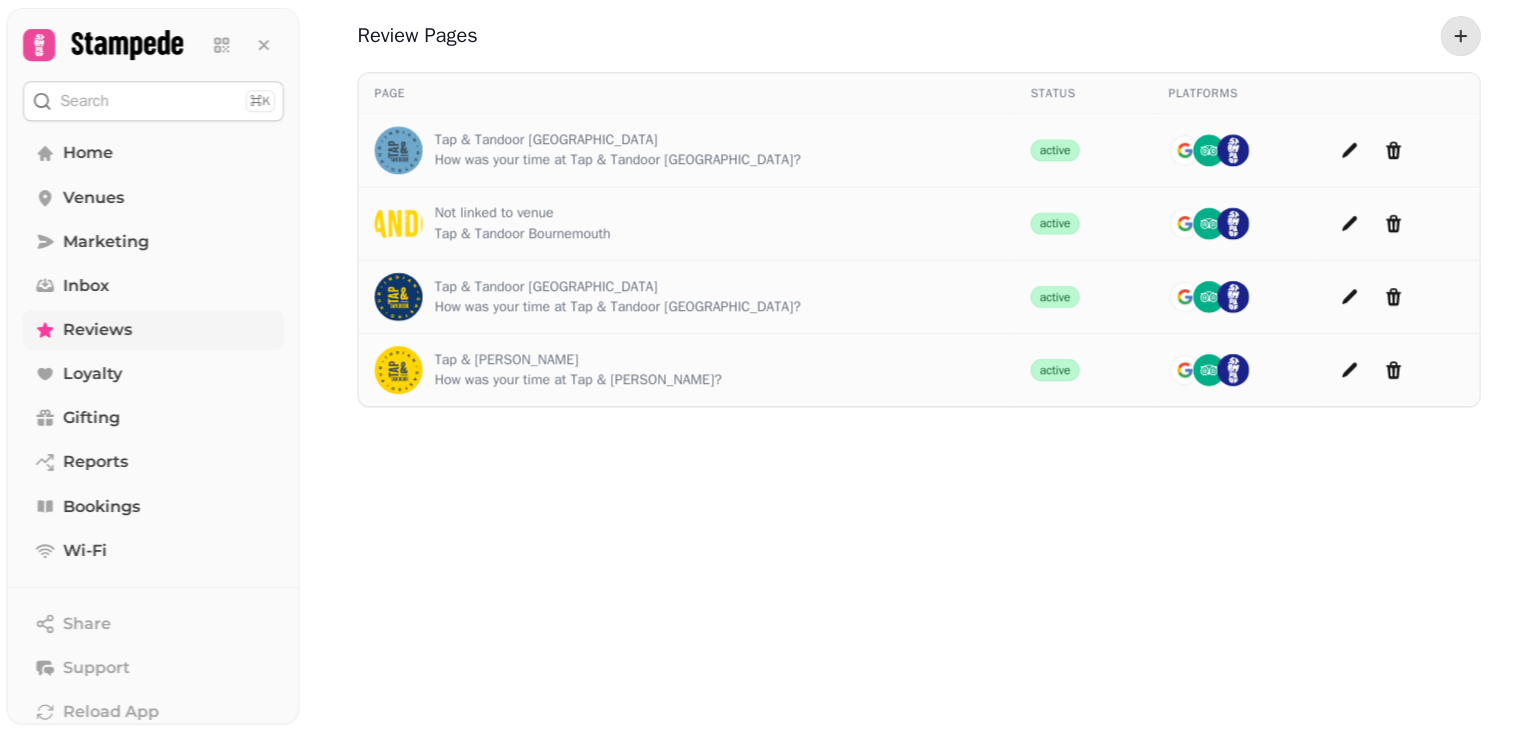 click on "Search ⌘K" at bounding box center (155, 101) 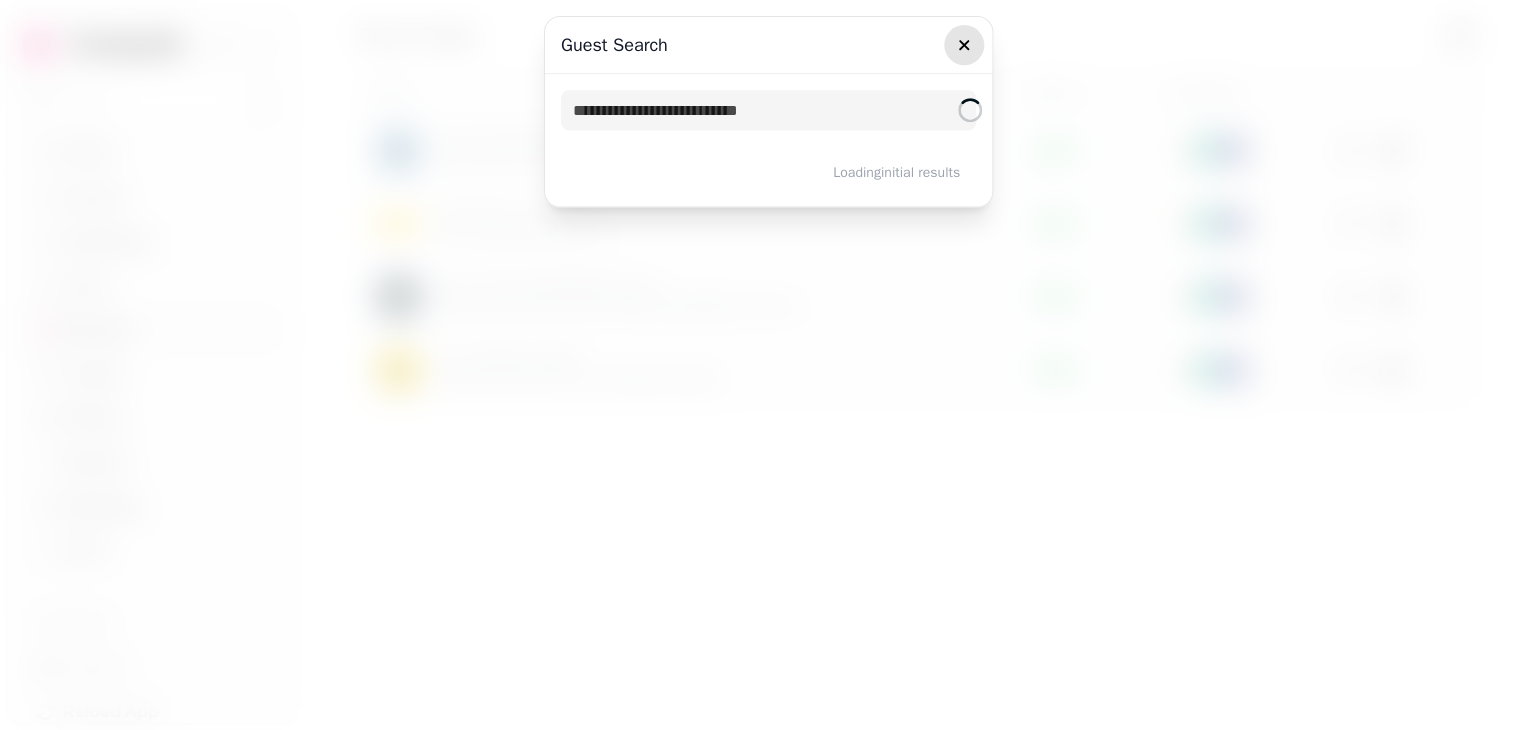 click 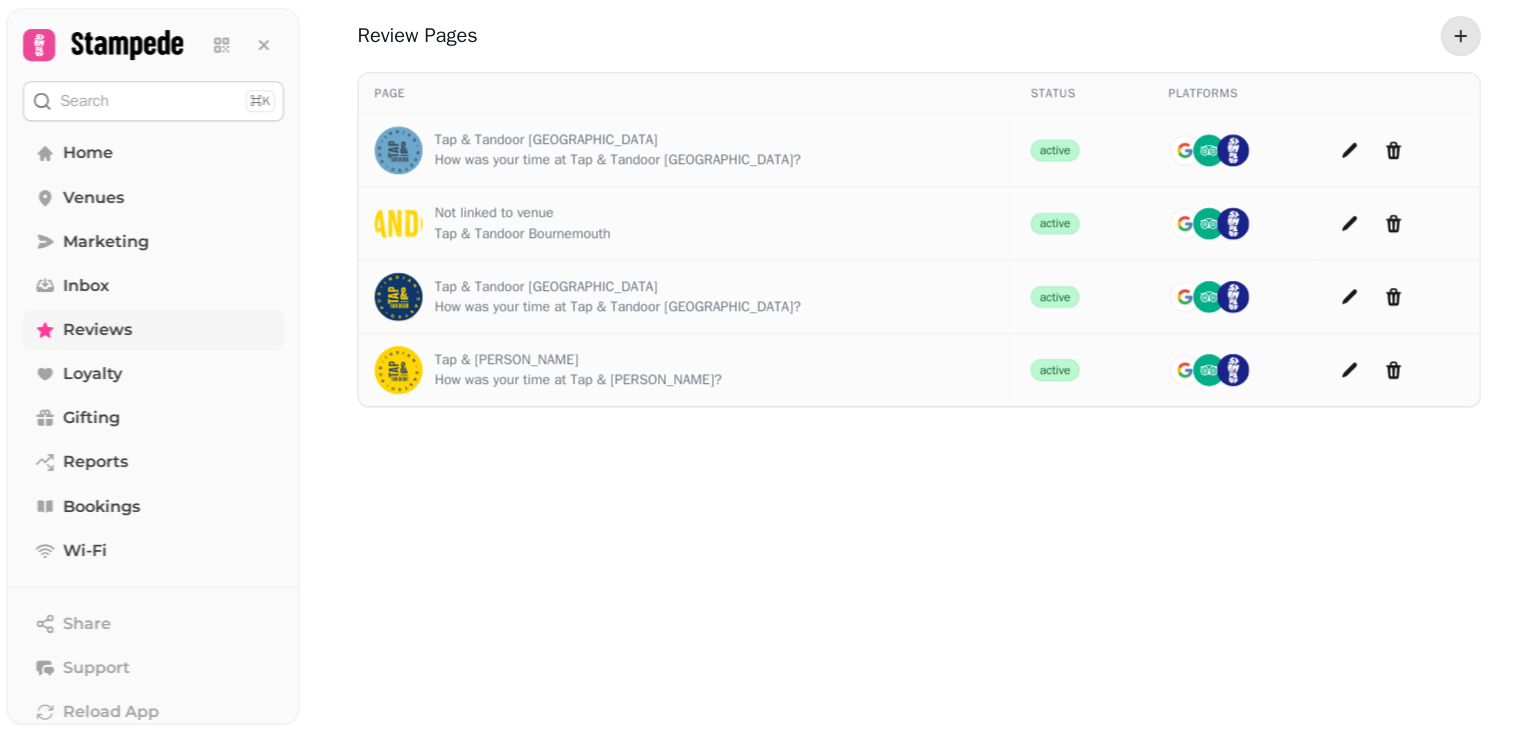 click on "Search ⌘K" at bounding box center [155, 101] 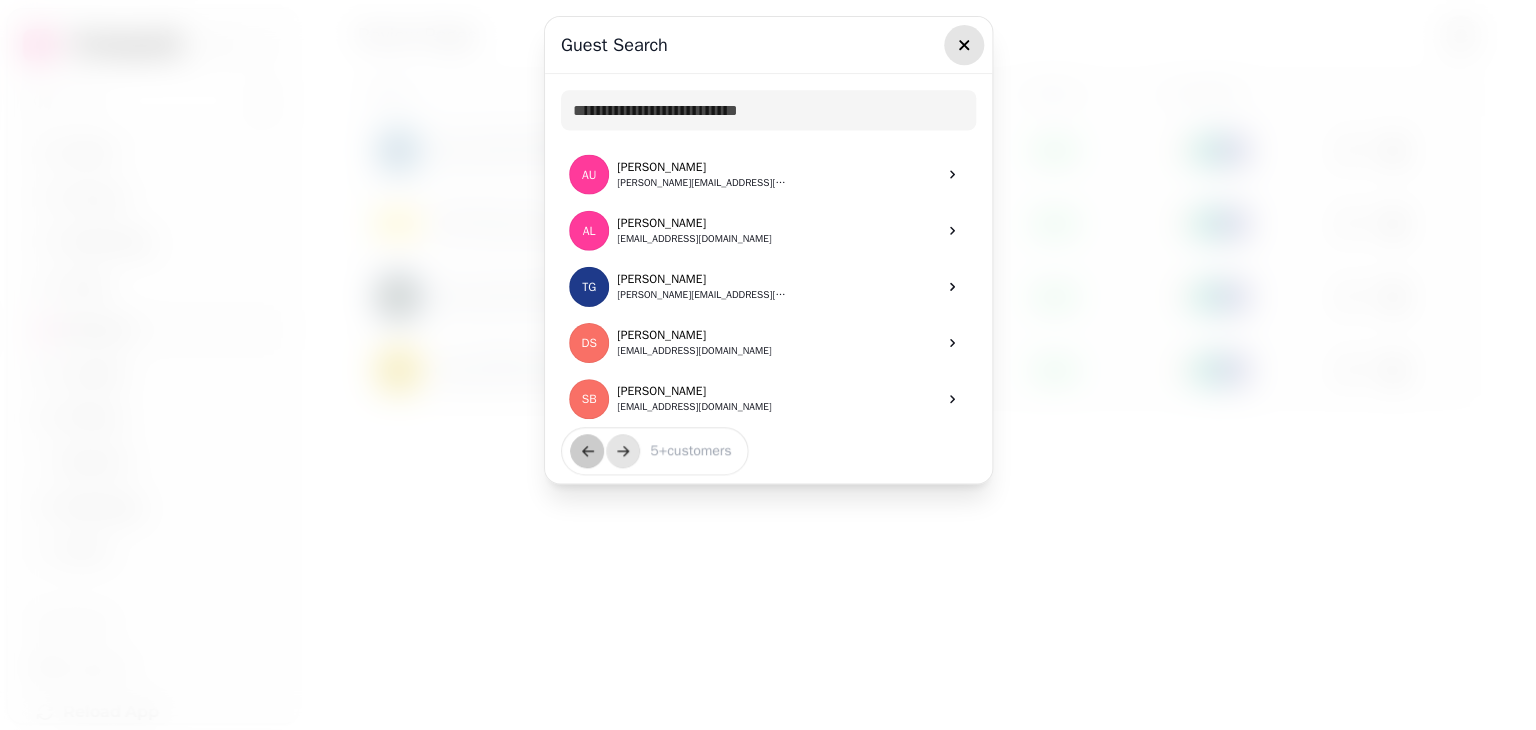 click 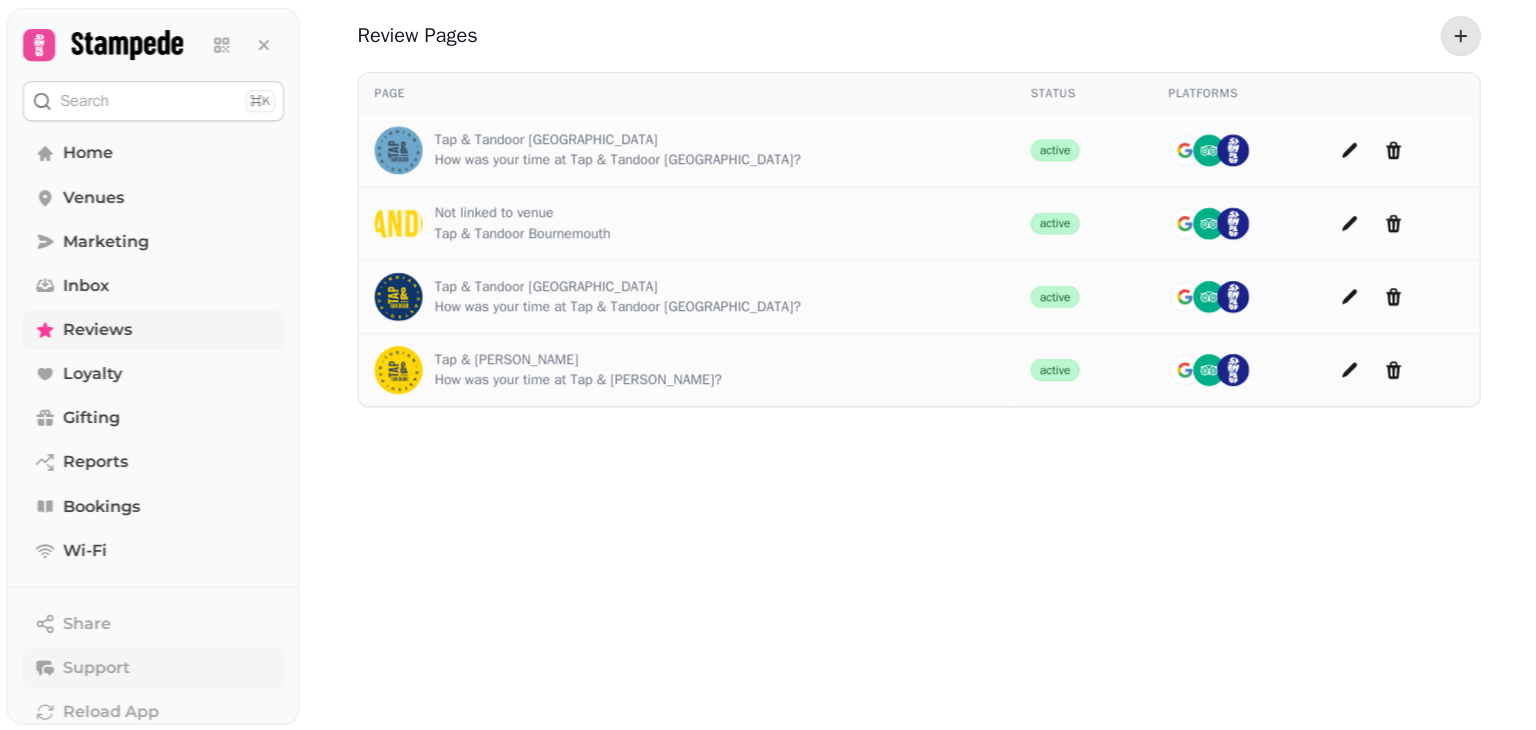 click on "Support" at bounding box center (98, 666) 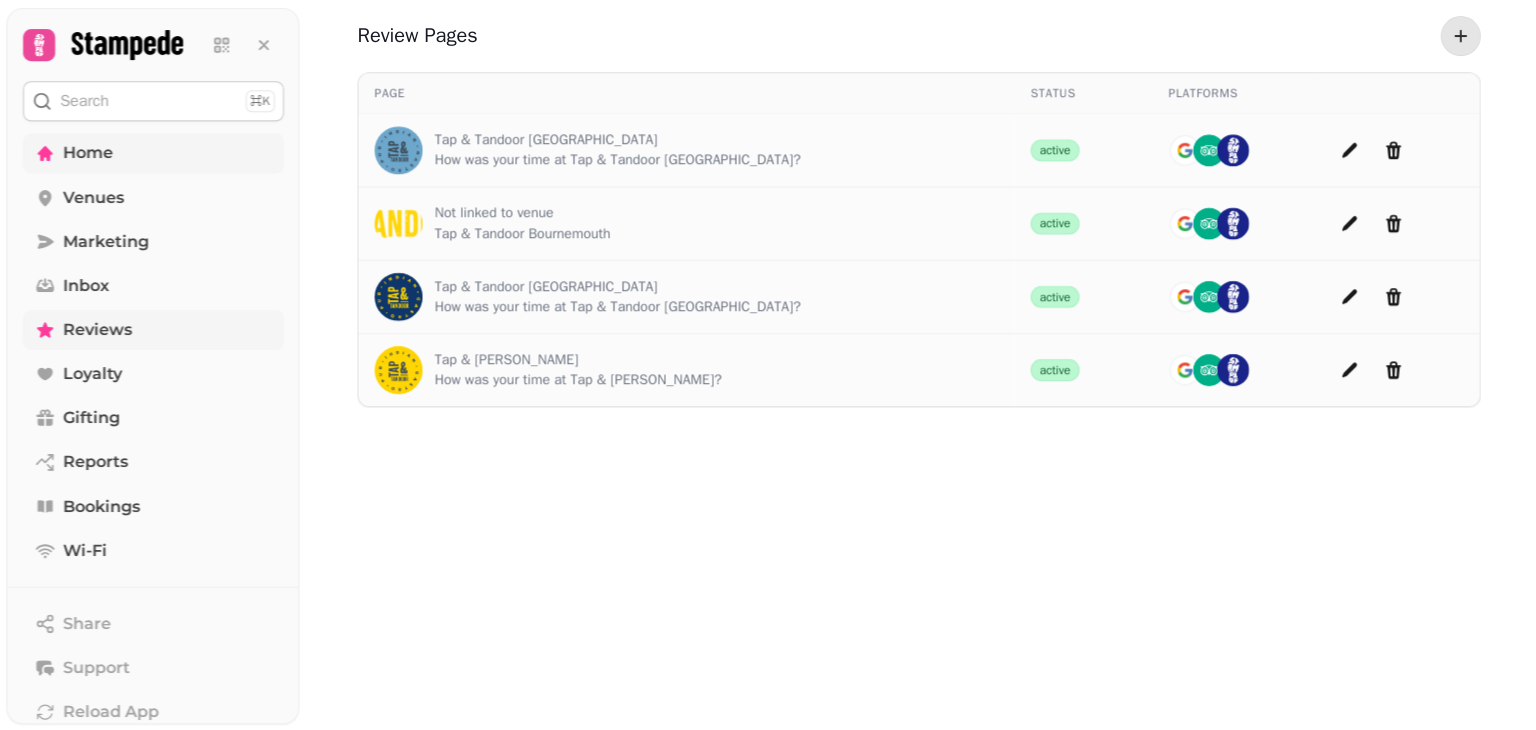 click on "Home" at bounding box center [90, 153] 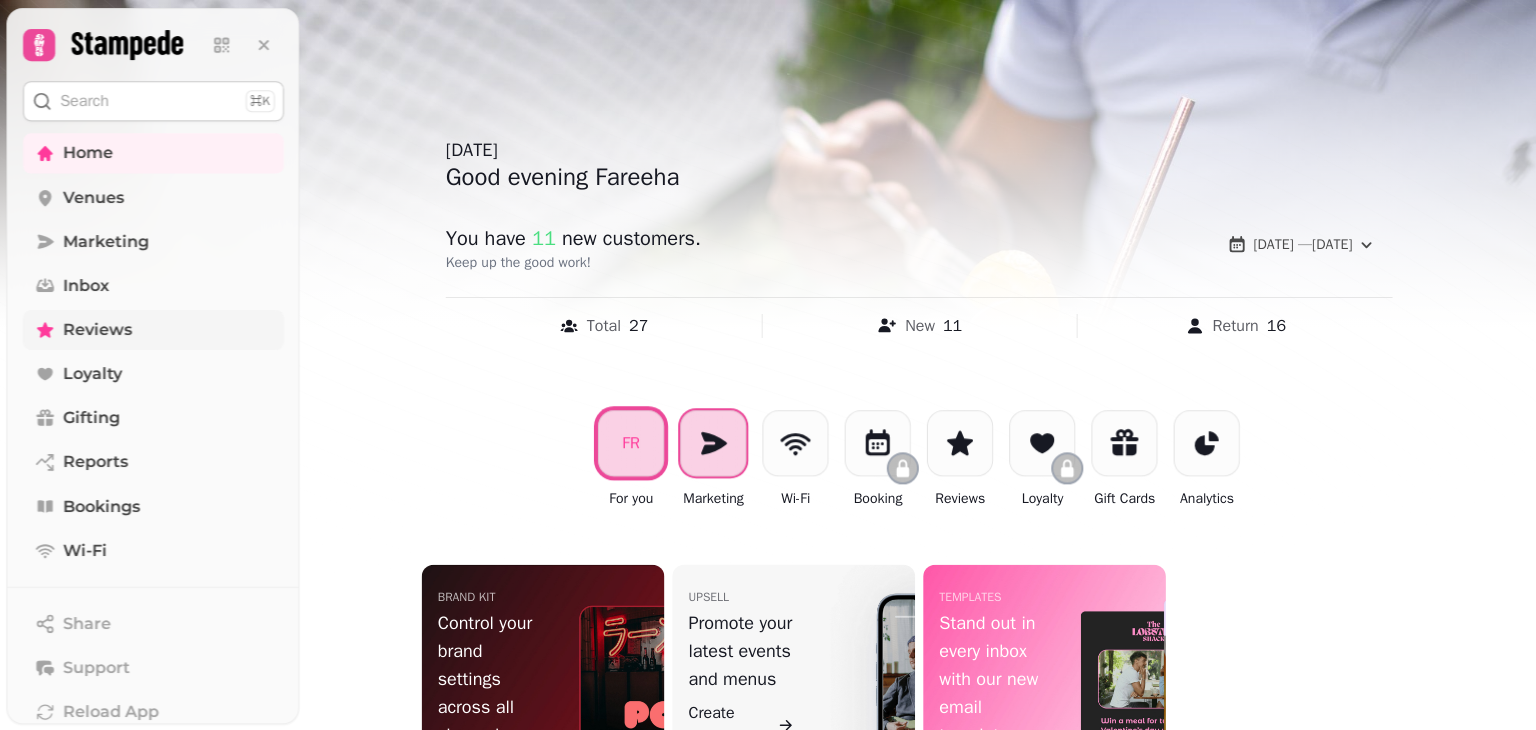 click at bounding box center (713, 442) 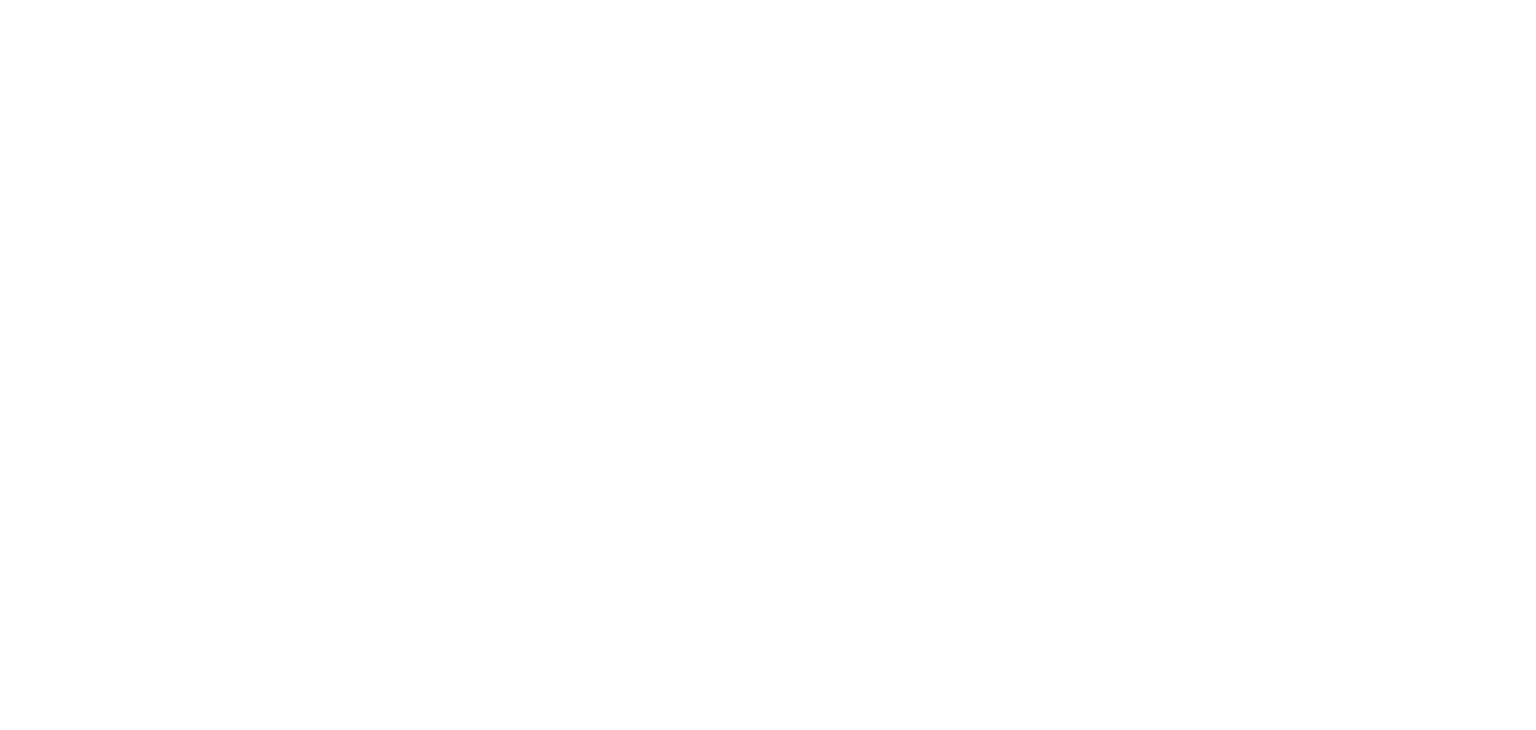 scroll, scrollTop: 0, scrollLeft: 0, axis: both 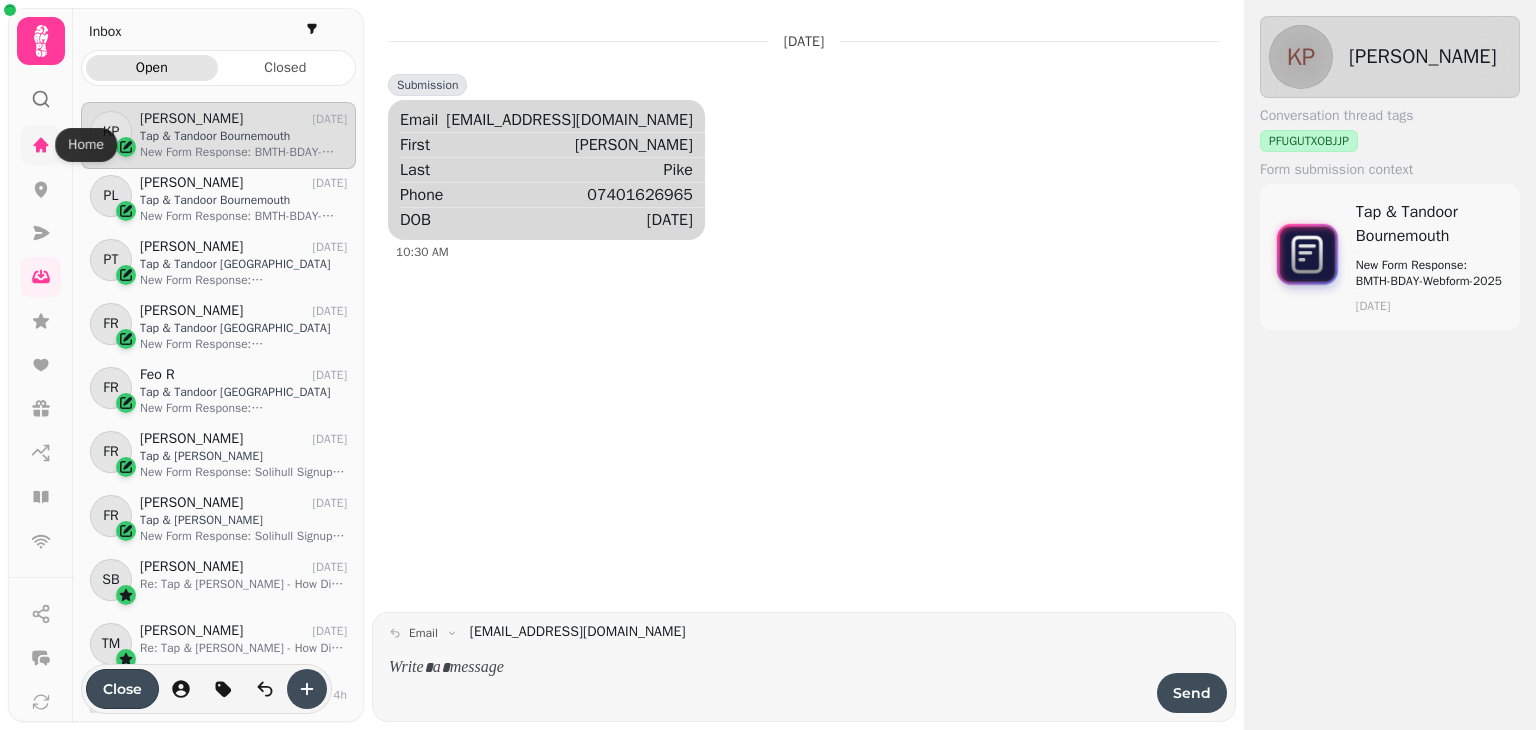 click 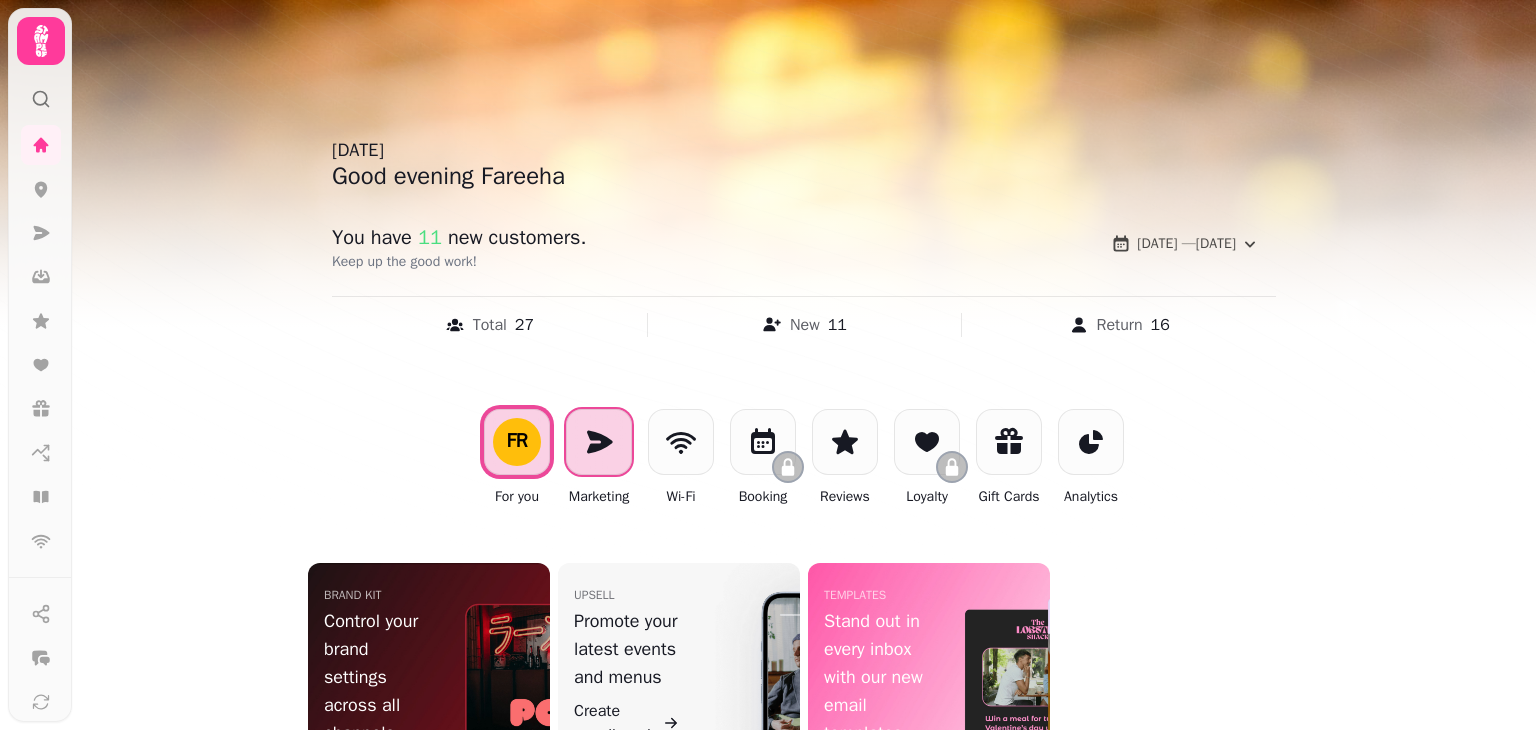 click 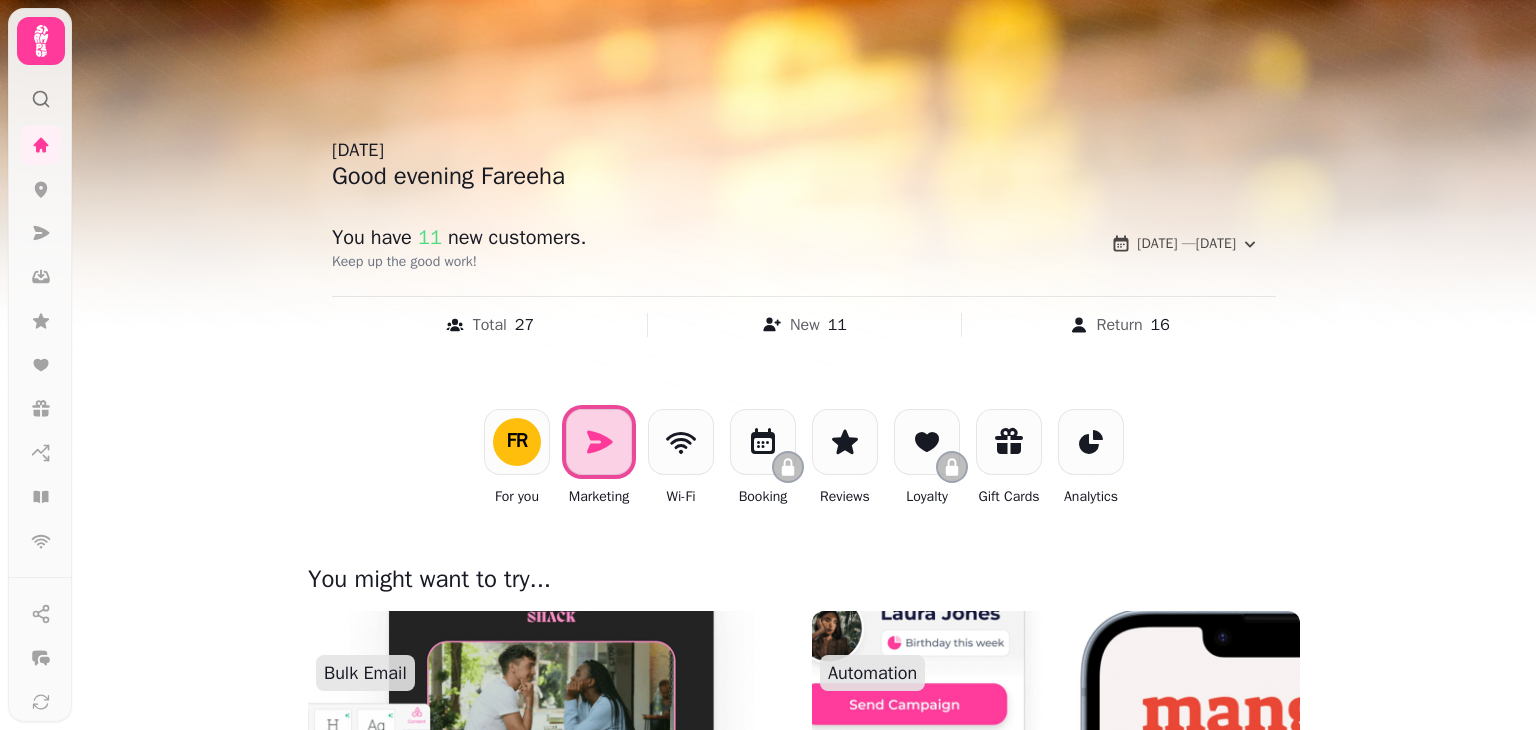 drag, startPoint x: 1535, startPoint y: 155, endPoint x: 1535, endPoint y: 385, distance: 230 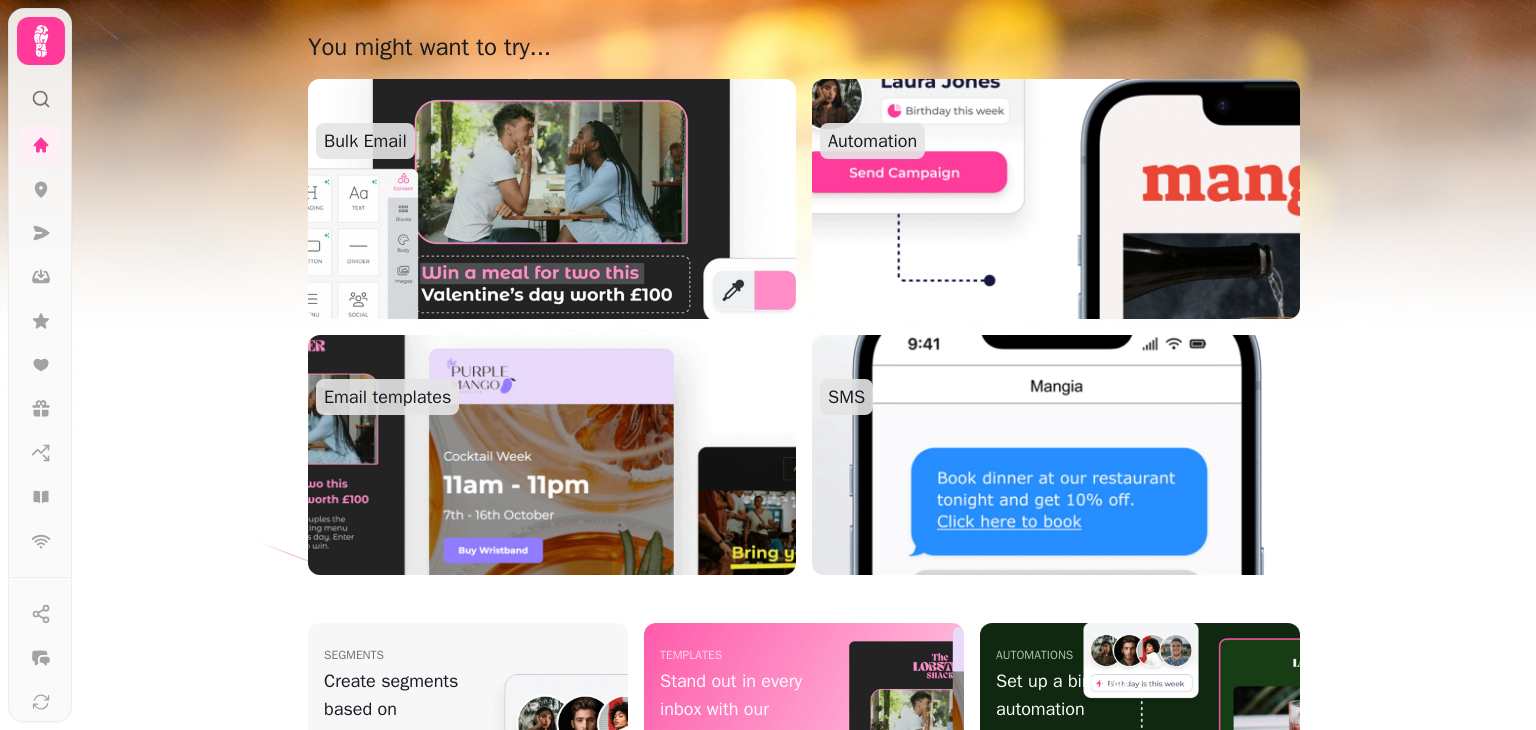 click at bounding box center [552, 199] 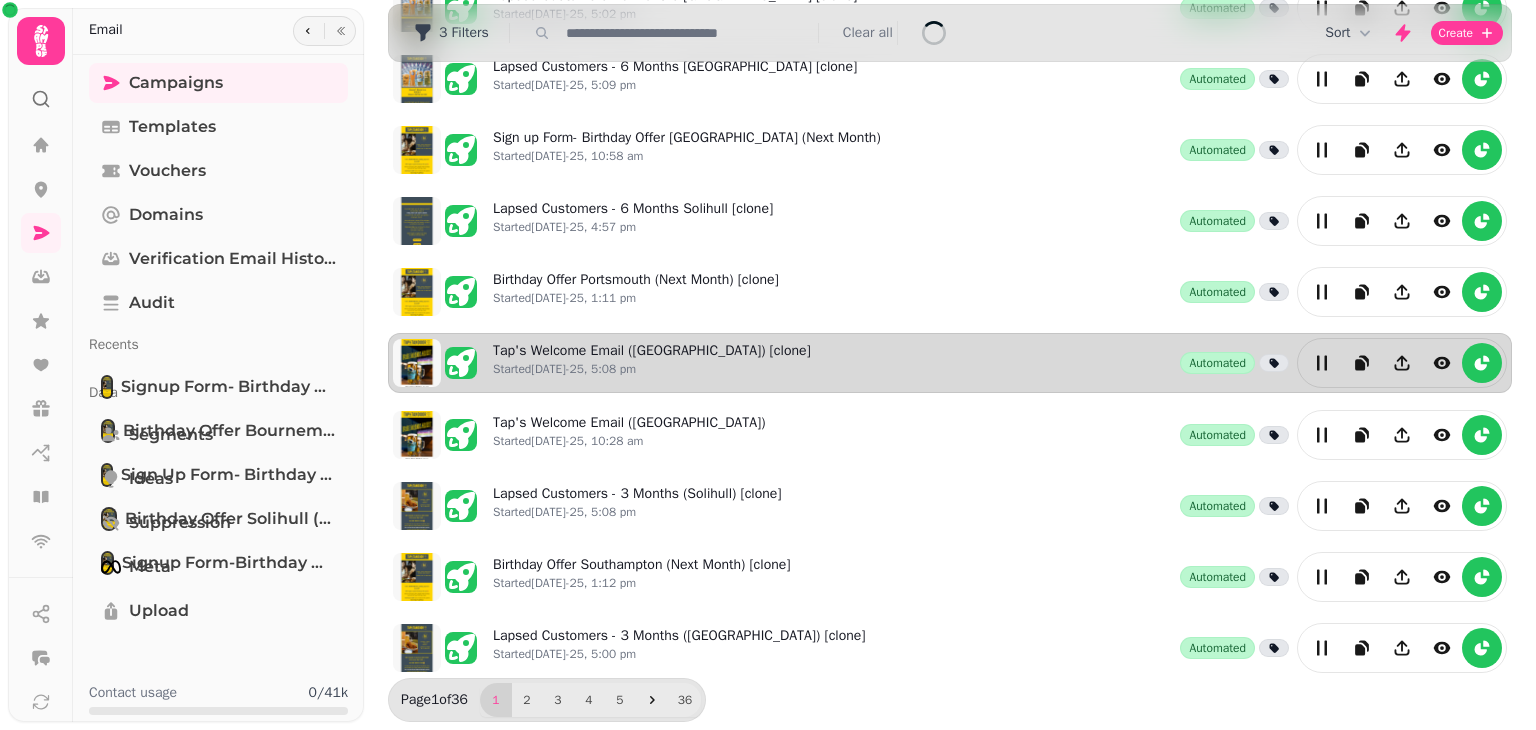 scroll, scrollTop: 491, scrollLeft: 0, axis: vertical 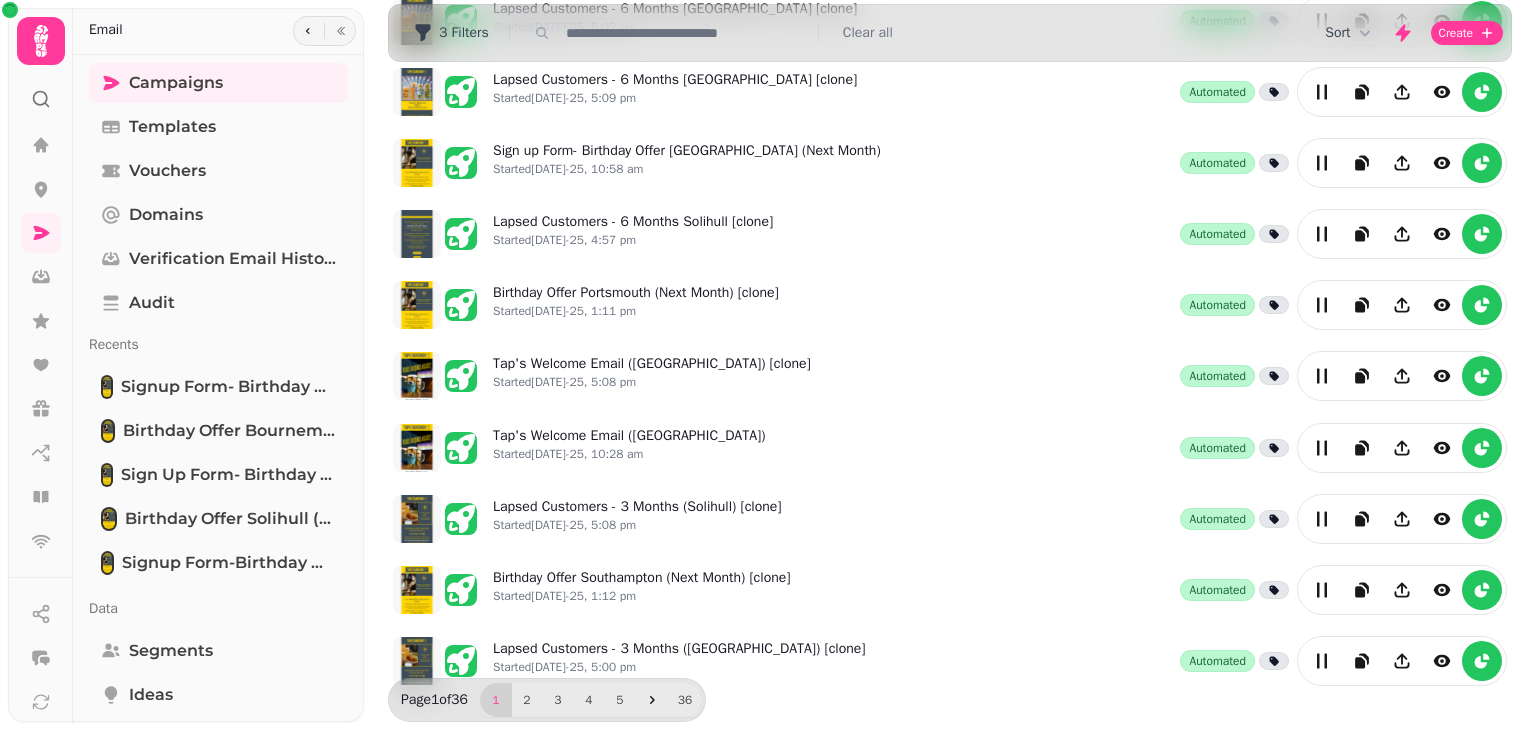 click on "3 Filters Clear all" at bounding box center [950, 33] 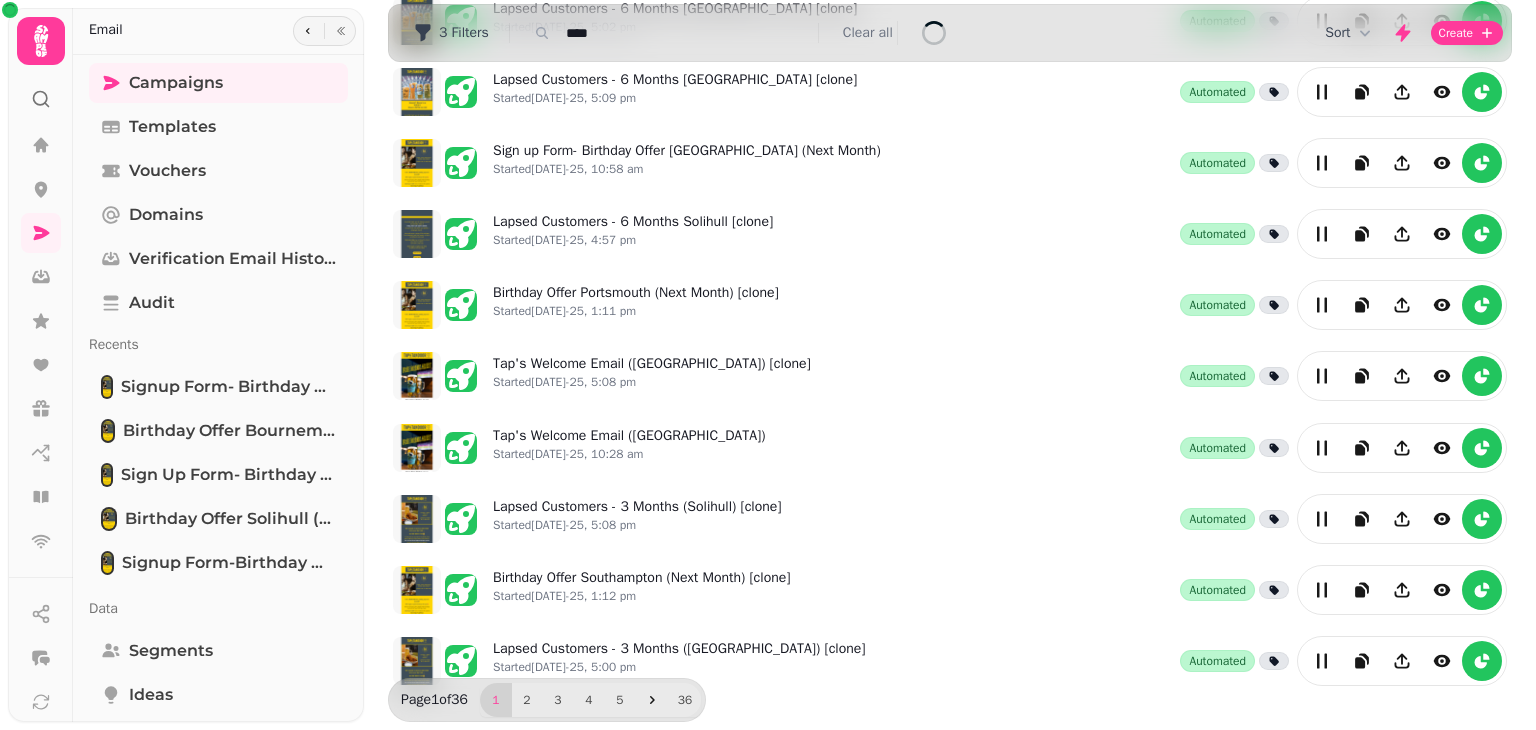 type on "****" 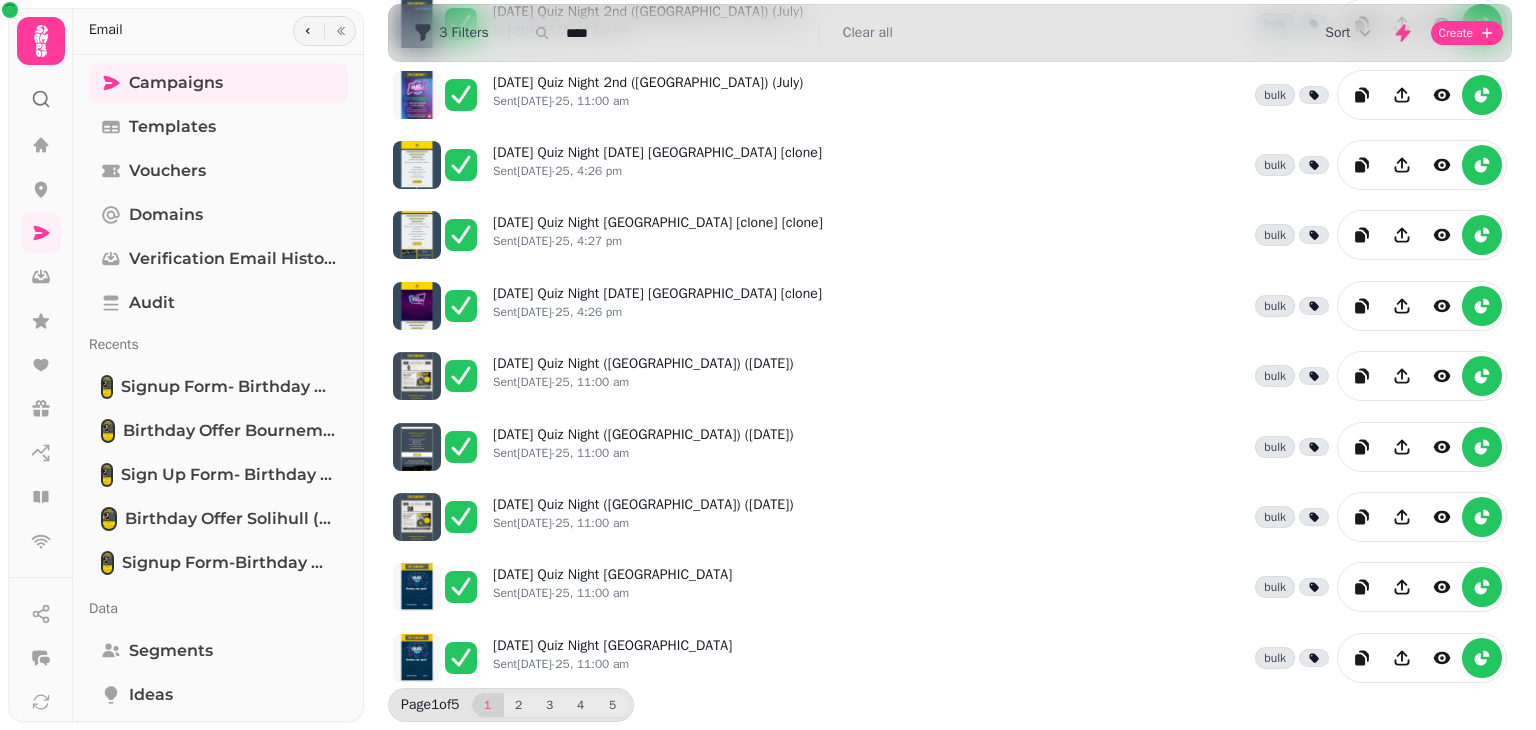 scroll, scrollTop: 471, scrollLeft: 0, axis: vertical 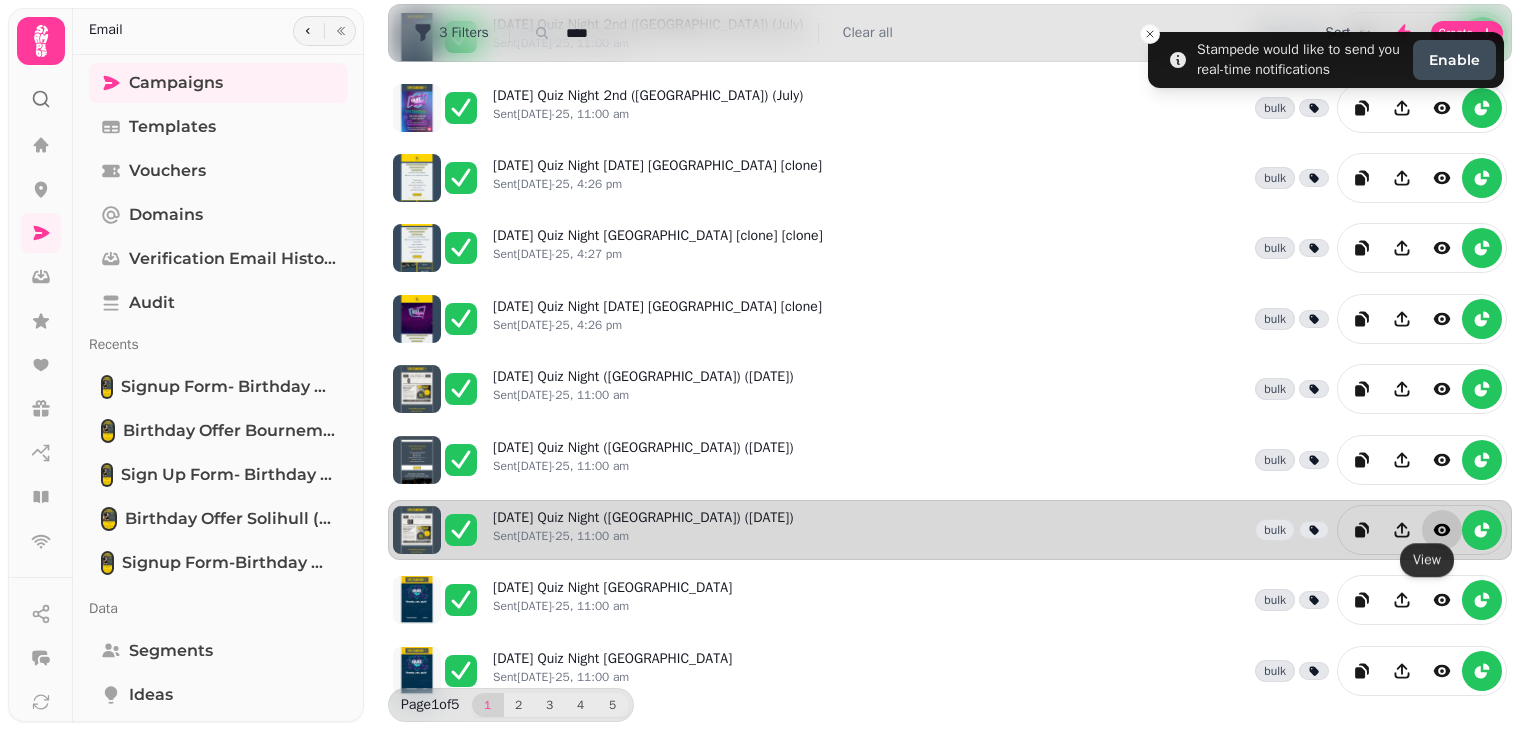 click 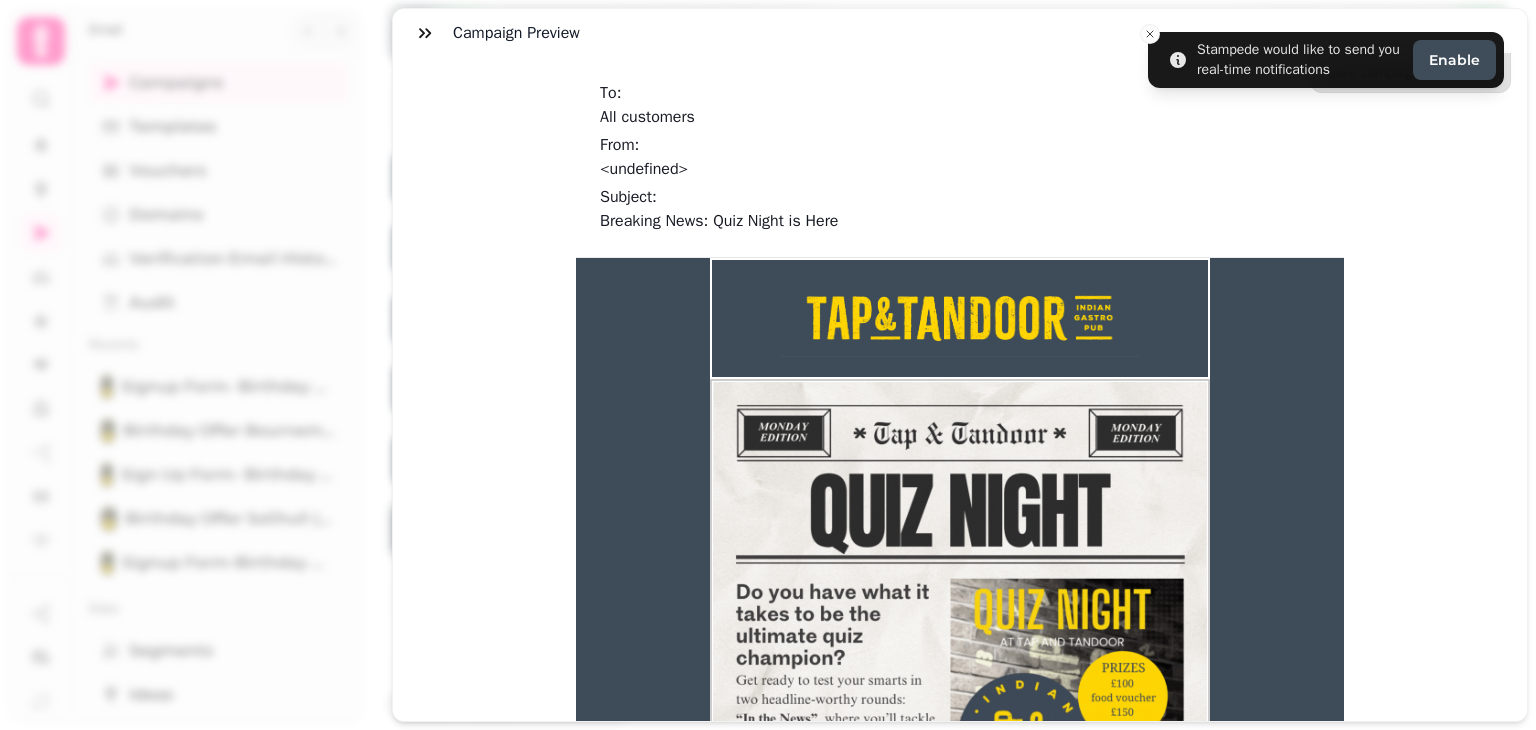 scroll, scrollTop: 0, scrollLeft: 0, axis: both 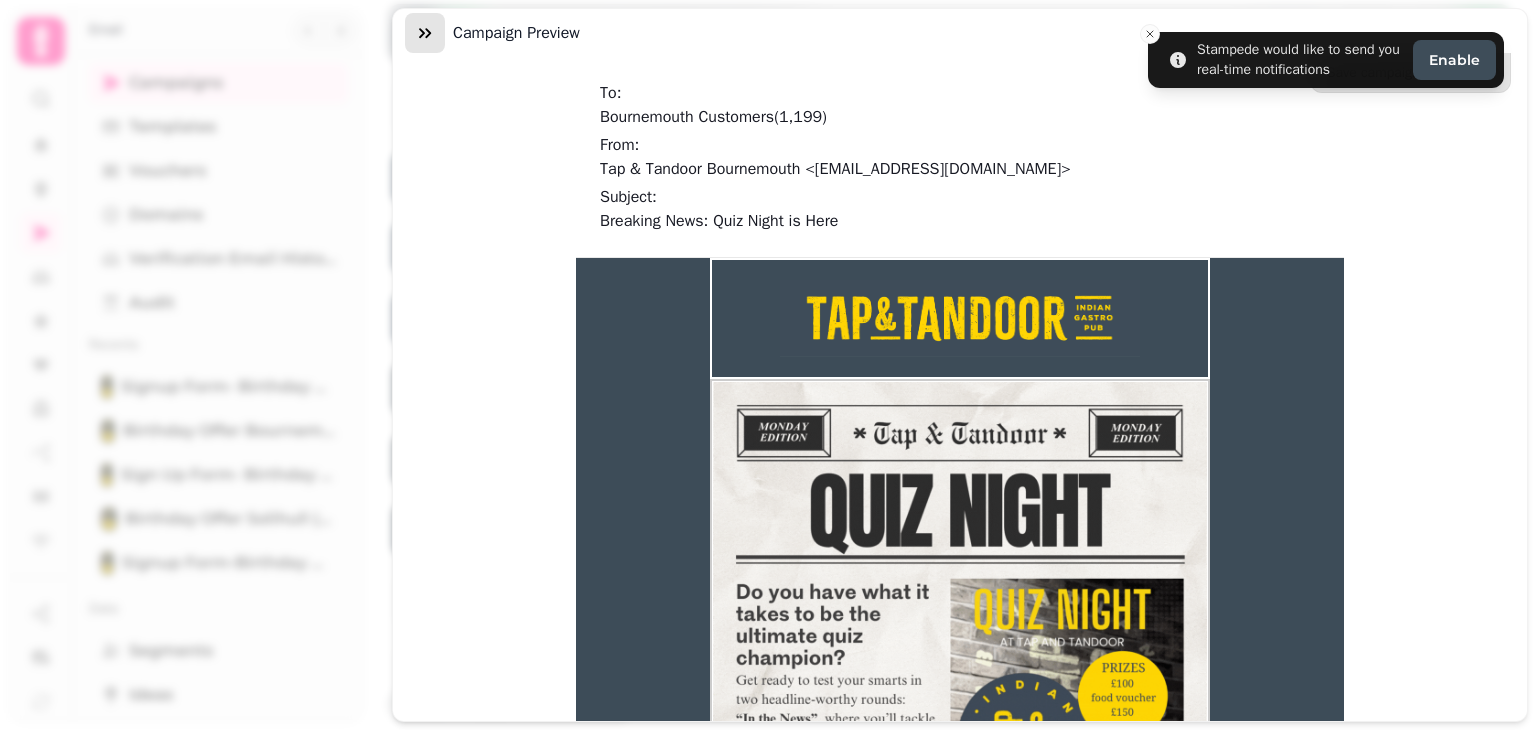 click at bounding box center (425, 33) 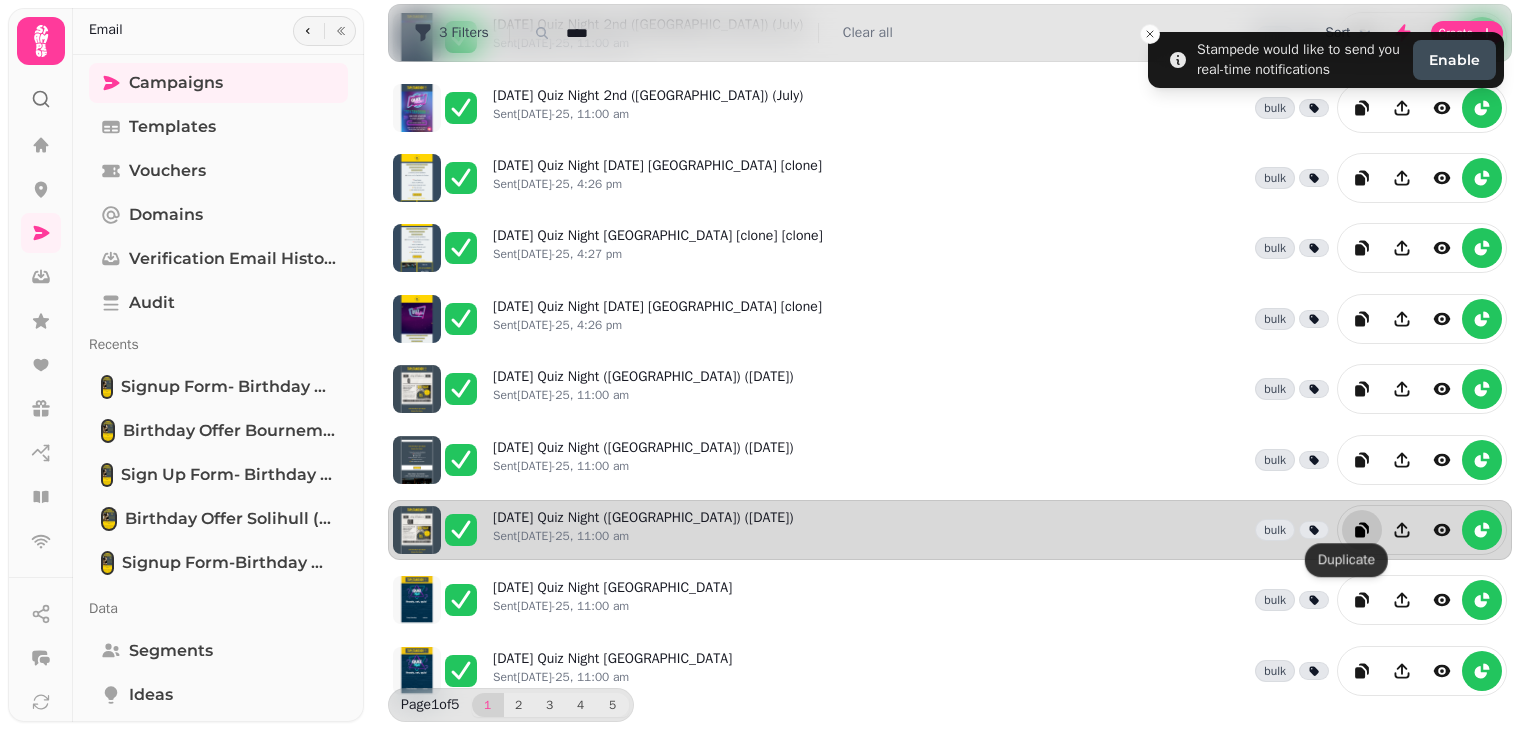 click 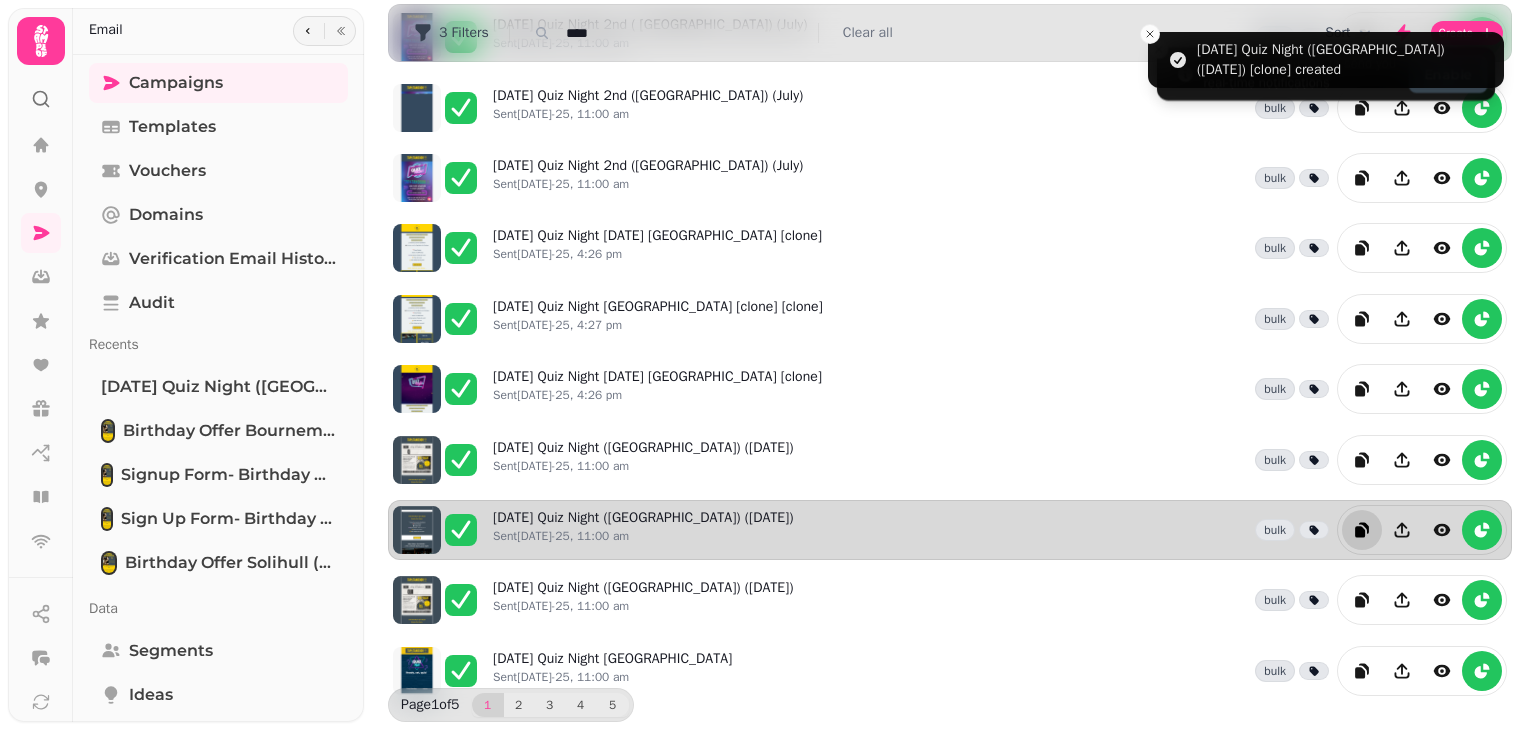 scroll, scrollTop: 0, scrollLeft: 0, axis: both 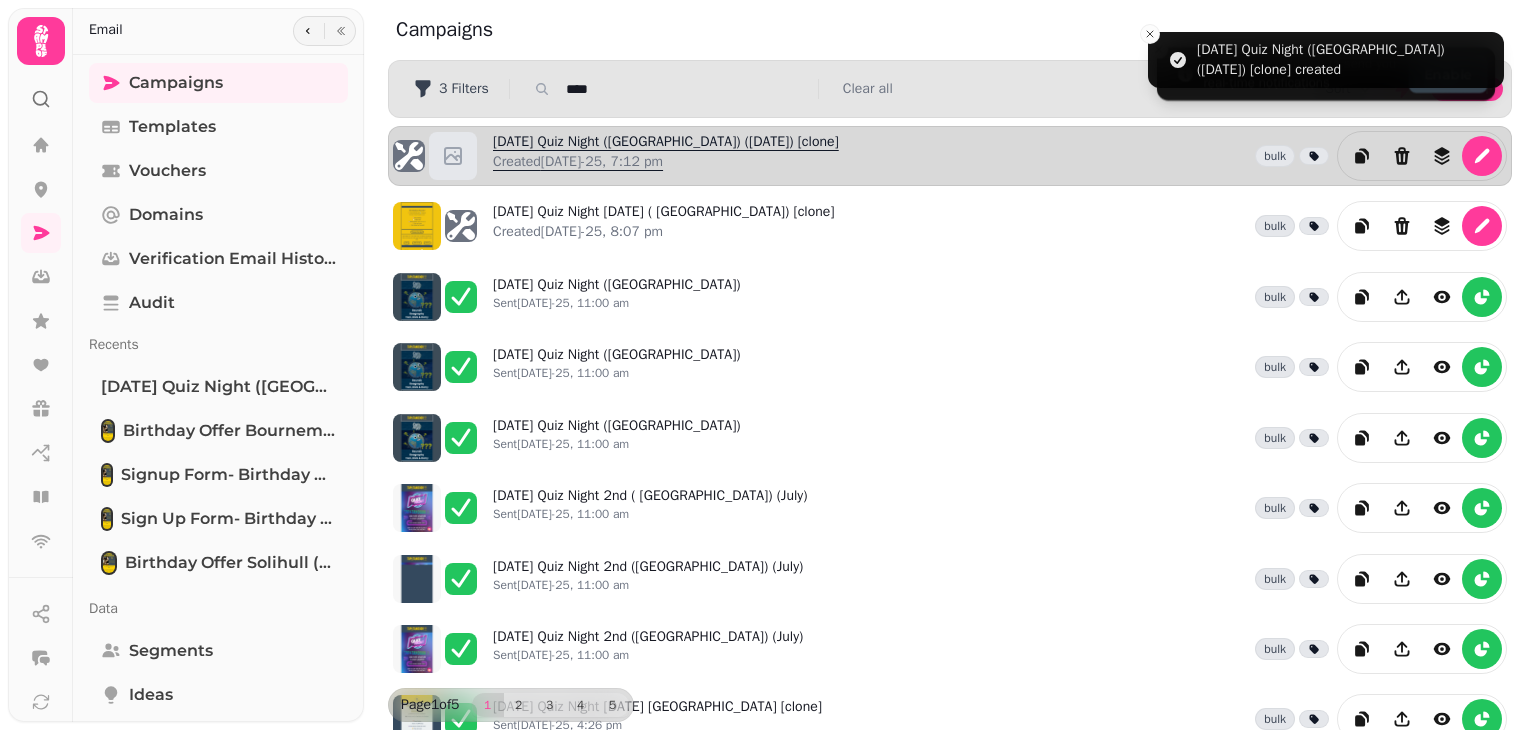 click on "Monday Quiz Night (Bournemouth) (30 June) [clone] Created  25th Jul-25, 7:12 pm" at bounding box center [666, 156] 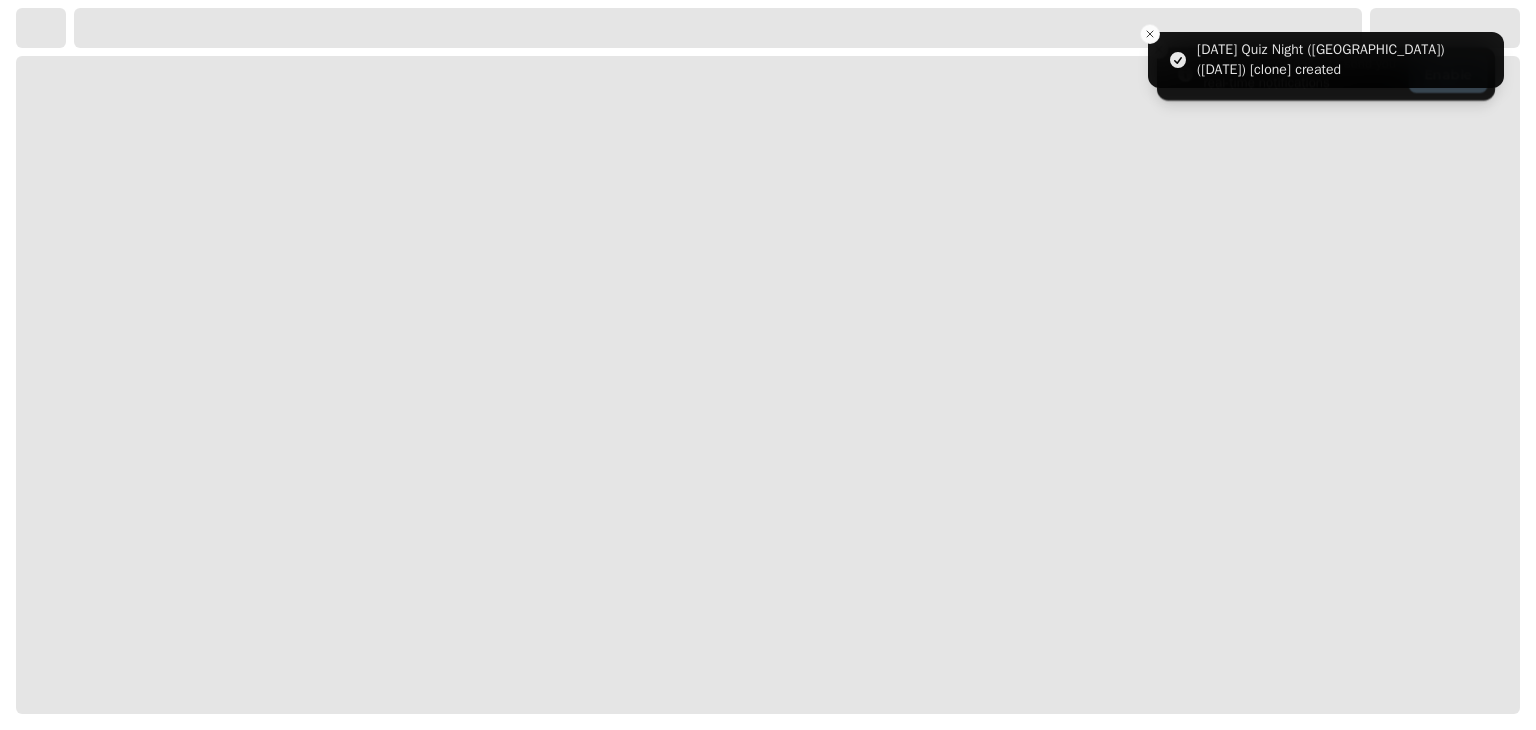 select on "**********" 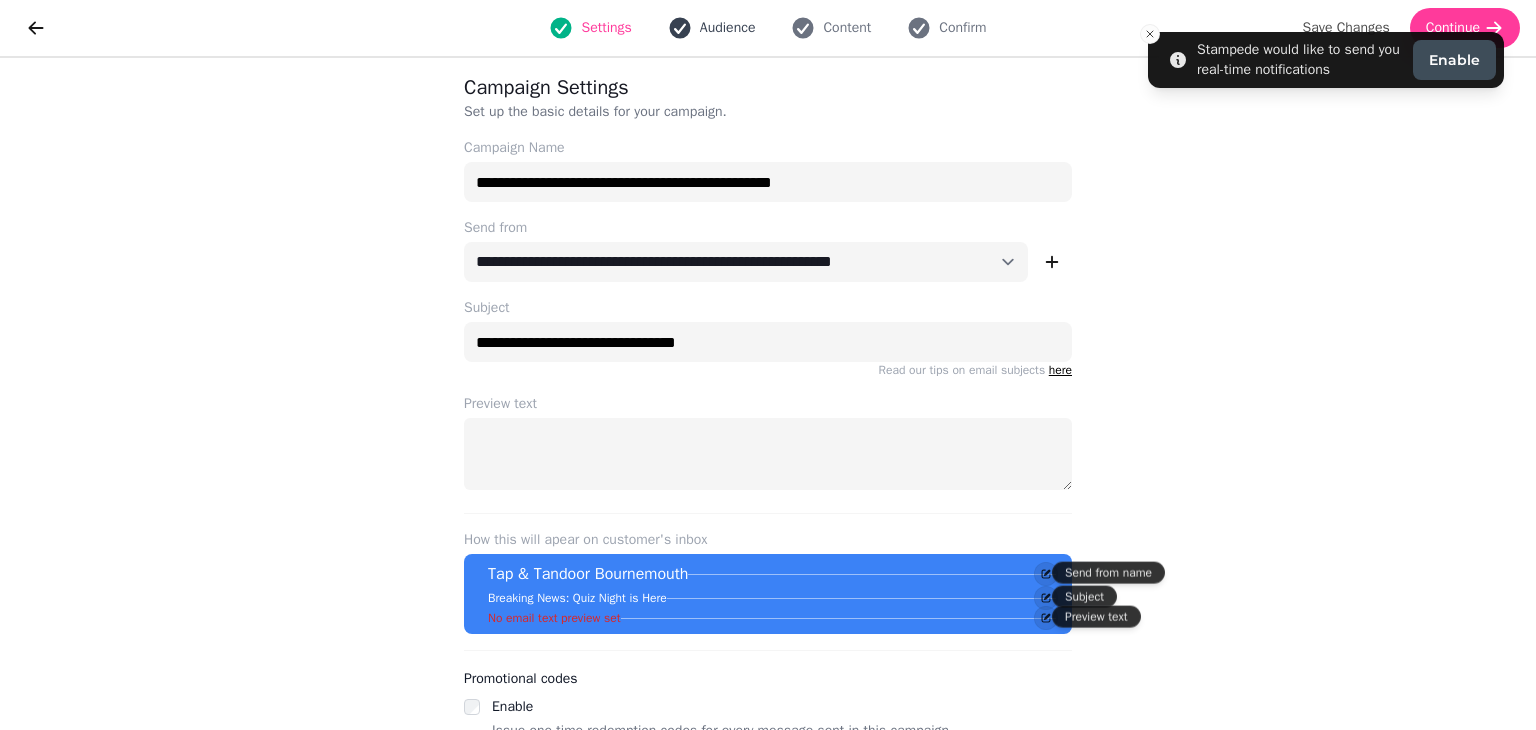 click on "Audience" at bounding box center (712, 28) 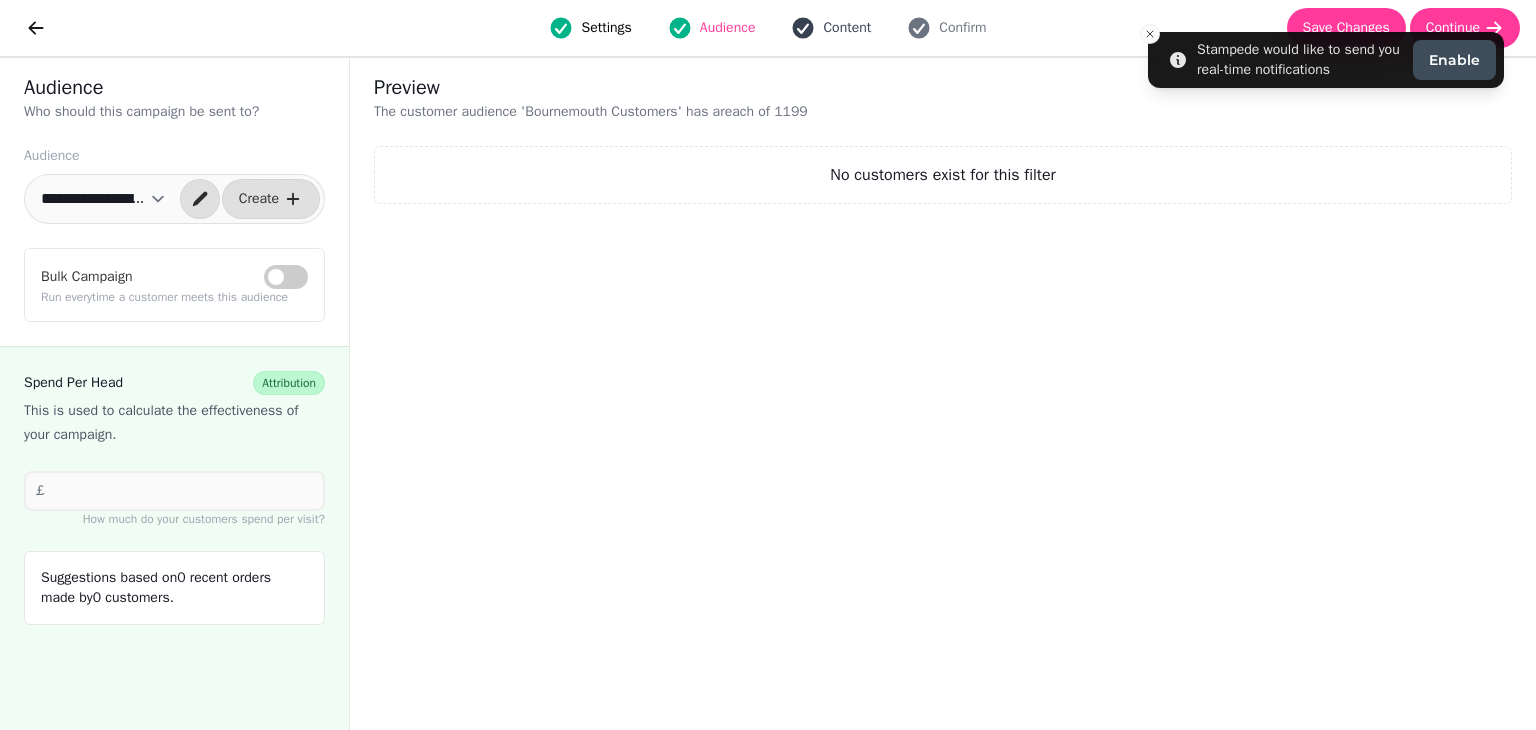 click on "Content" at bounding box center (847, 28) 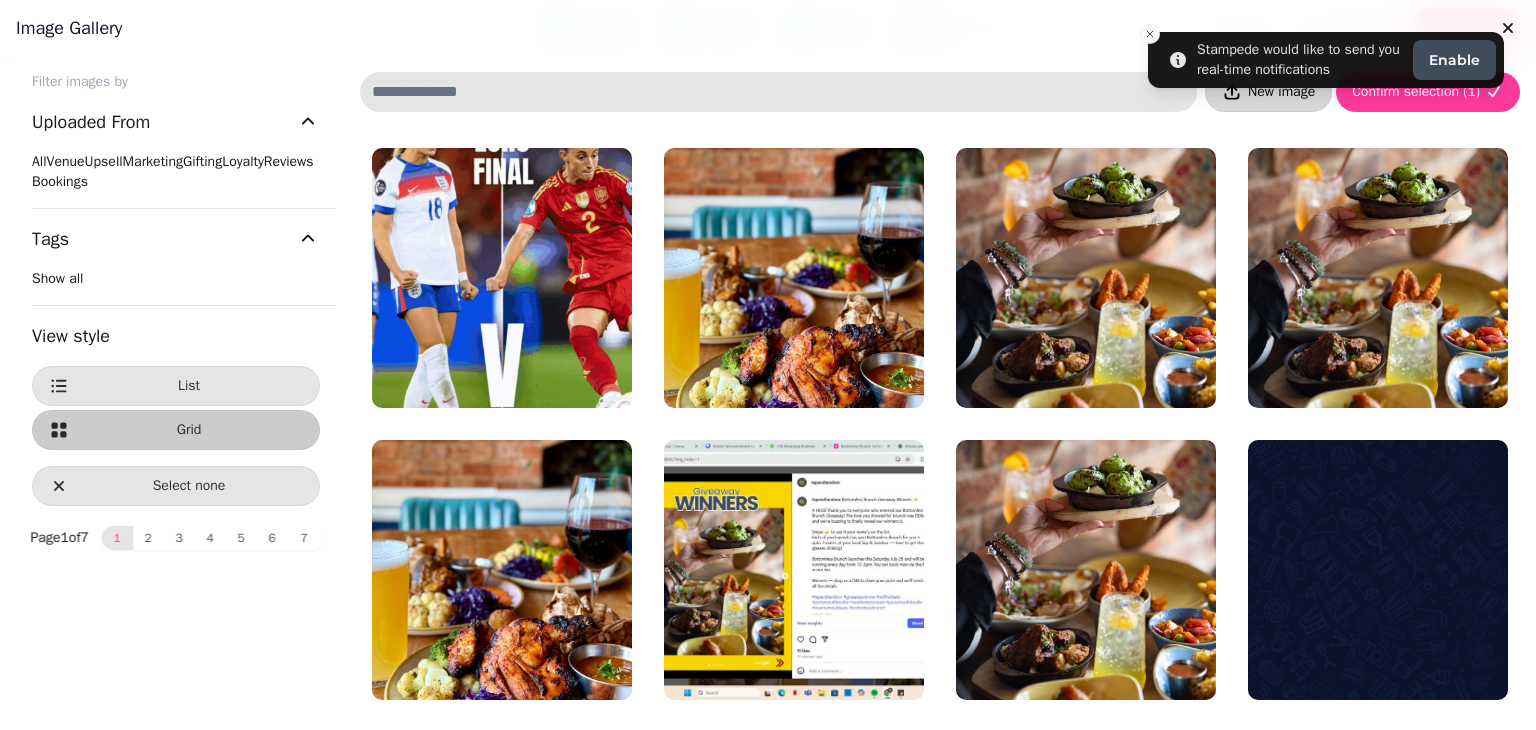 click 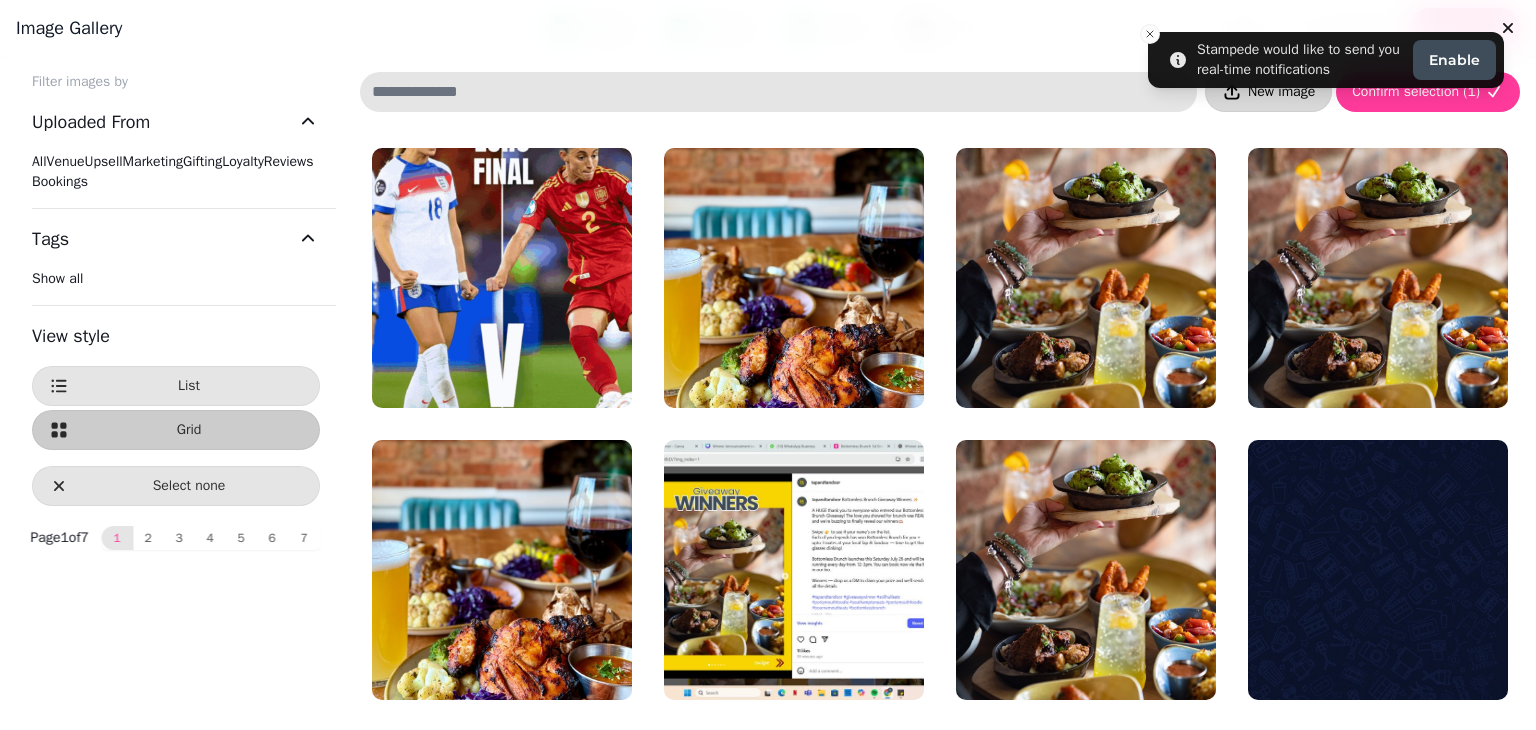 click on "New image" at bounding box center [1268, 92] 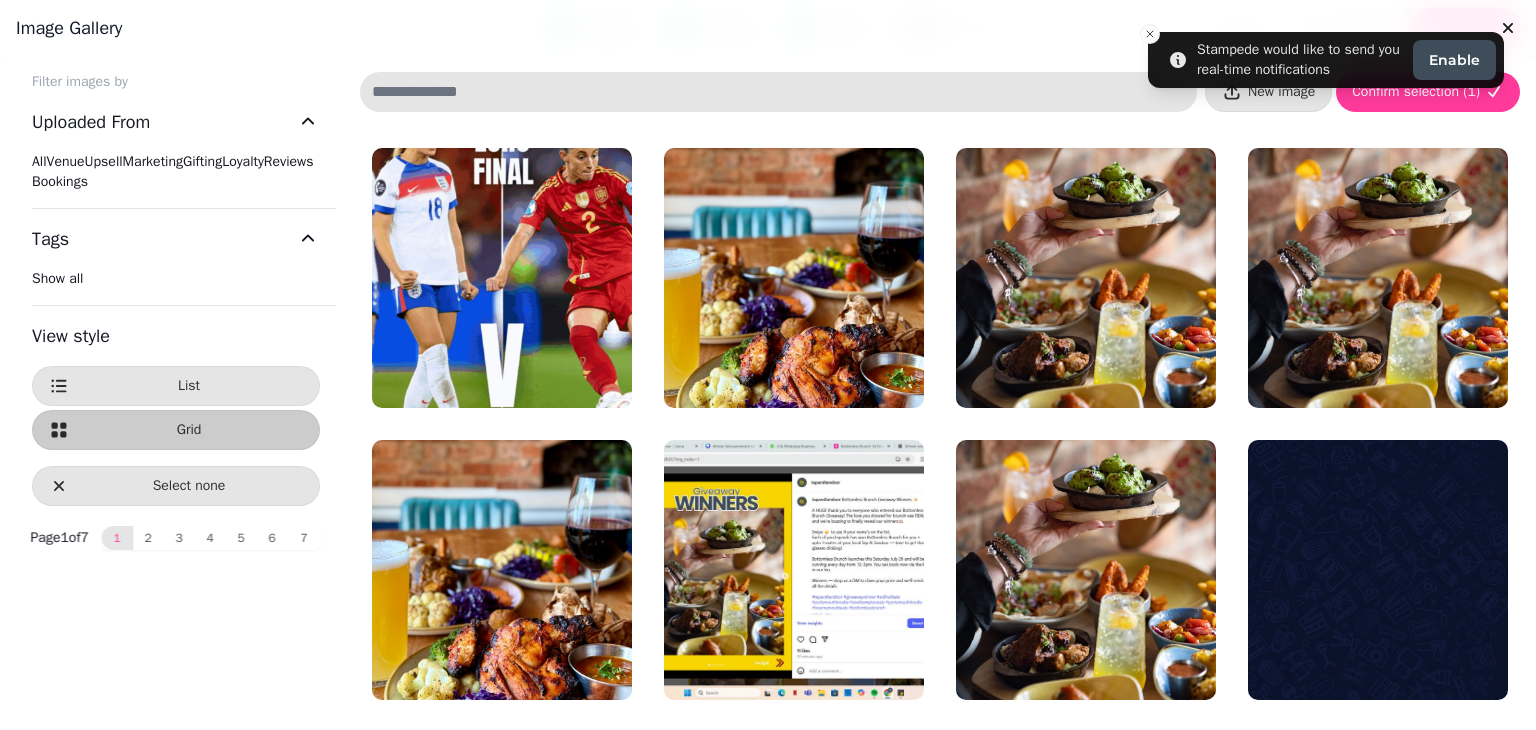 click on "Image gallery" at bounding box center (768, 28) 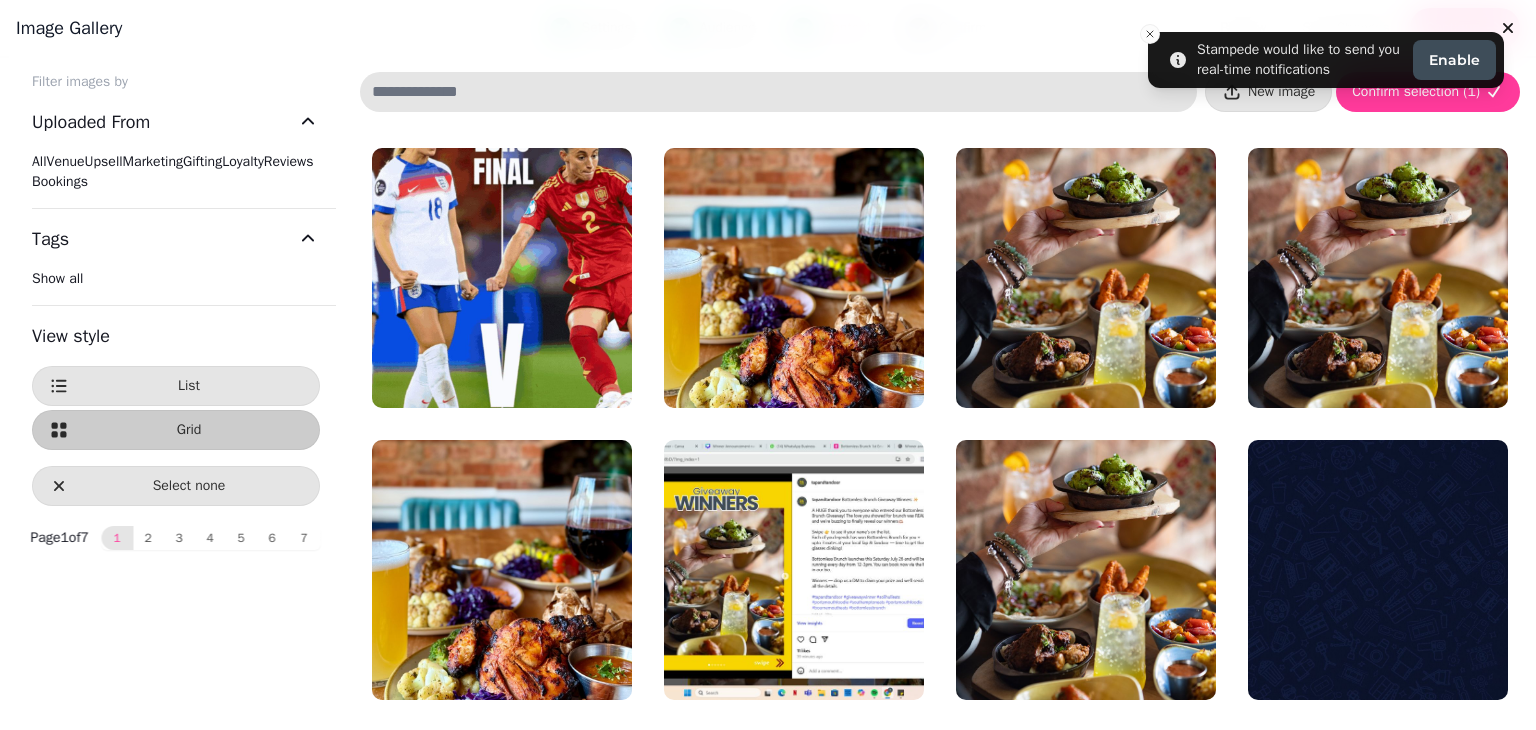 click on "Image gallery" at bounding box center (768, 28) 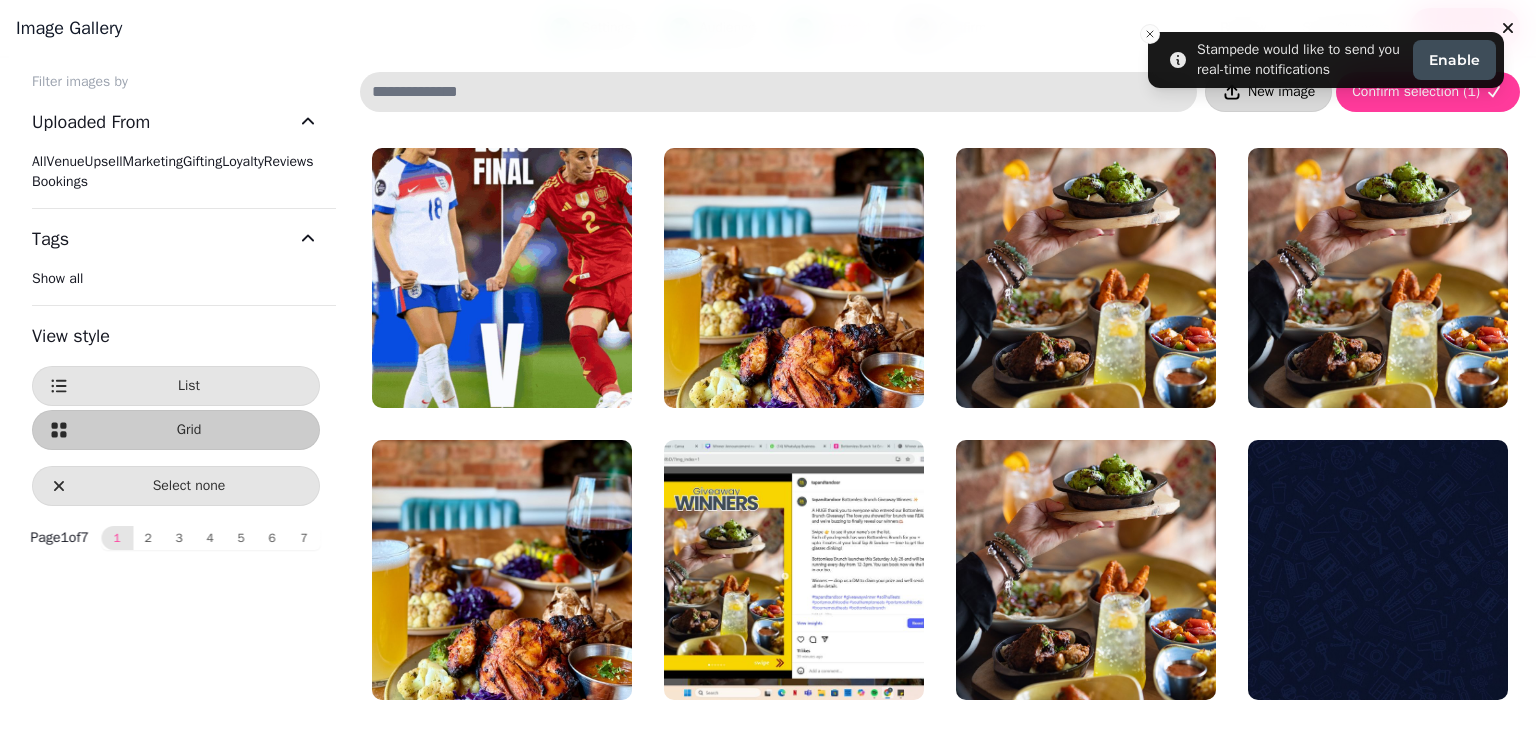 click 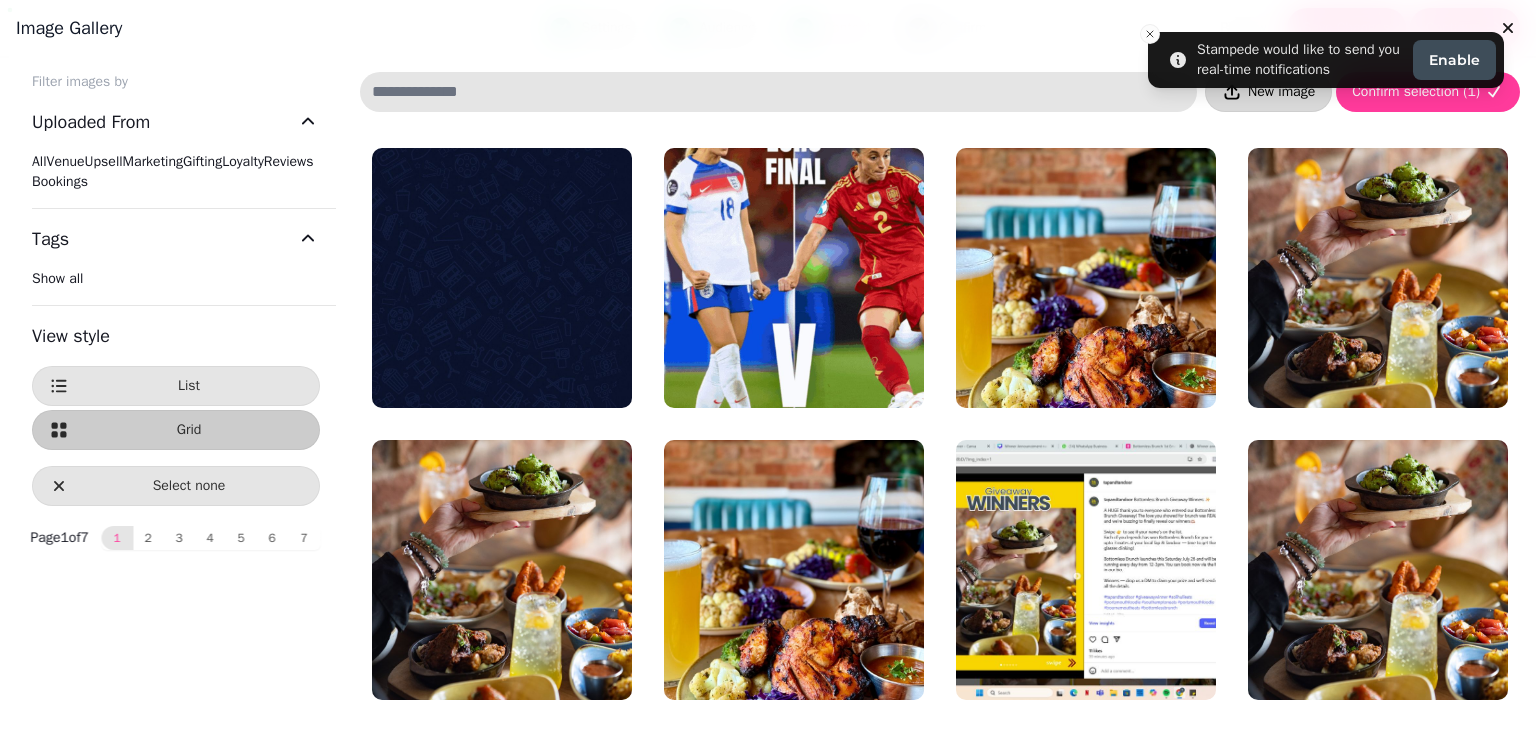 click on "New image" at bounding box center [1268, 92] 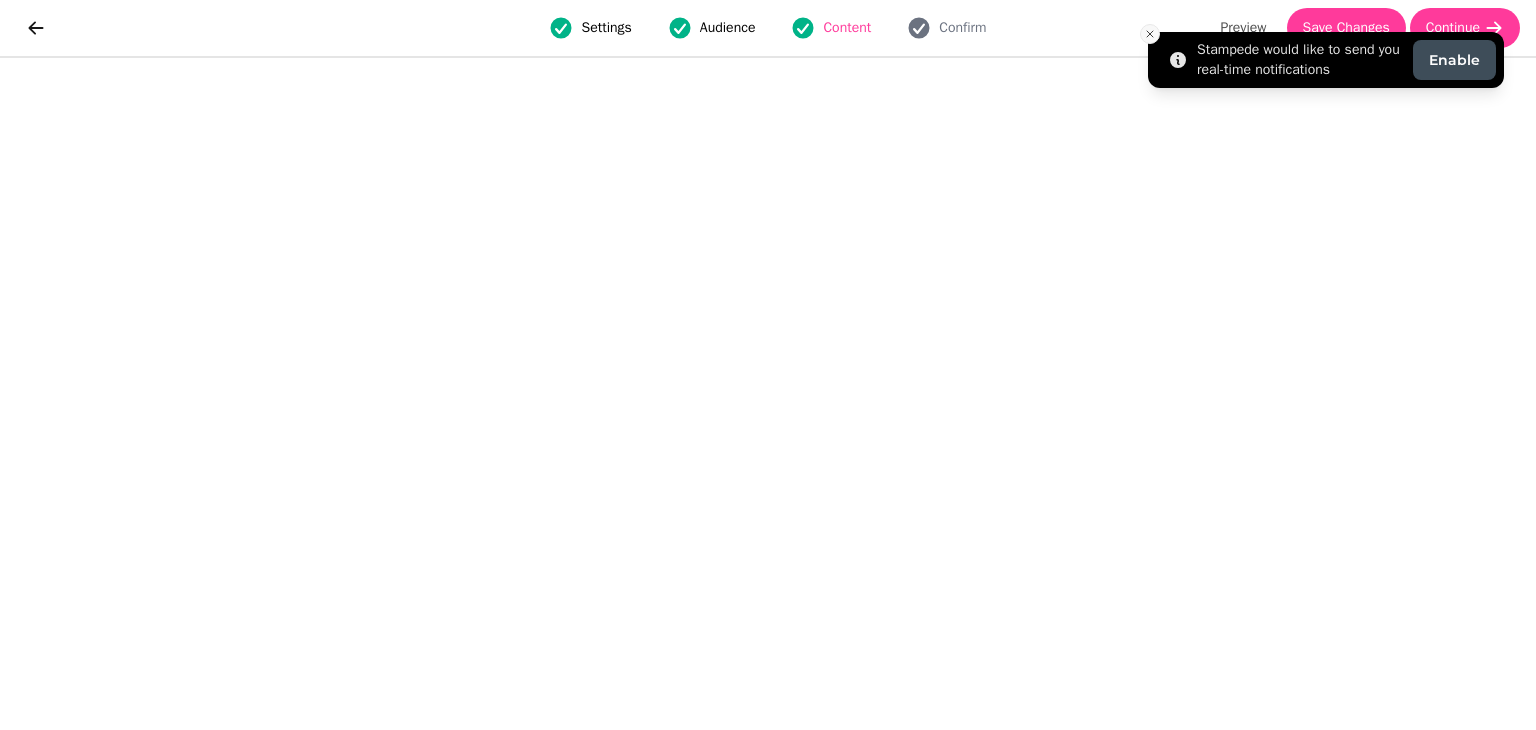 click 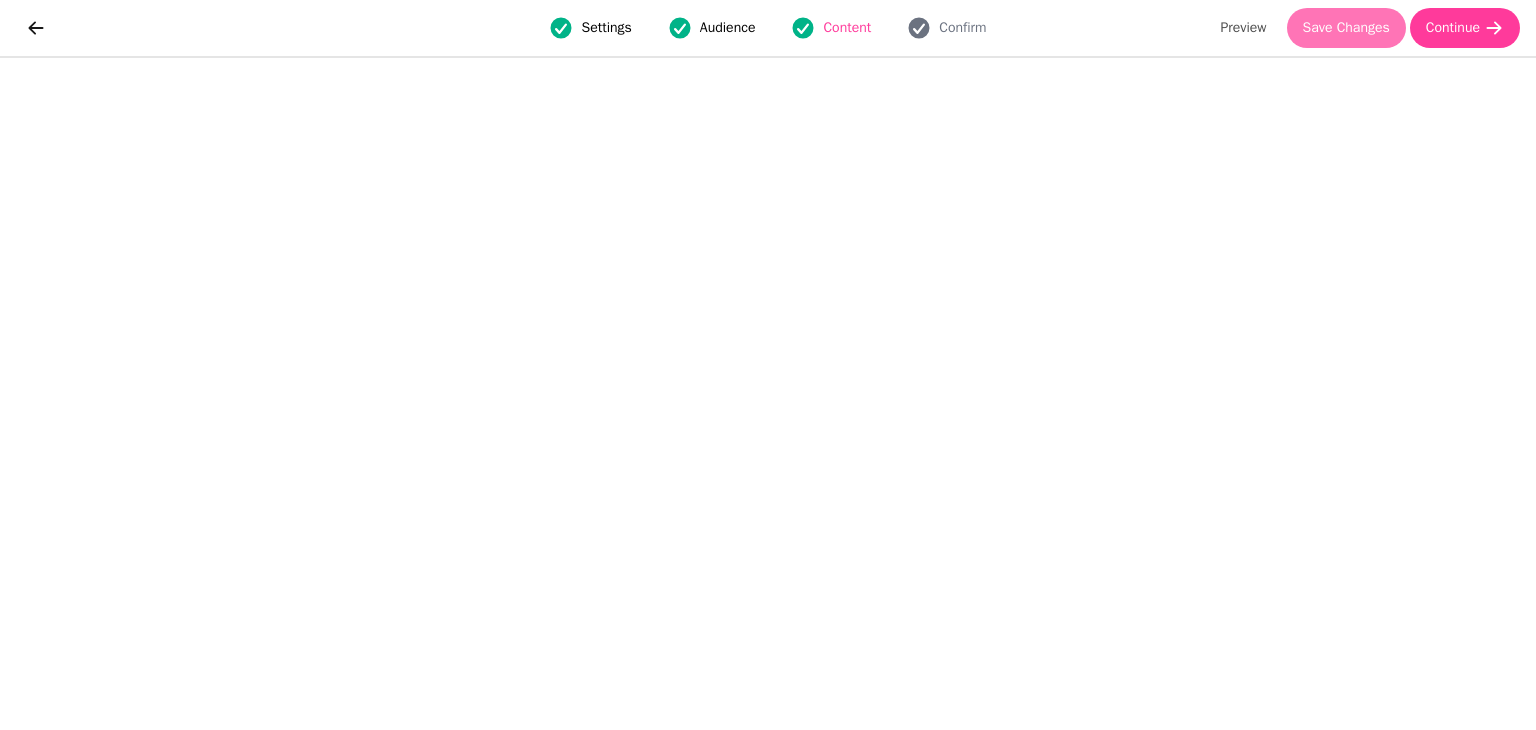 click on "Save Changes" at bounding box center [1346, 28] 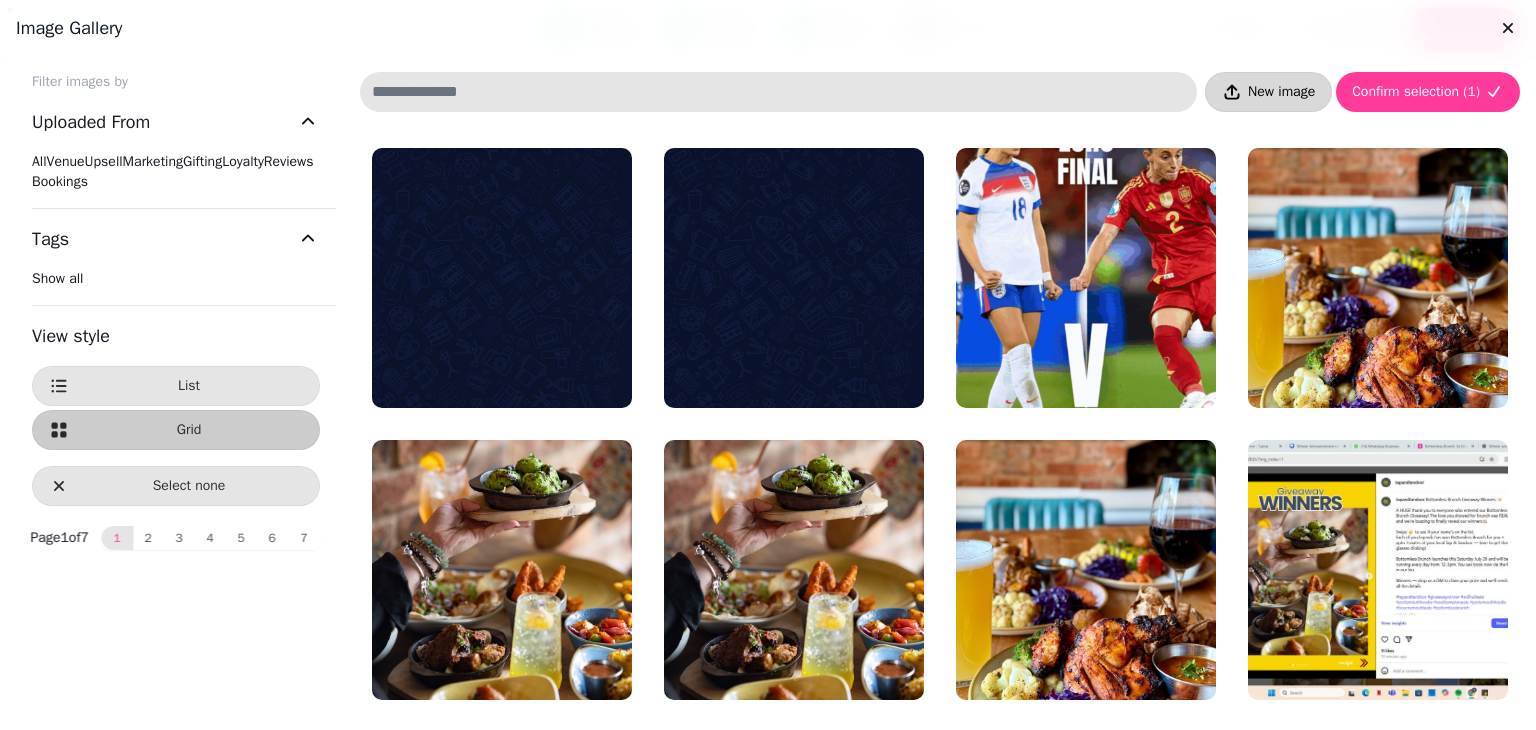click on "New image" at bounding box center (1268, 92) 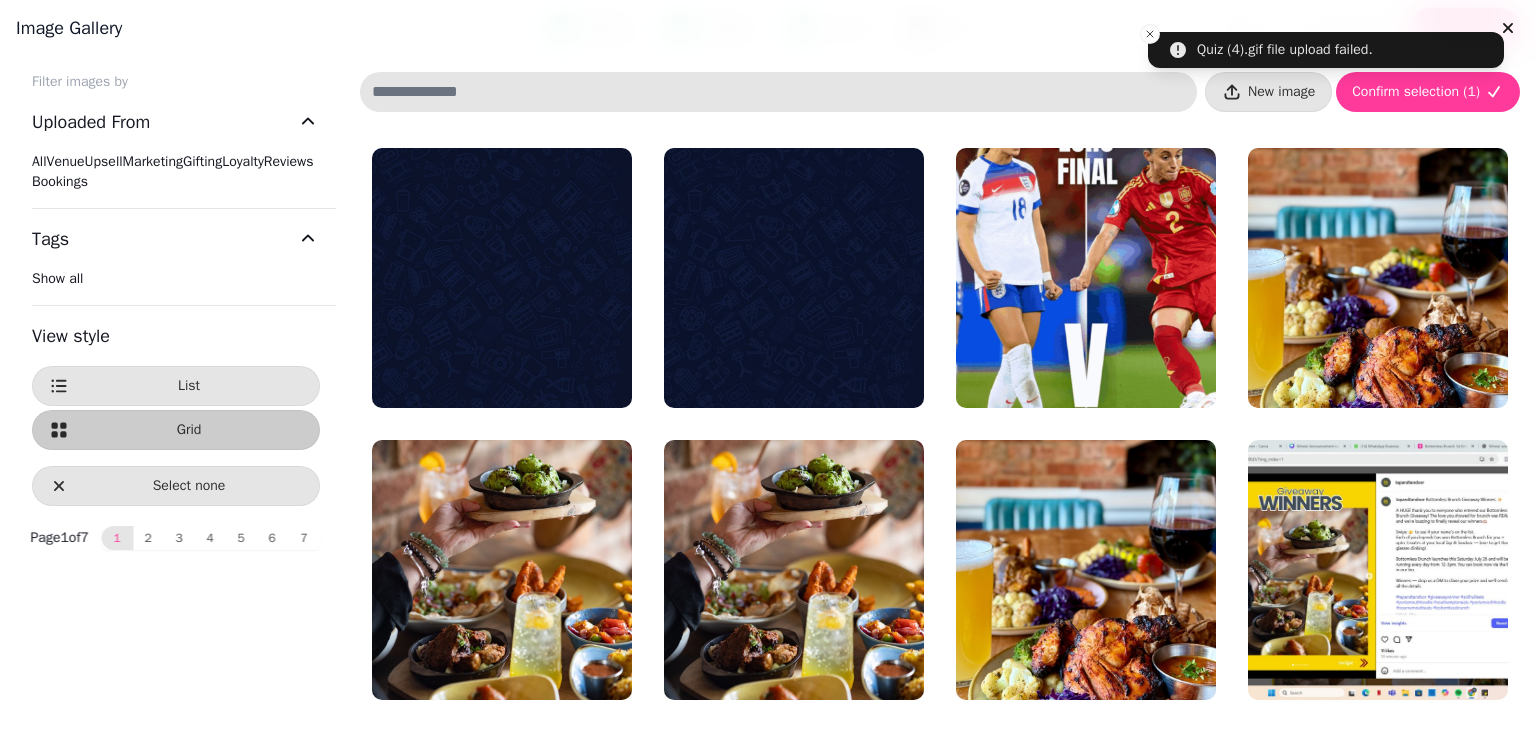 click on "Image gallery" at bounding box center [768, 28] 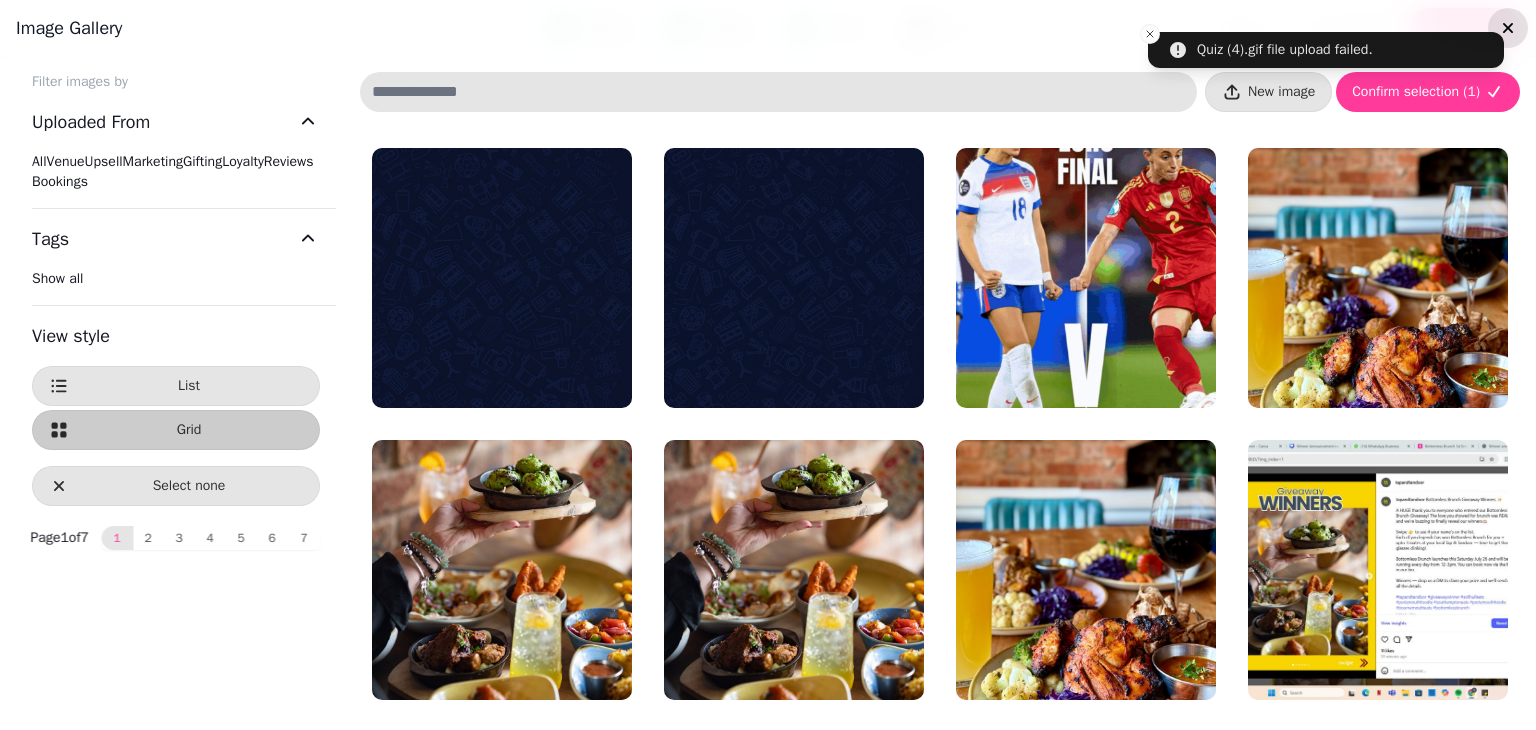 click 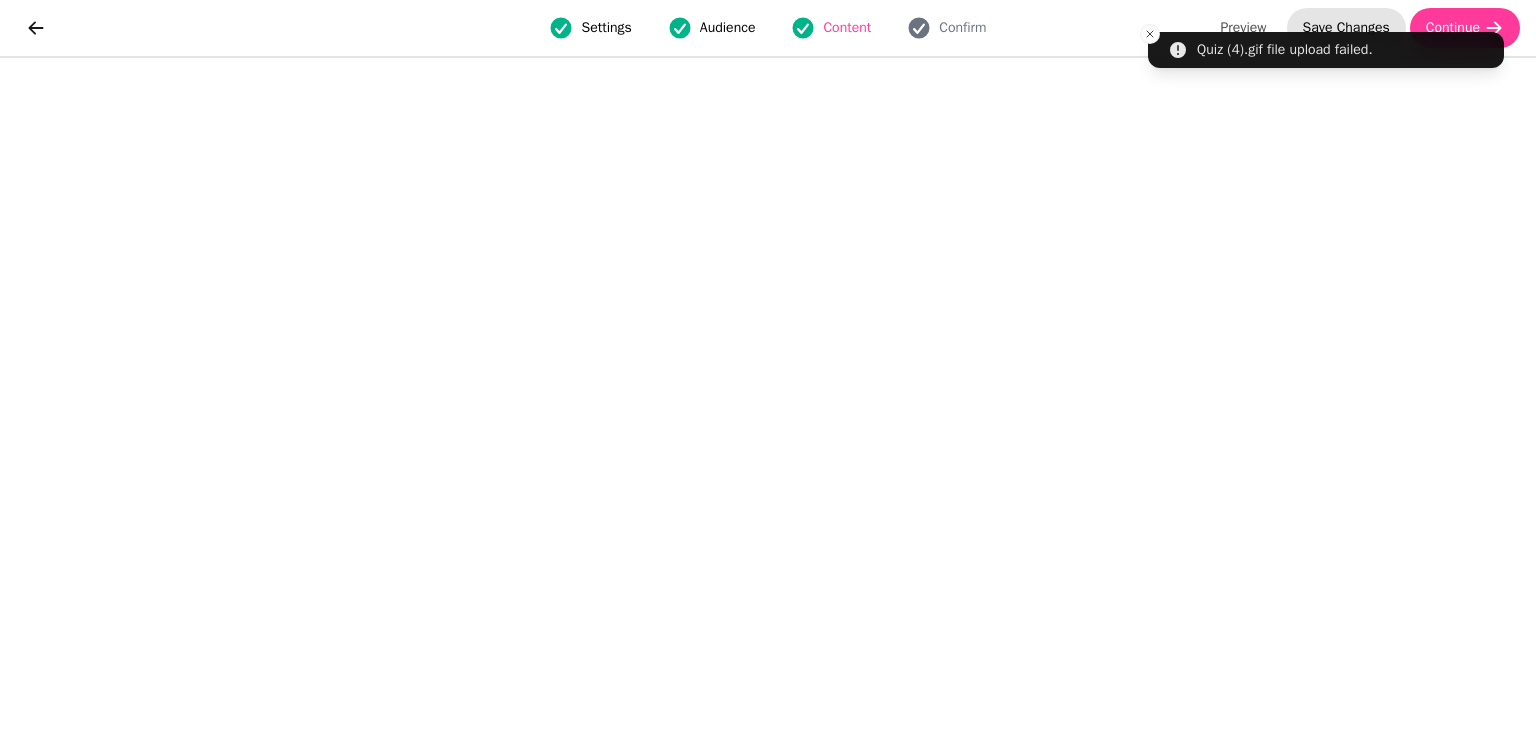 click on "Save Changes" at bounding box center [1346, 28] 